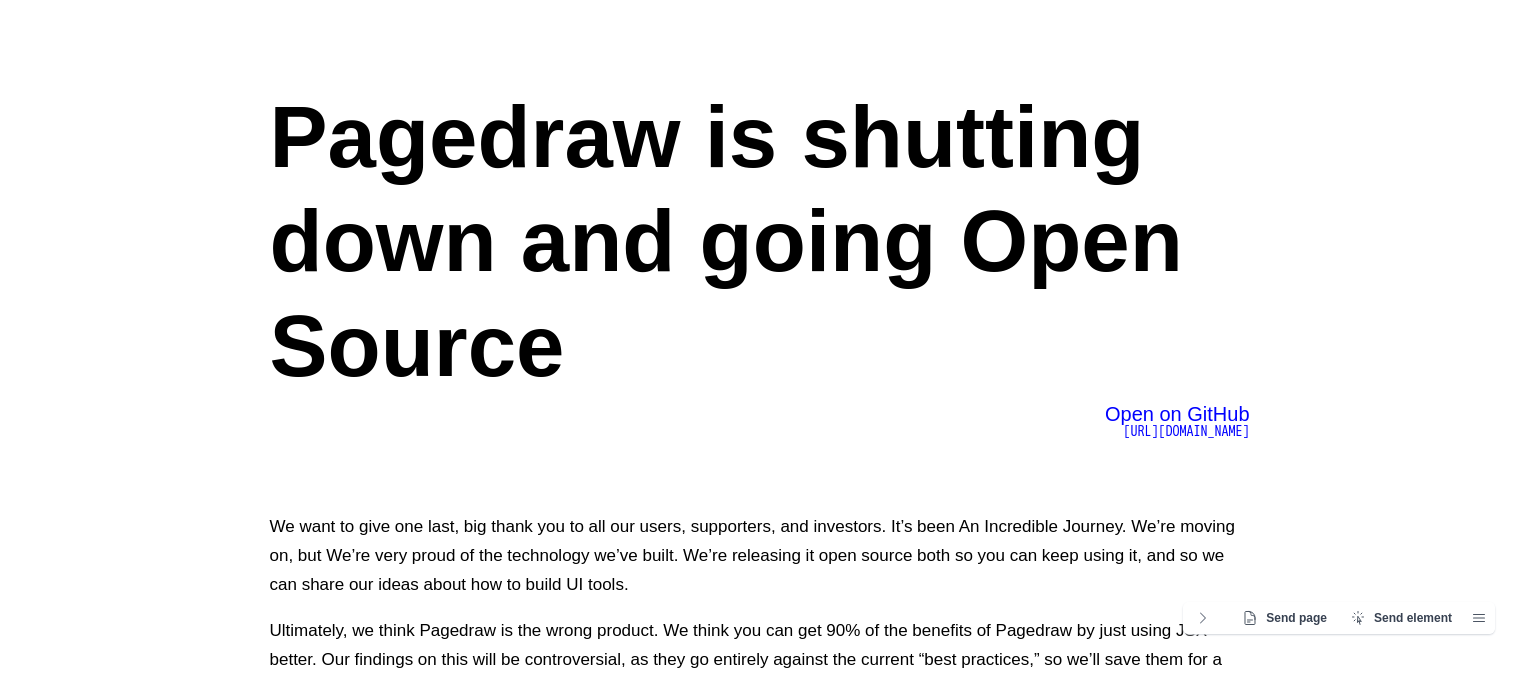 scroll, scrollTop: 200, scrollLeft: 0, axis: vertical 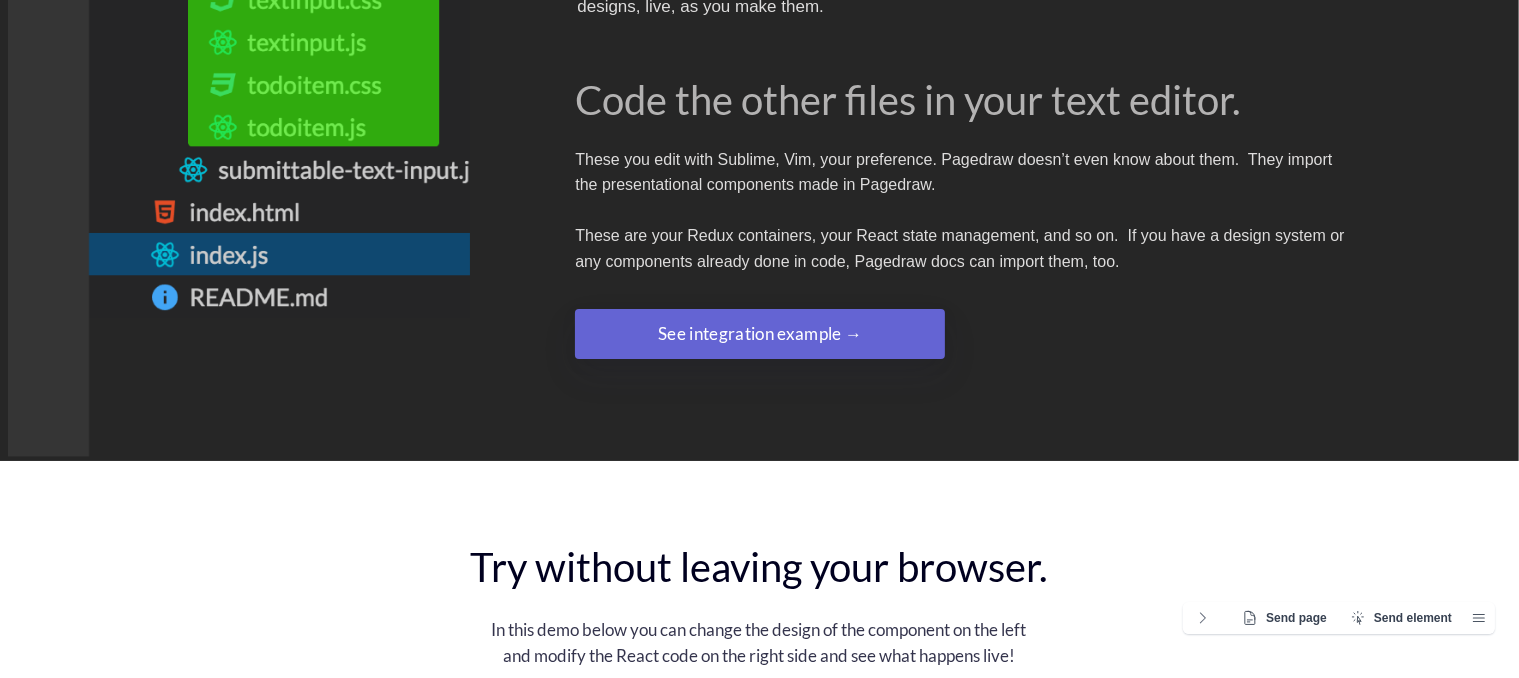 click on "See integration example →" at bounding box center (760, 334) 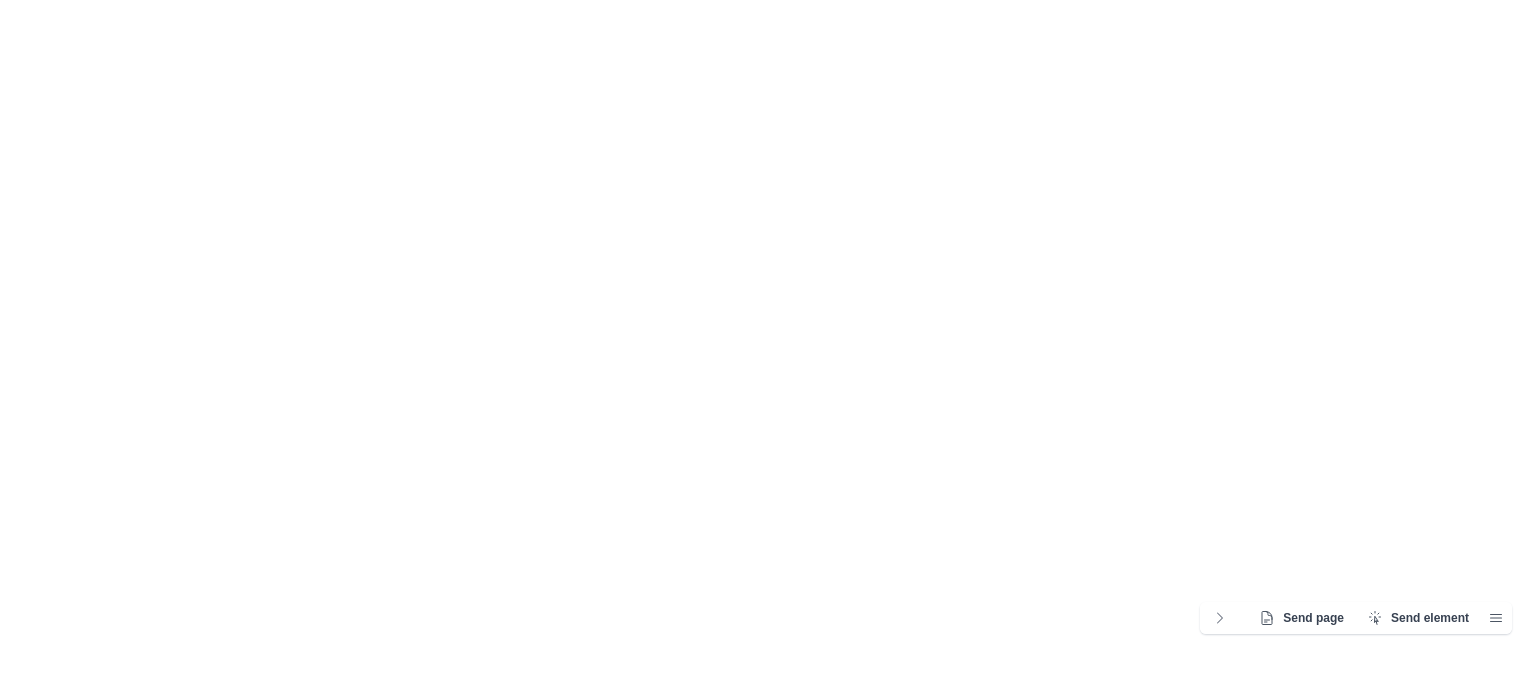 scroll, scrollTop: 0, scrollLeft: 0, axis: both 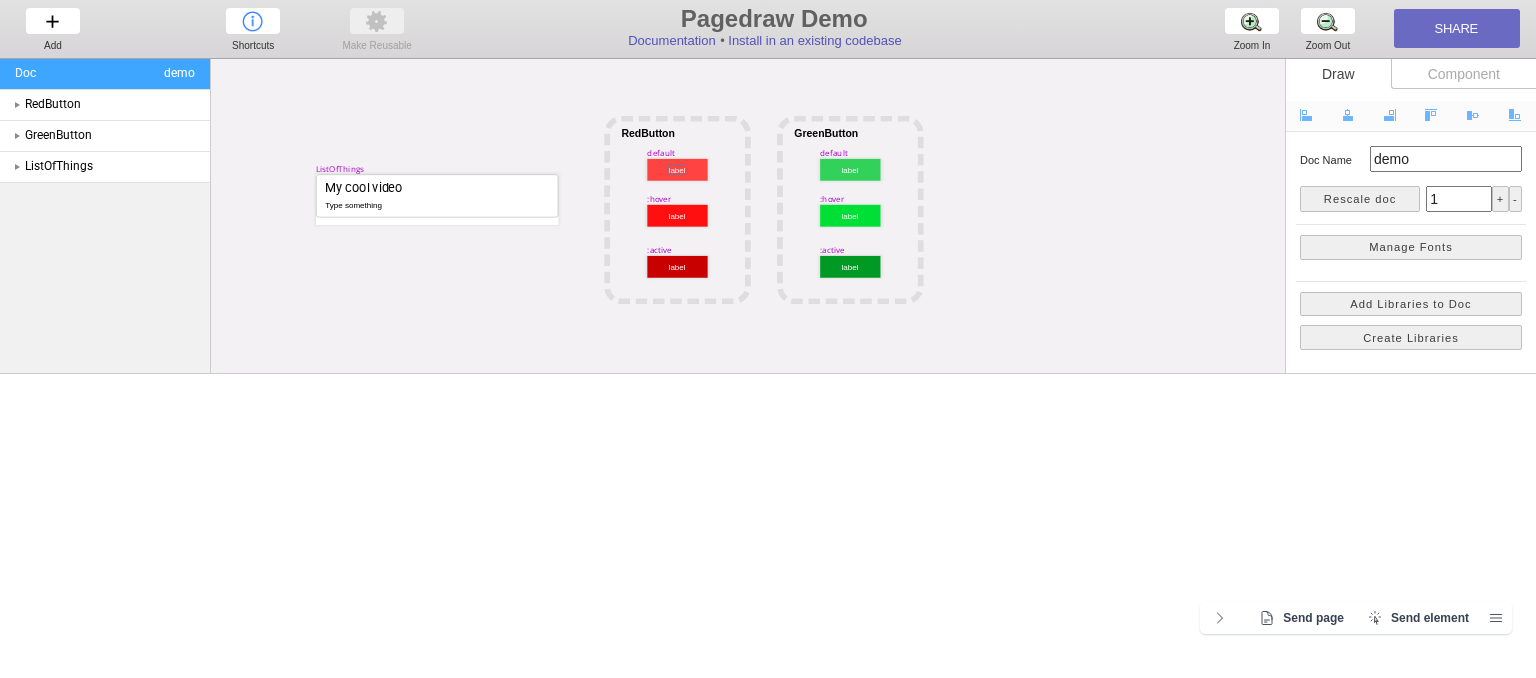 drag, startPoint x: 670, startPoint y: 171, endPoint x: 672, endPoint y: 185, distance: 14.142136 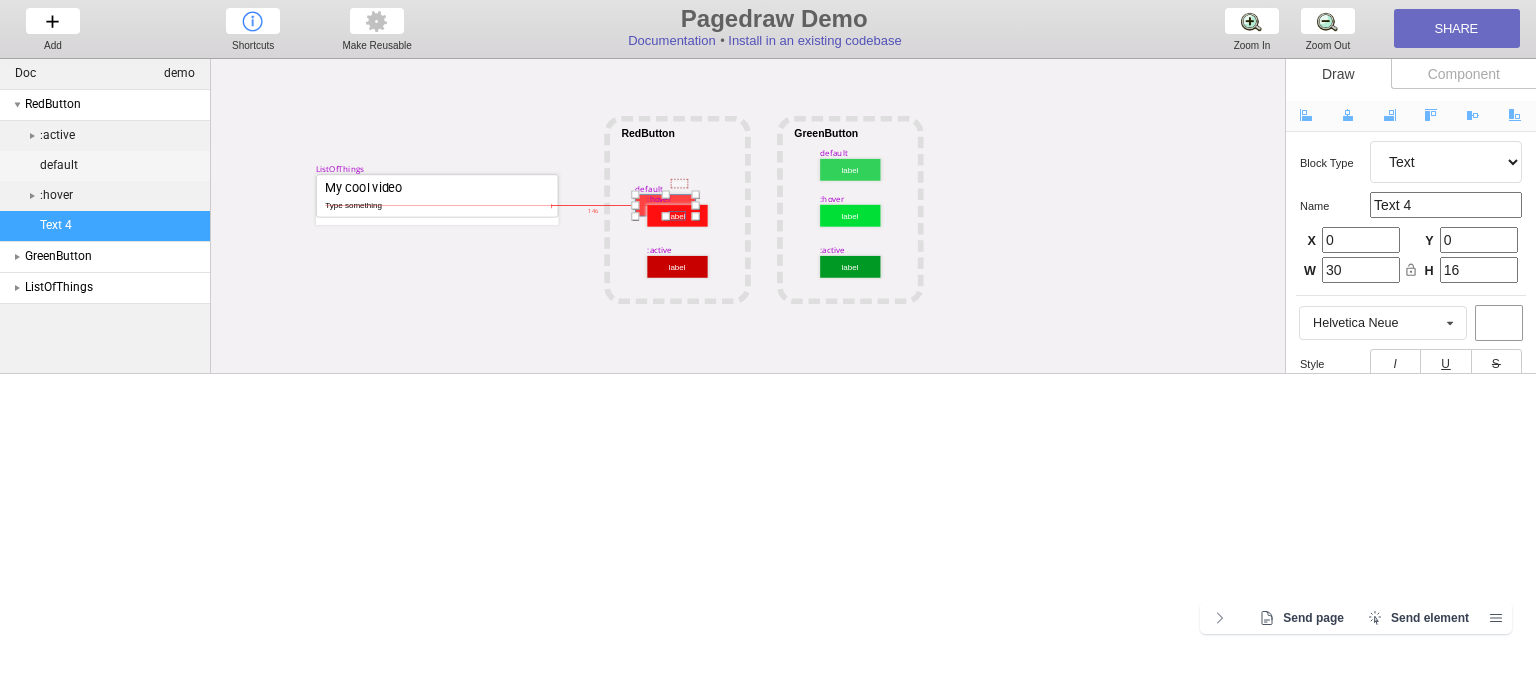 drag, startPoint x: 672, startPoint y: 165, endPoint x: 668, endPoint y: 210, distance: 45.17743 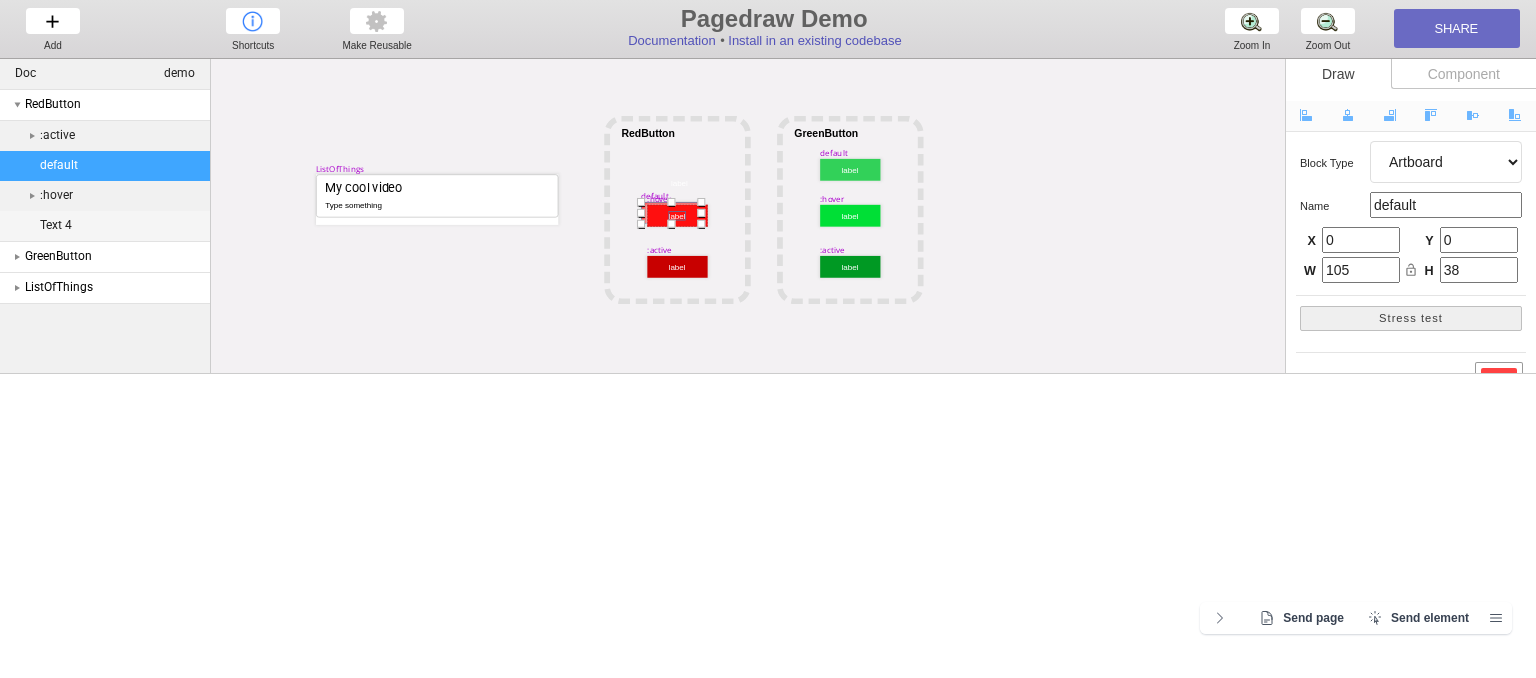 click at bounding box center (677, 215) 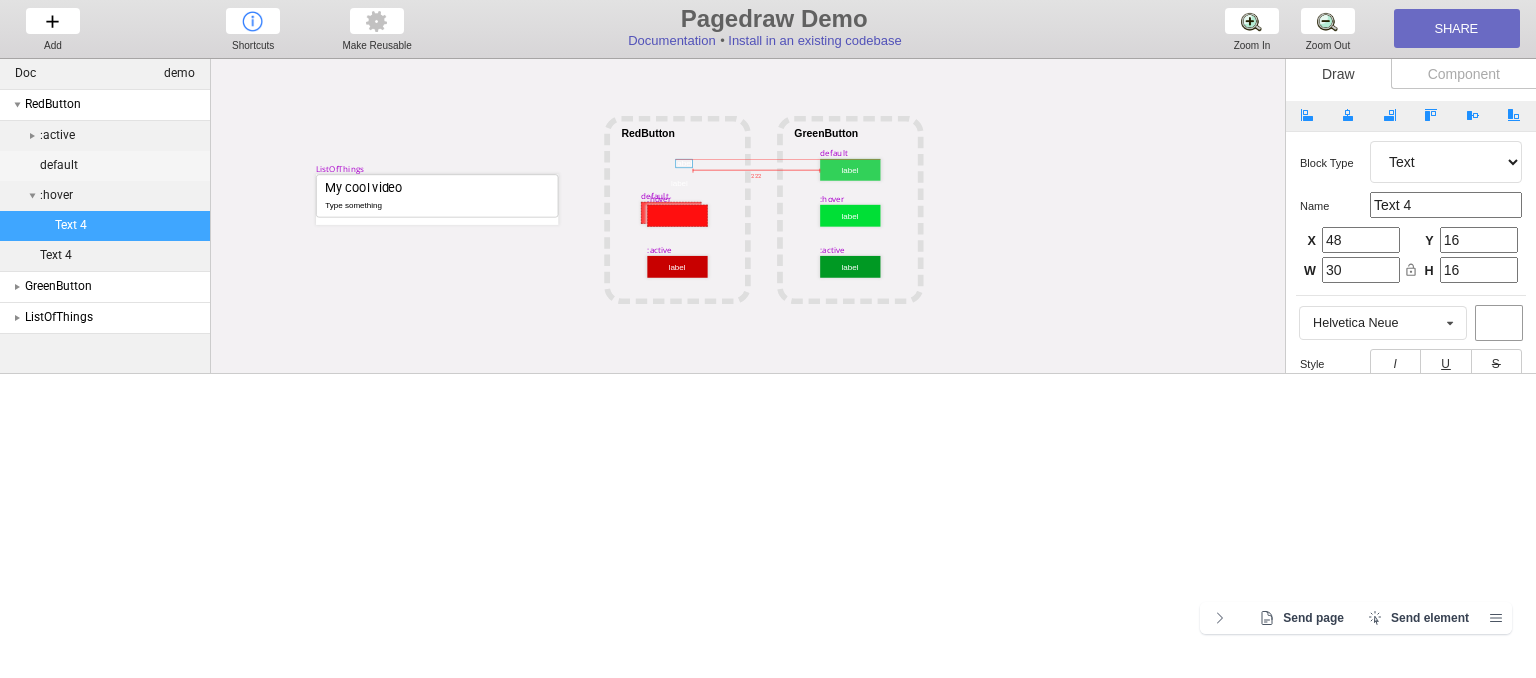 drag, startPoint x: 672, startPoint y: 213, endPoint x: 679, endPoint y: 161, distance: 52.46904 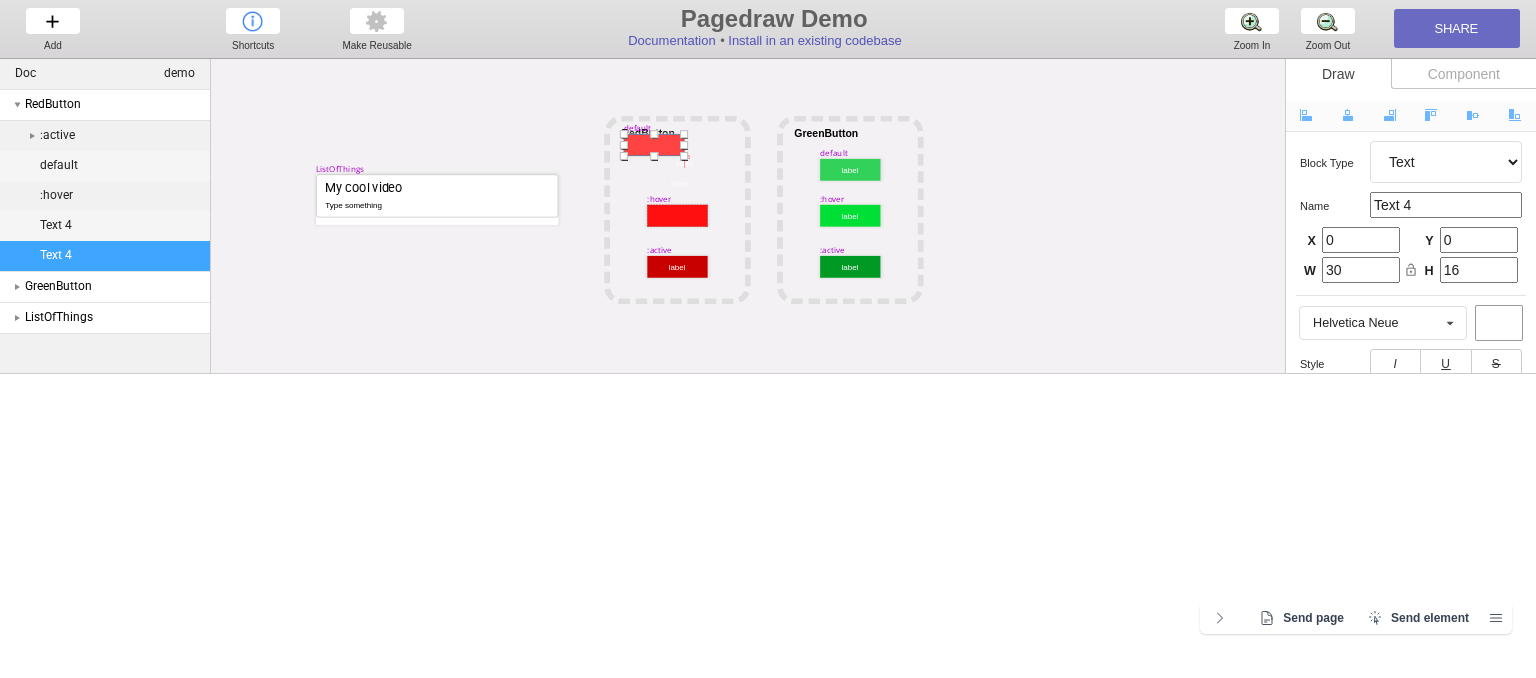 drag, startPoint x: 671, startPoint y: 206, endPoint x: 654, endPoint y: 138, distance: 70.0928 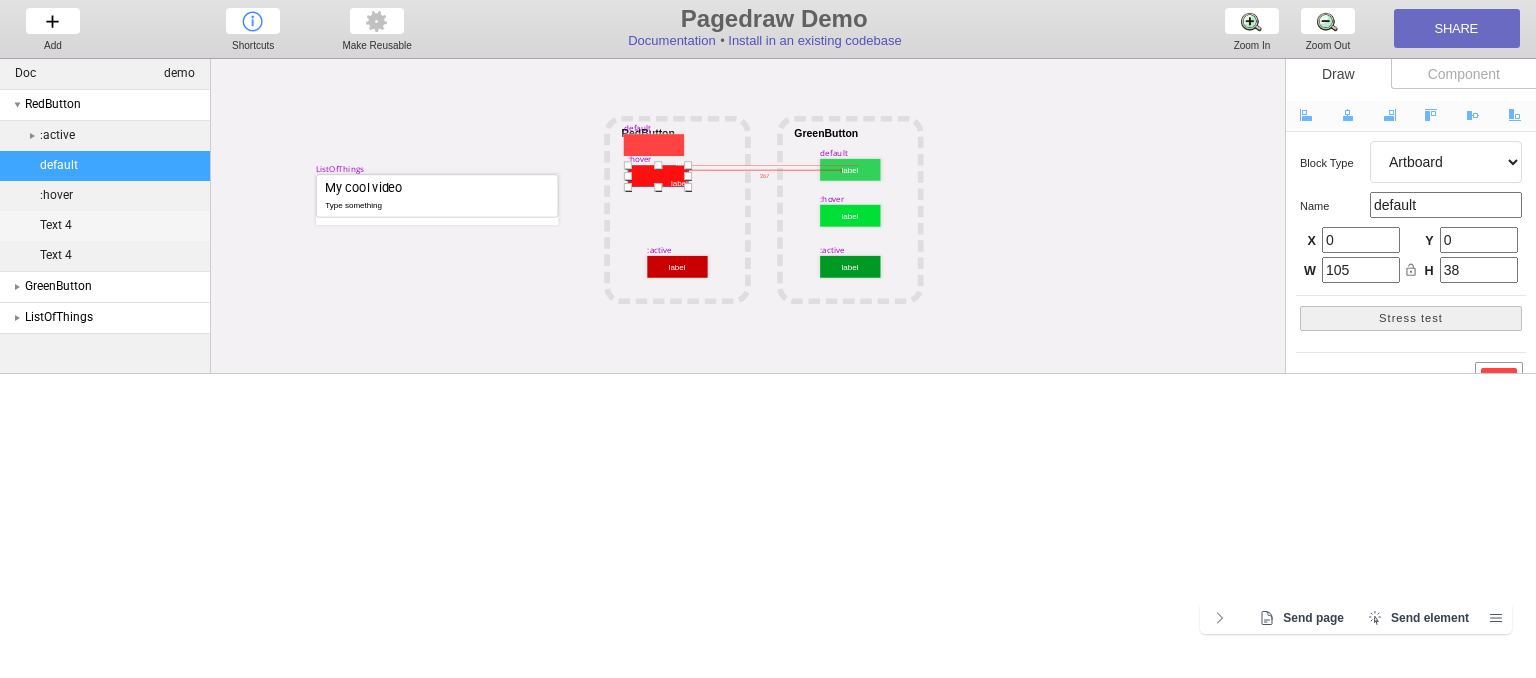 drag, startPoint x: 673, startPoint y: 207, endPoint x: 653, endPoint y: 167, distance: 44.72136 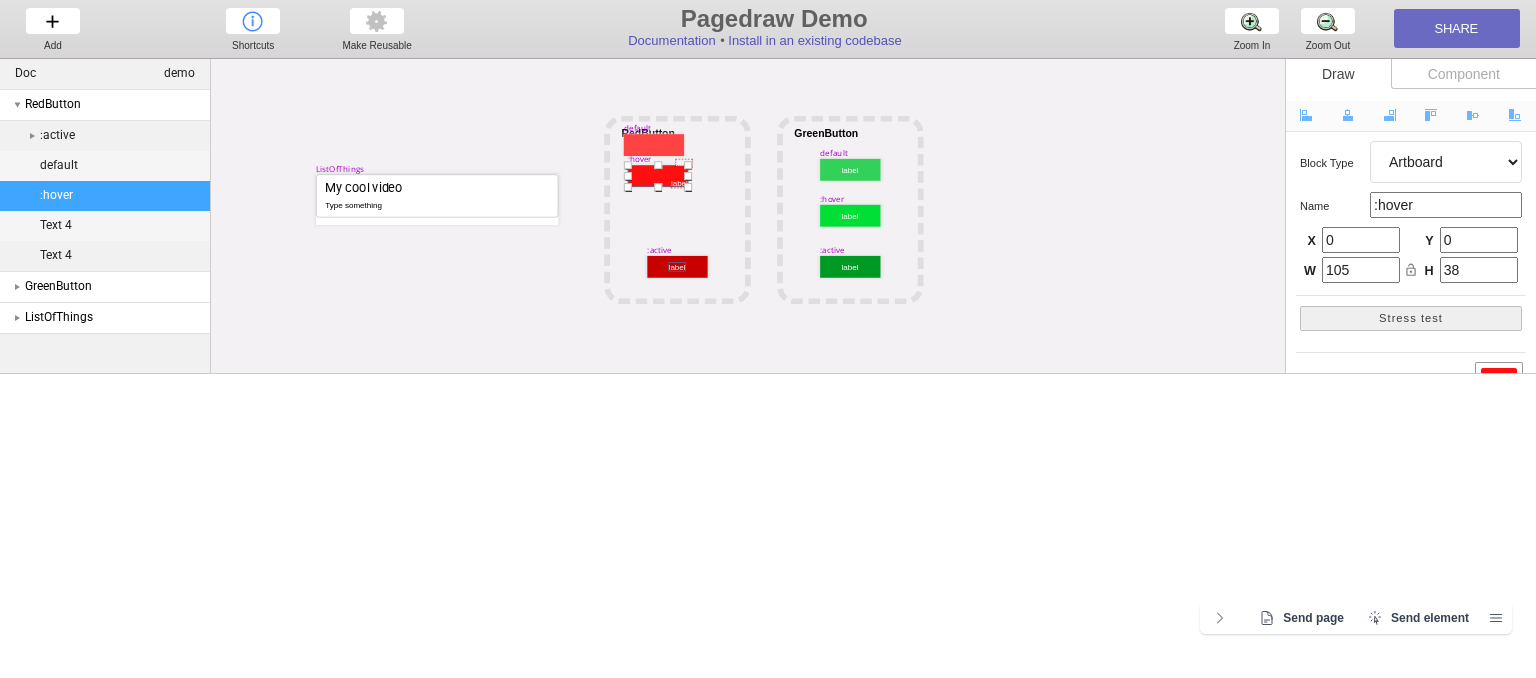 click at bounding box center [677, 266] 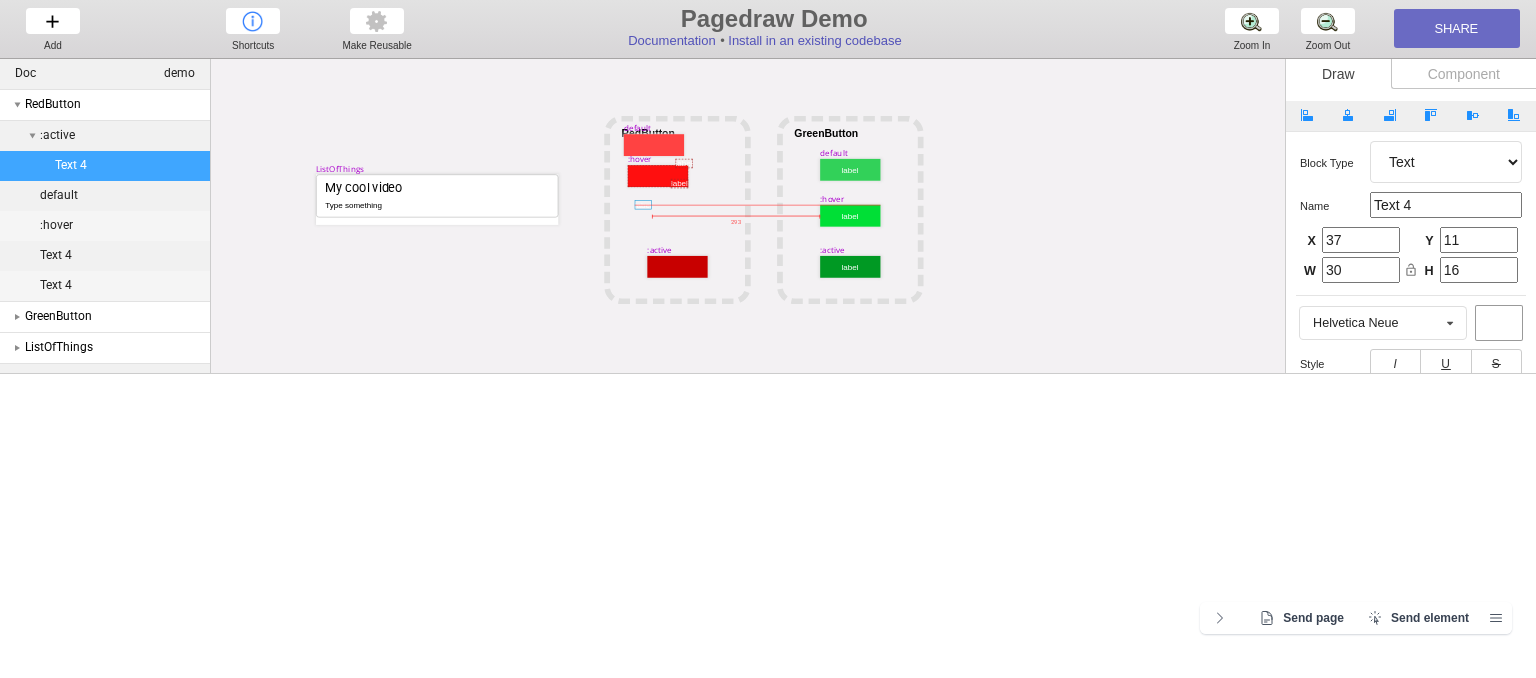 drag, startPoint x: 670, startPoint y: 263, endPoint x: 635, endPoint y: 200, distance: 72.06941 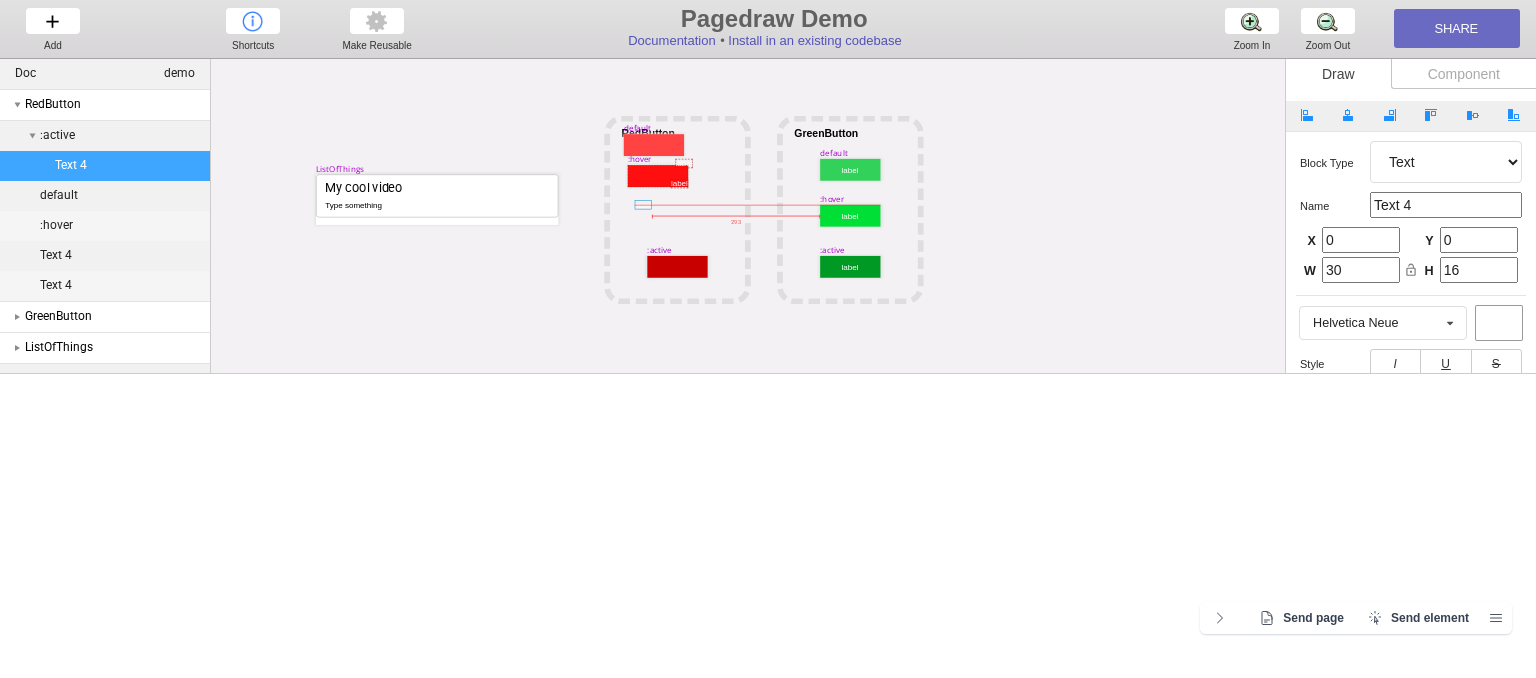 click at bounding box center [643, 204] 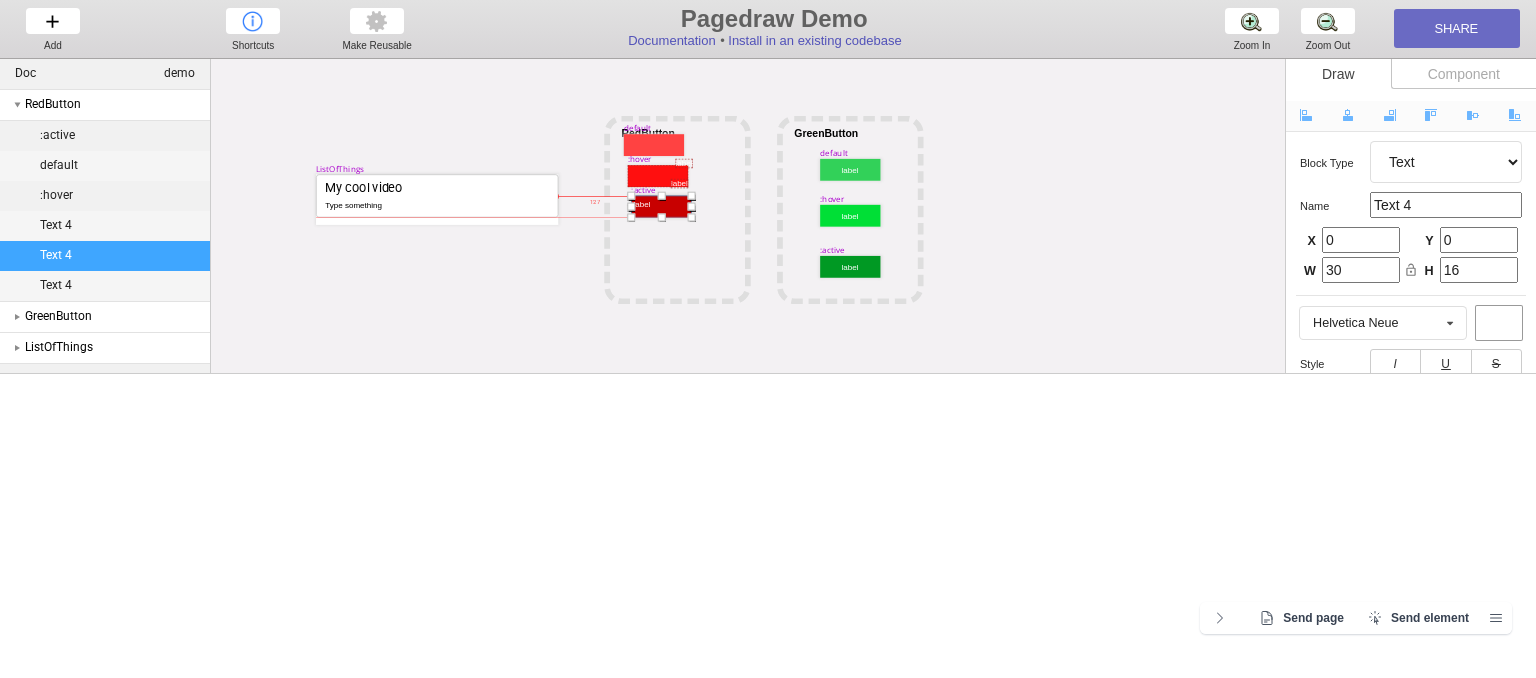 drag, startPoint x: 668, startPoint y: 266, endPoint x: 652, endPoint y: 206, distance: 62.0967 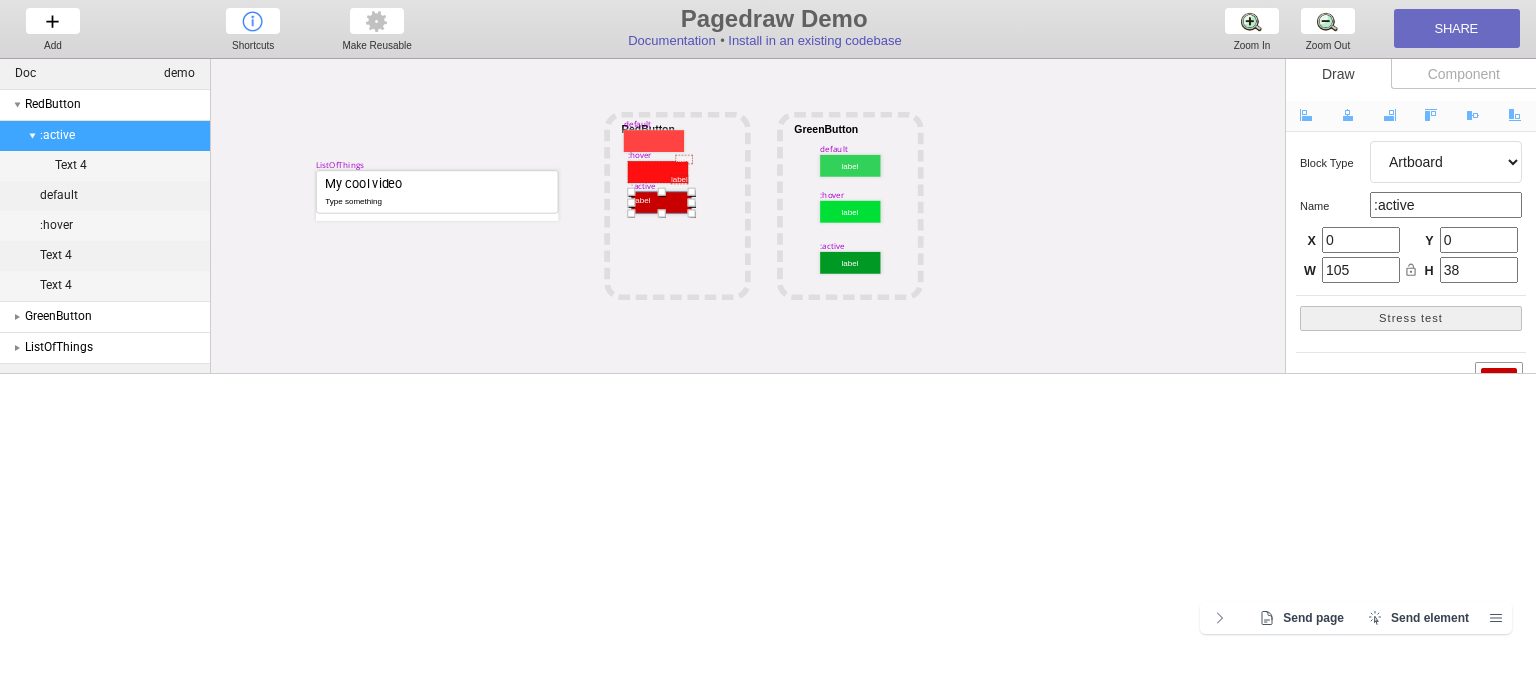 scroll, scrollTop: 0, scrollLeft: 0, axis: both 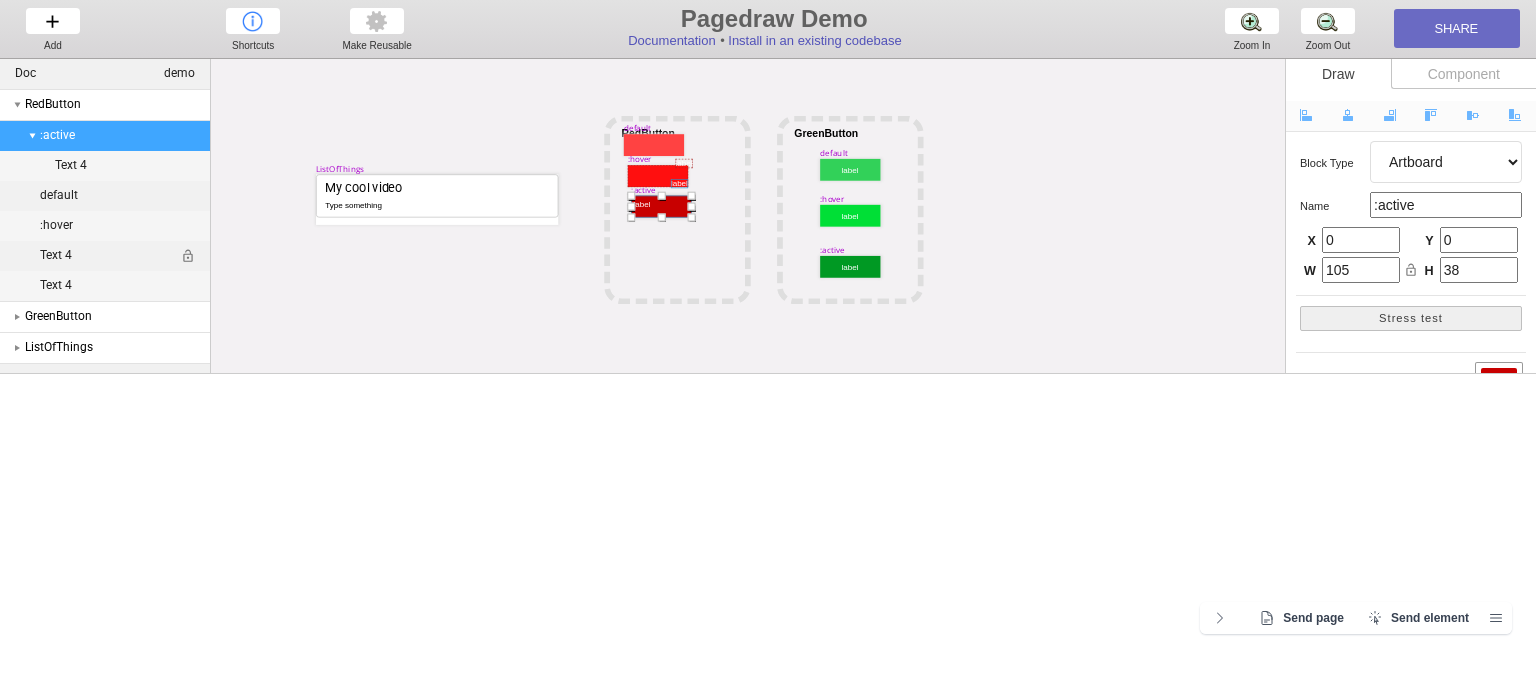 click on "Text 4" at bounding box center (108, 255) 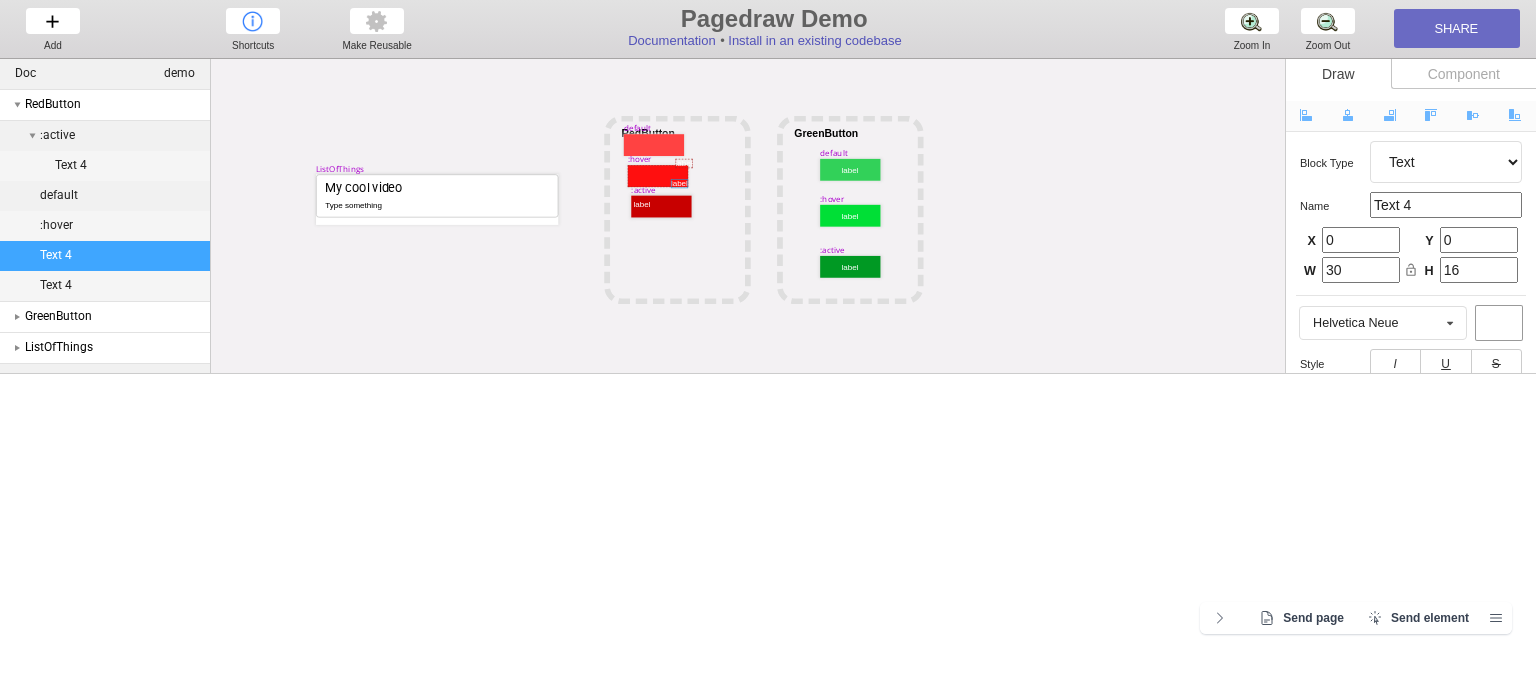 click on "My cool video Type something default label RedButton label :hover label :active ListOfThings default label label :hover label :active GreenButton" at bounding box center [1008, 376] 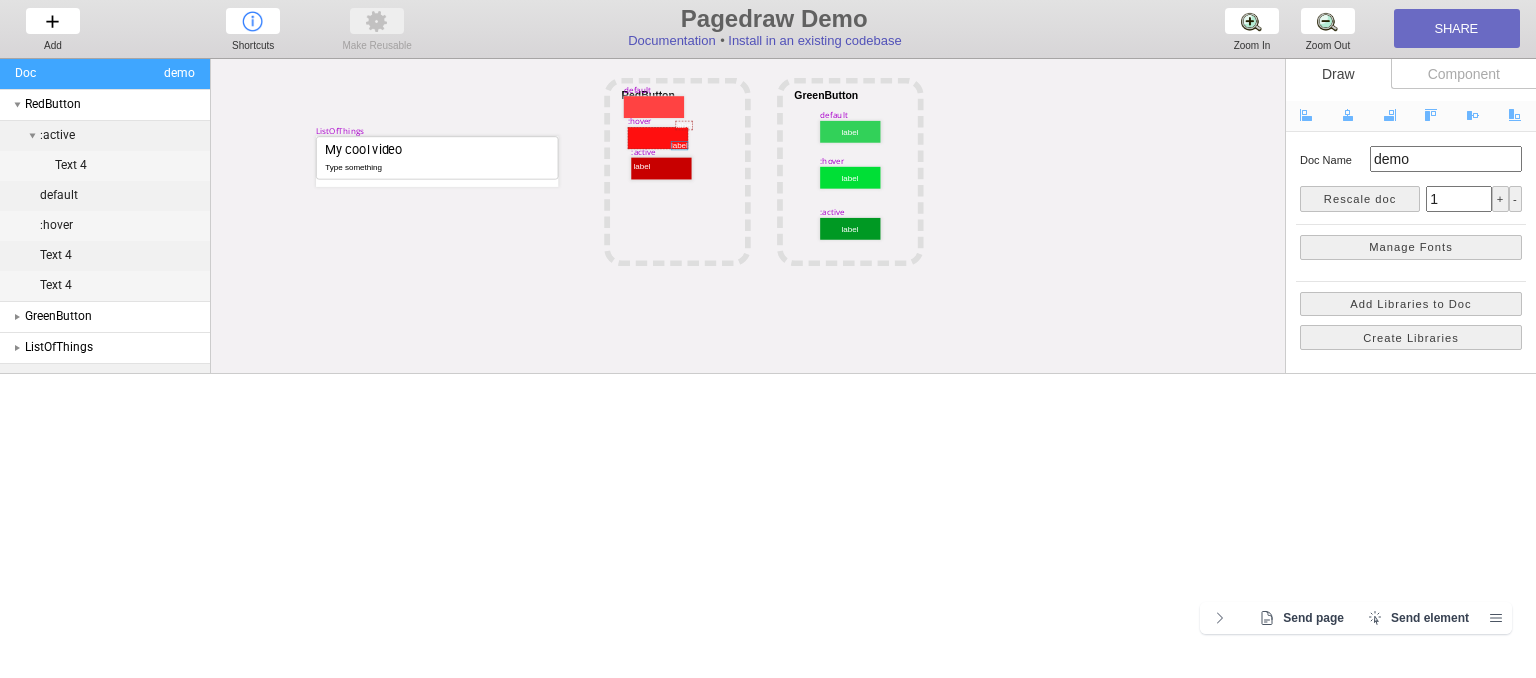 scroll, scrollTop: 0, scrollLeft: 0, axis: both 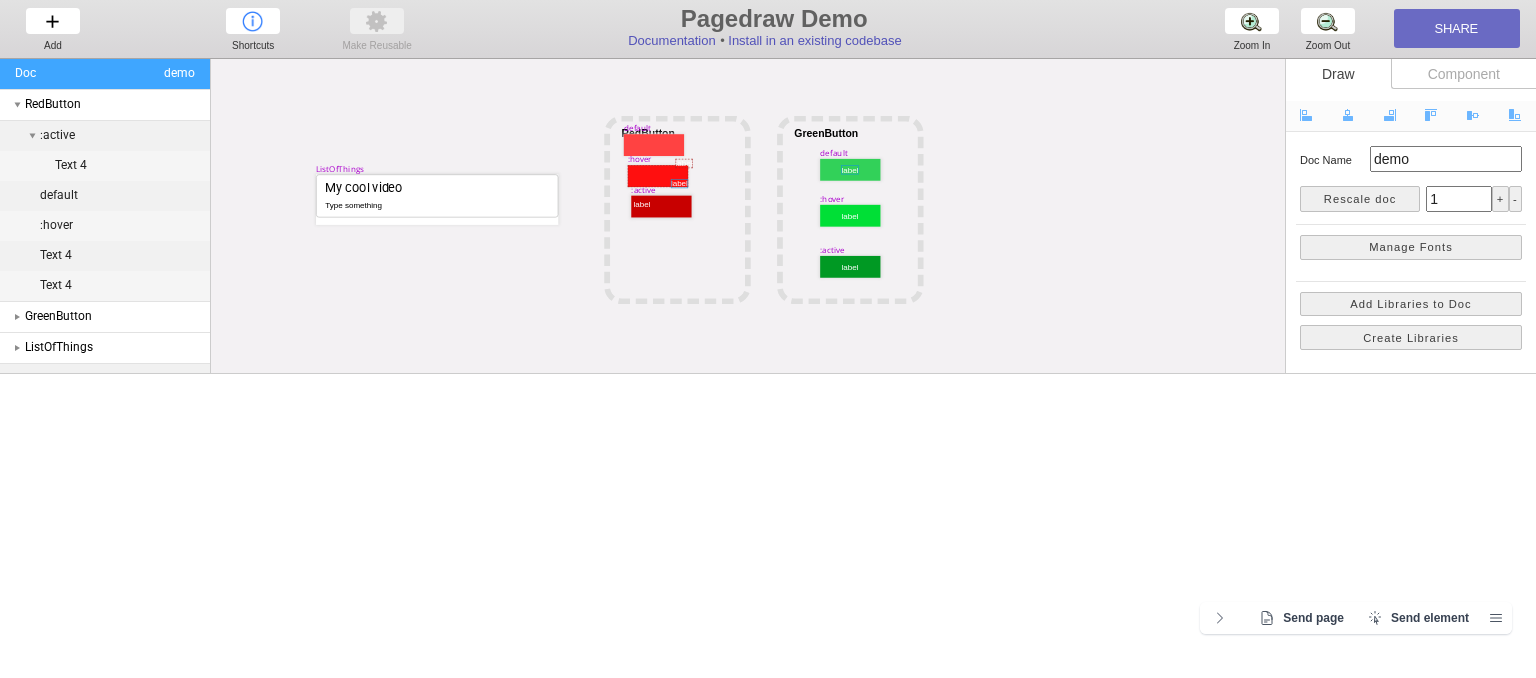 click at bounding box center [849, 169] 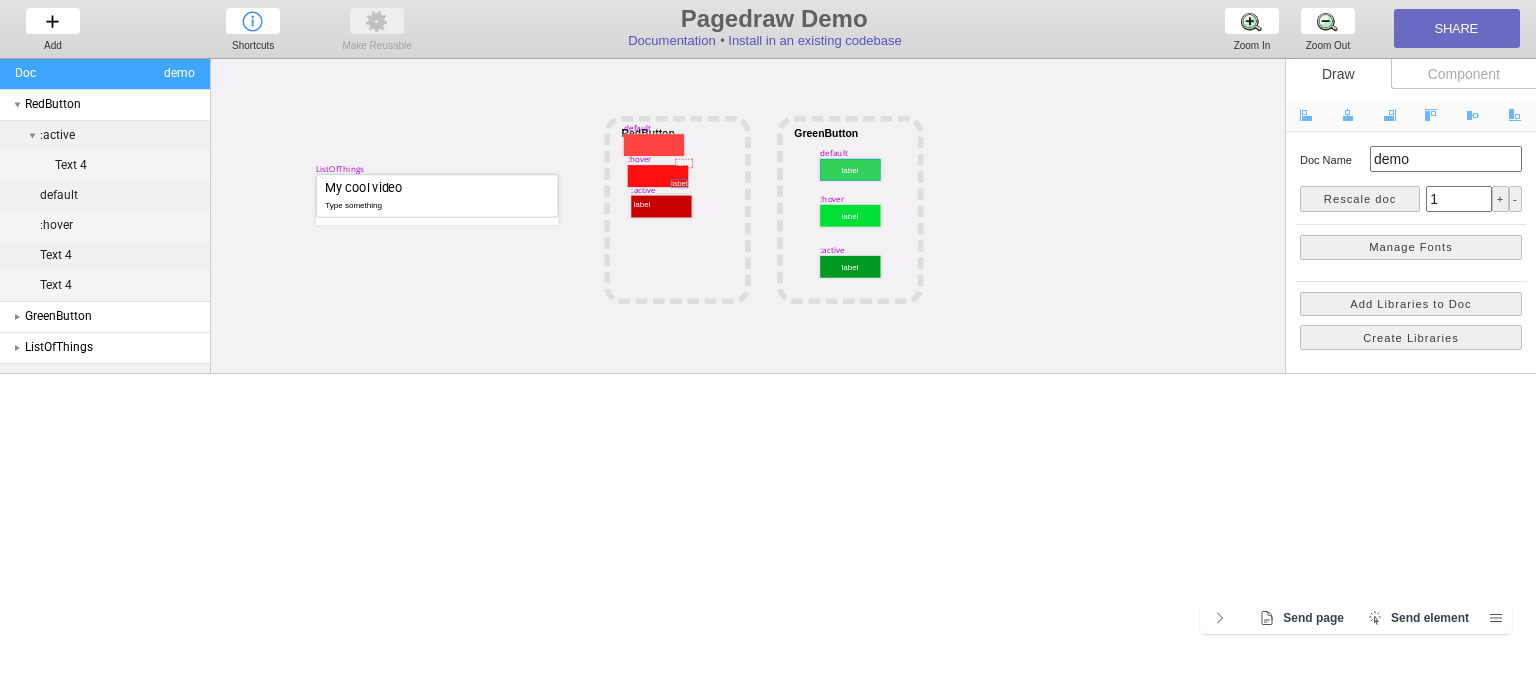 scroll, scrollTop: 19, scrollLeft: 0, axis: vertical 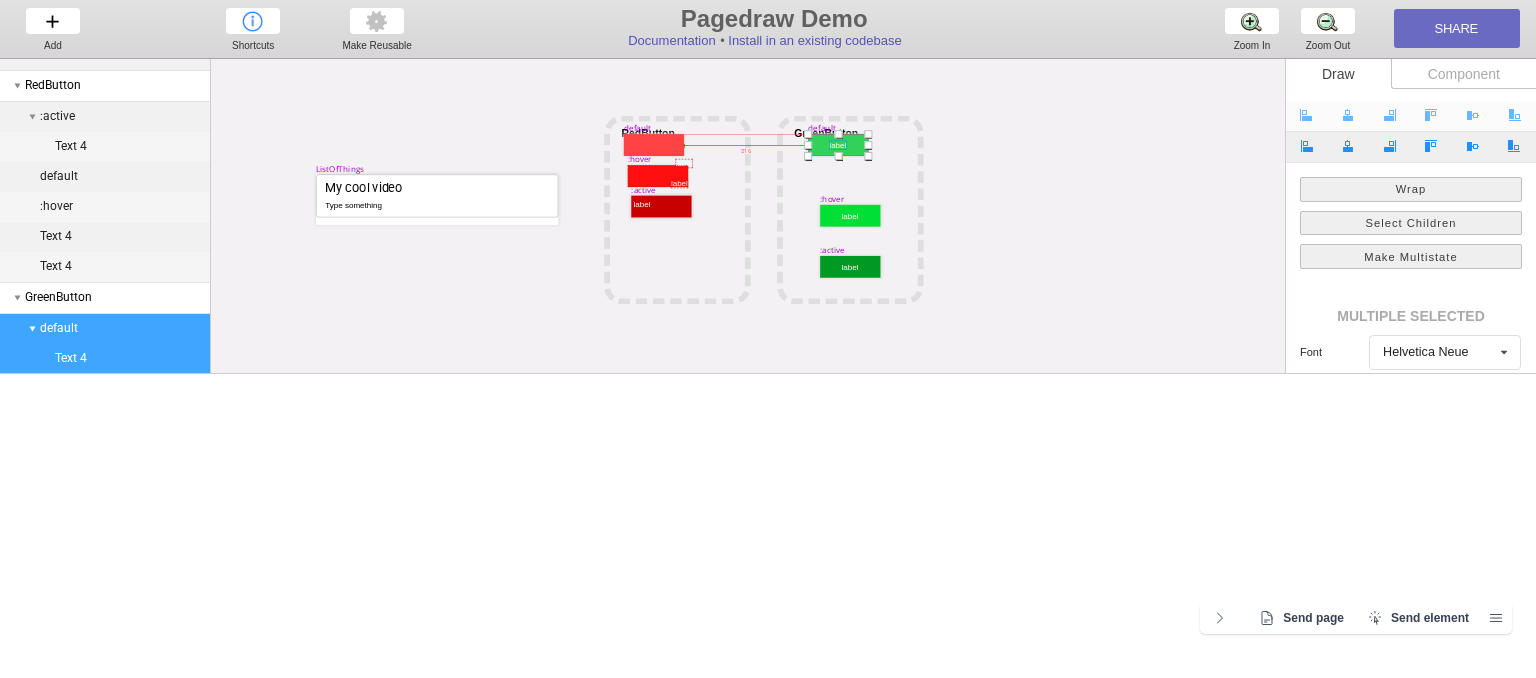 drag, startPoint x: 836, startPoint y: 167, endPoint x: 825, endPoint y: 142, distance: 27.313 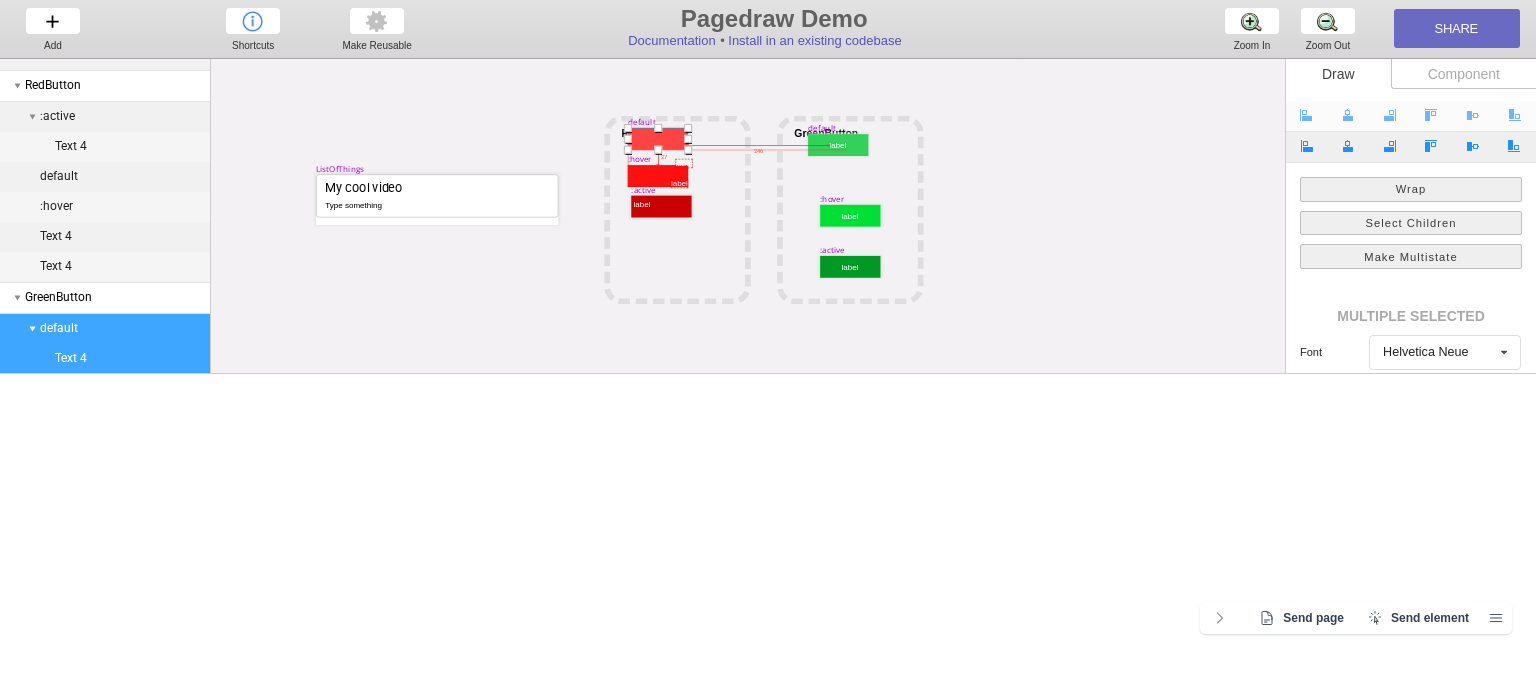 click at bounding box center (658, 139) 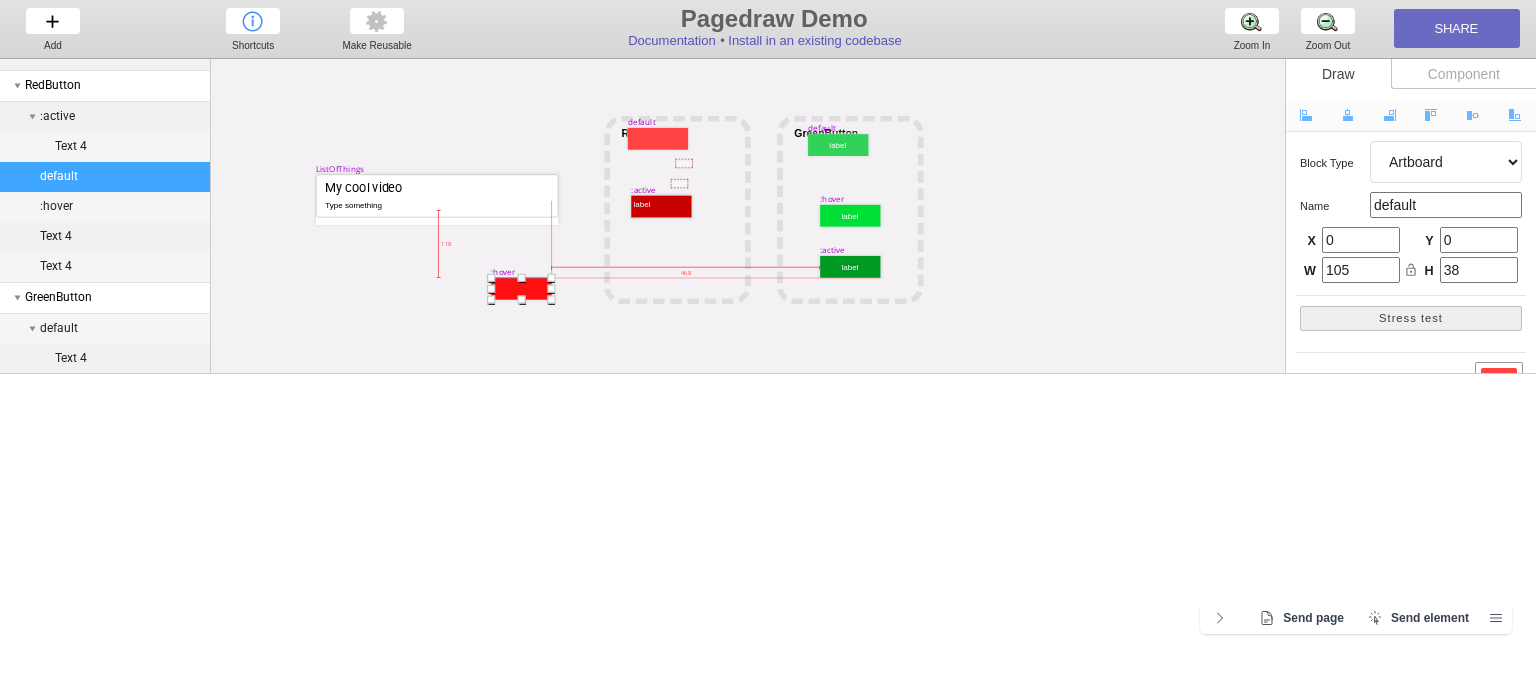 drag, startPoint x: 653, startPoint y: 175, endPoint x: 516, endPoint y: 287, distance: 176.9548 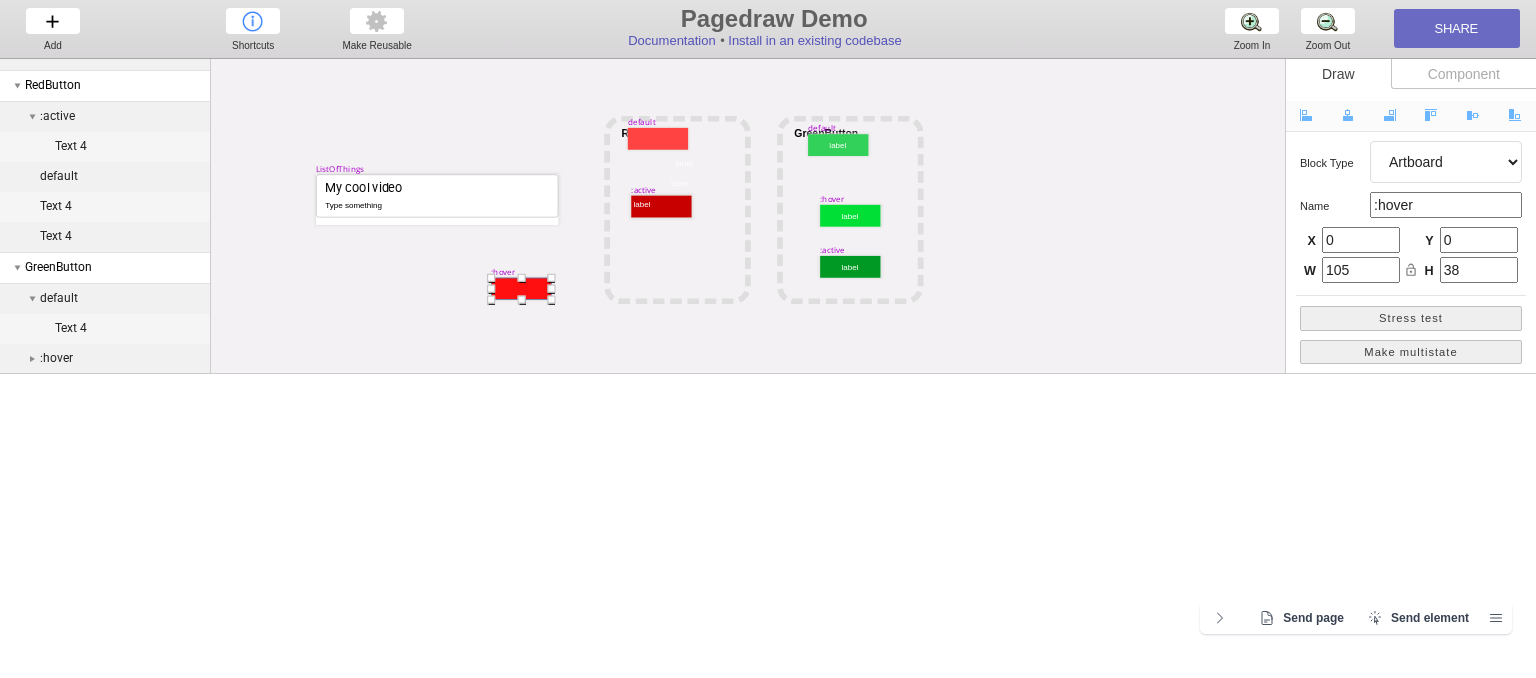 click at bounding box center (521, 289) 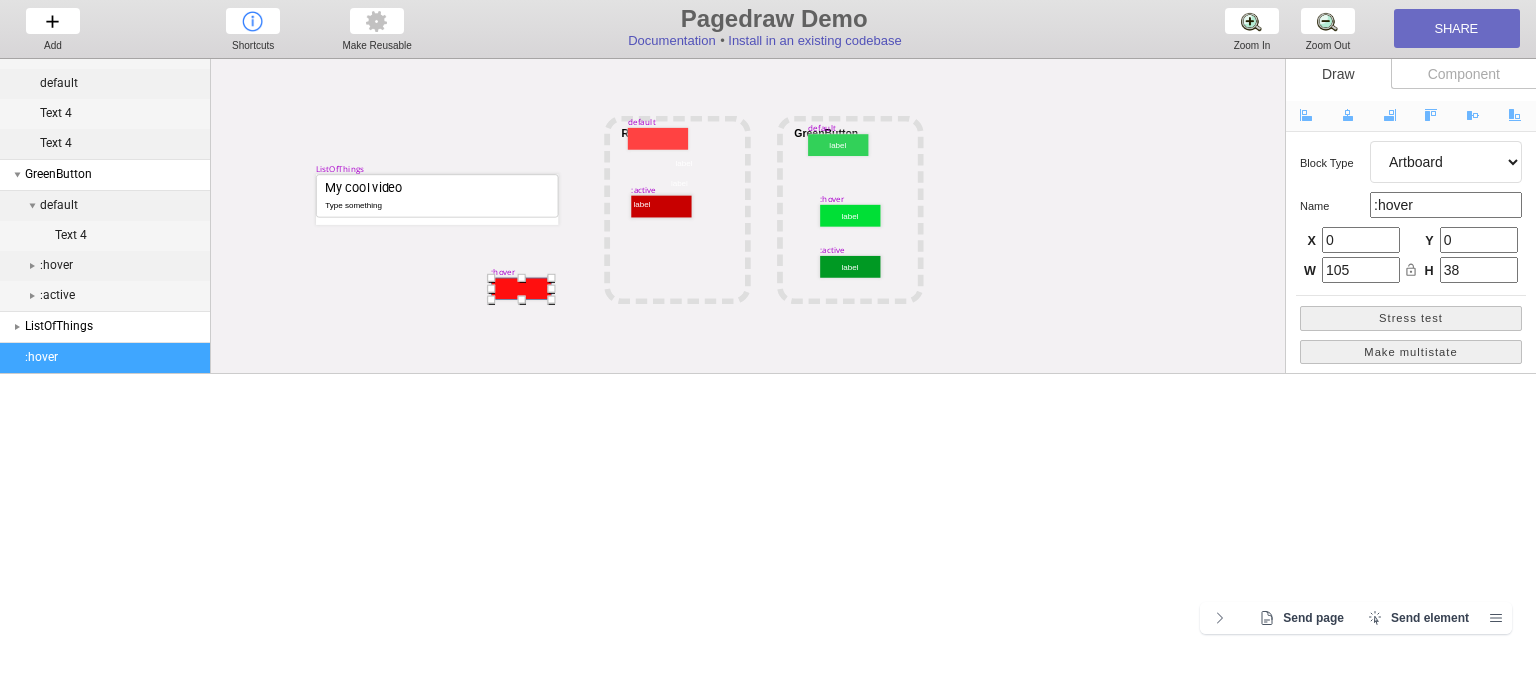 click at bounding box center [521, 289] 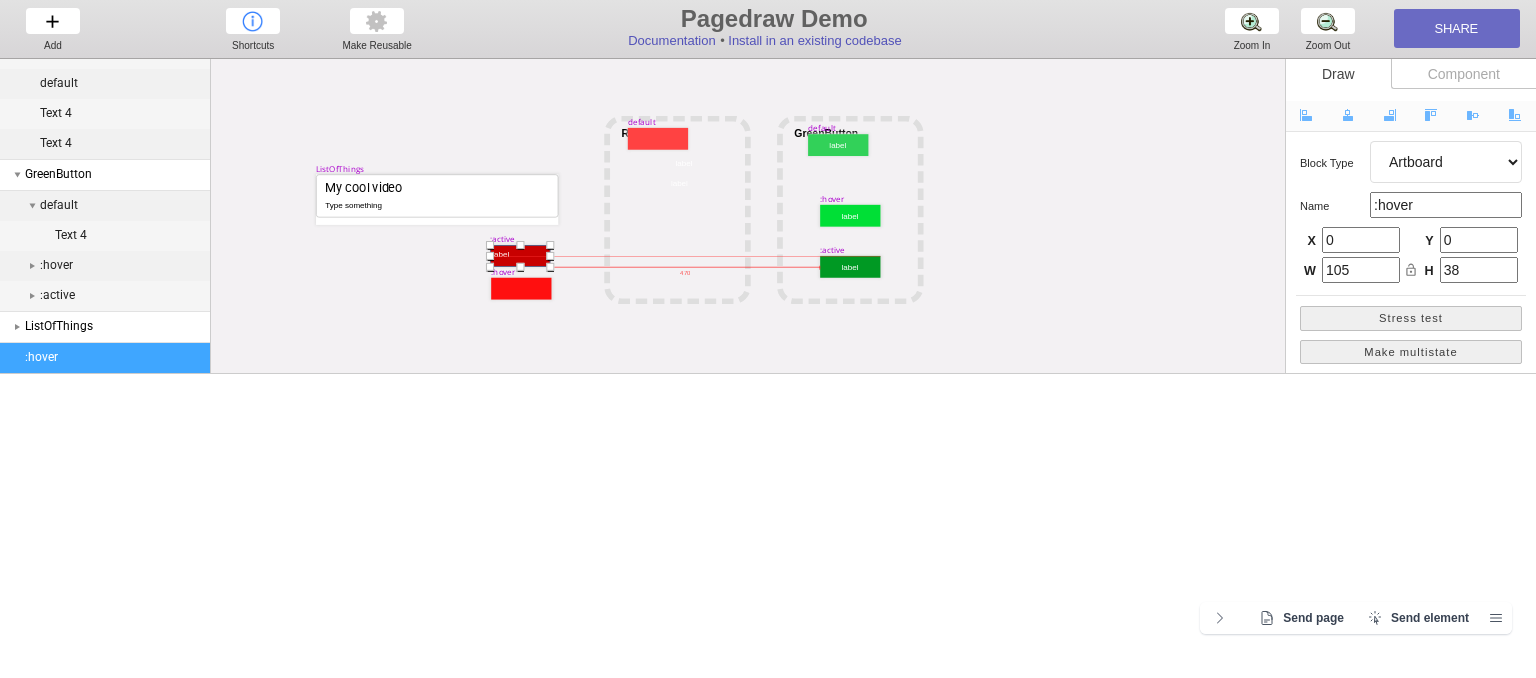 drag, startPoint x: 673, startPoint y: 201, endPoint x: 532, endPoint y: 250, distance: 149.27156 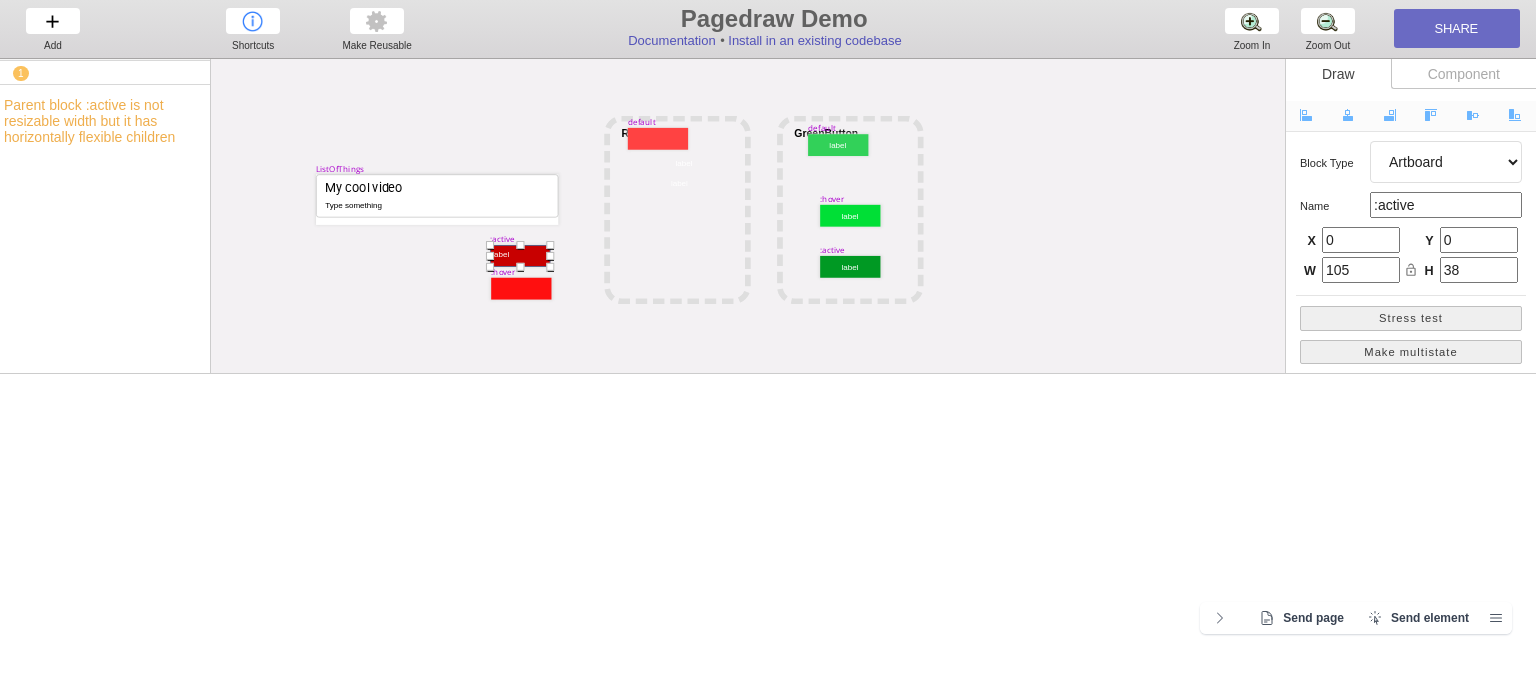 scroll, scrollTop: 349, scrollLeft: 0, axis: vertical 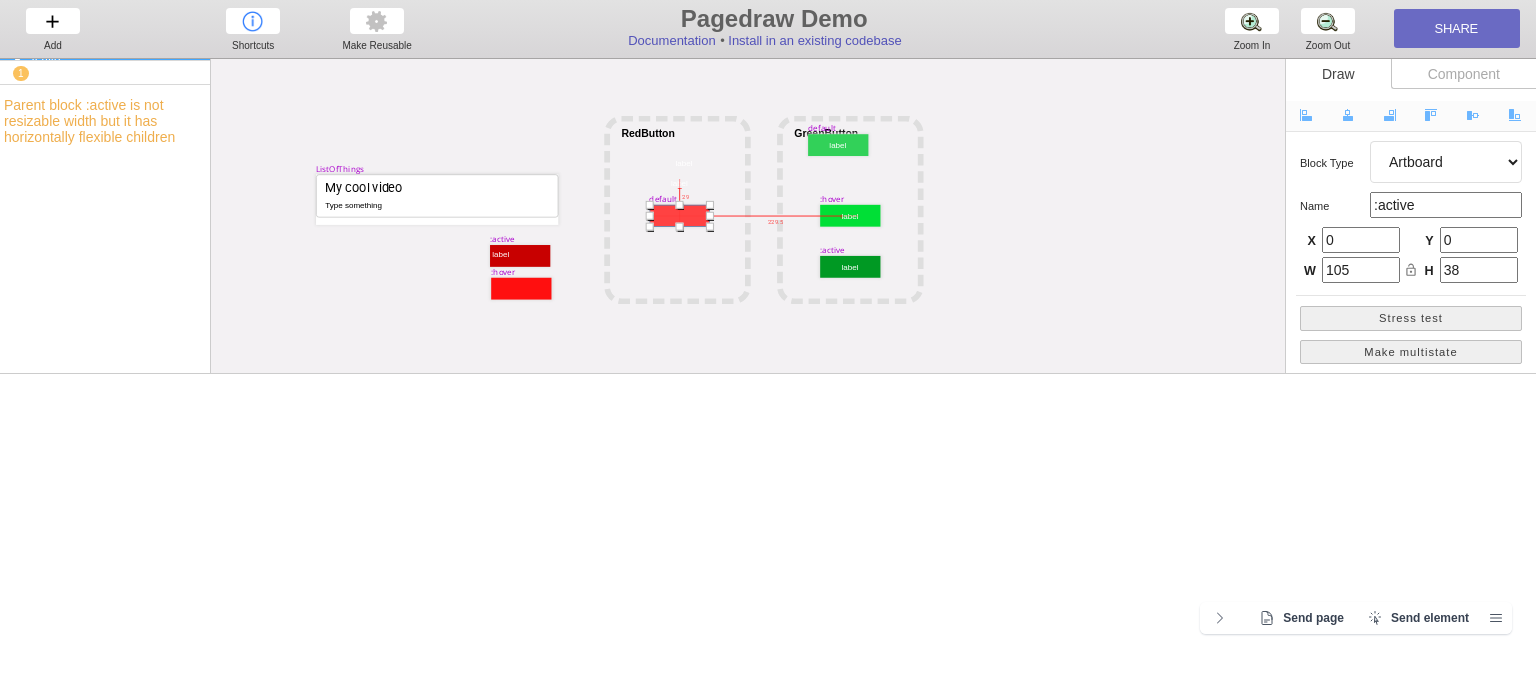 drag, startPoint x: 642, startPoint y: 136, endPoint x: 664, endPoint y: 213, distance: 80.08121 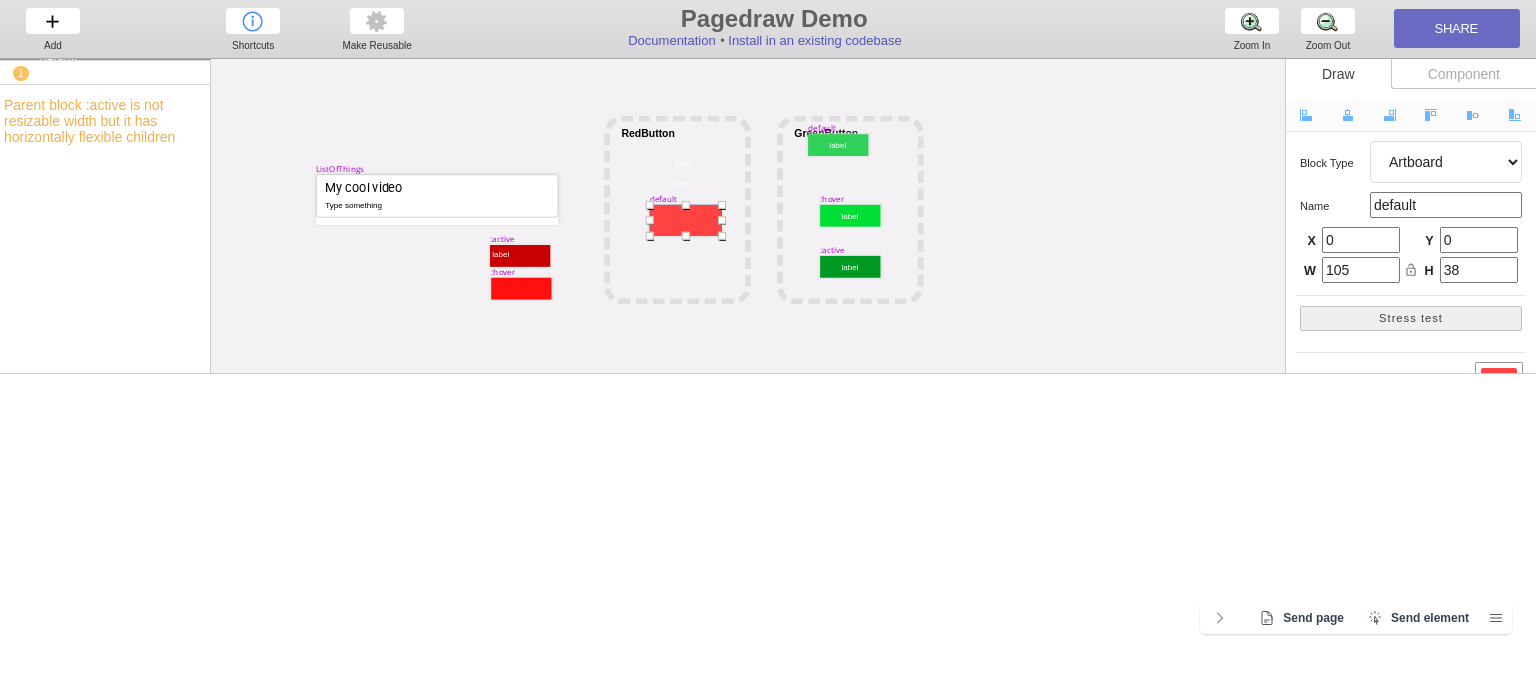 drag, startPoint x: 705, startPoint y: 225, endPoint x: 717, endPoint y: 234, distance: 15 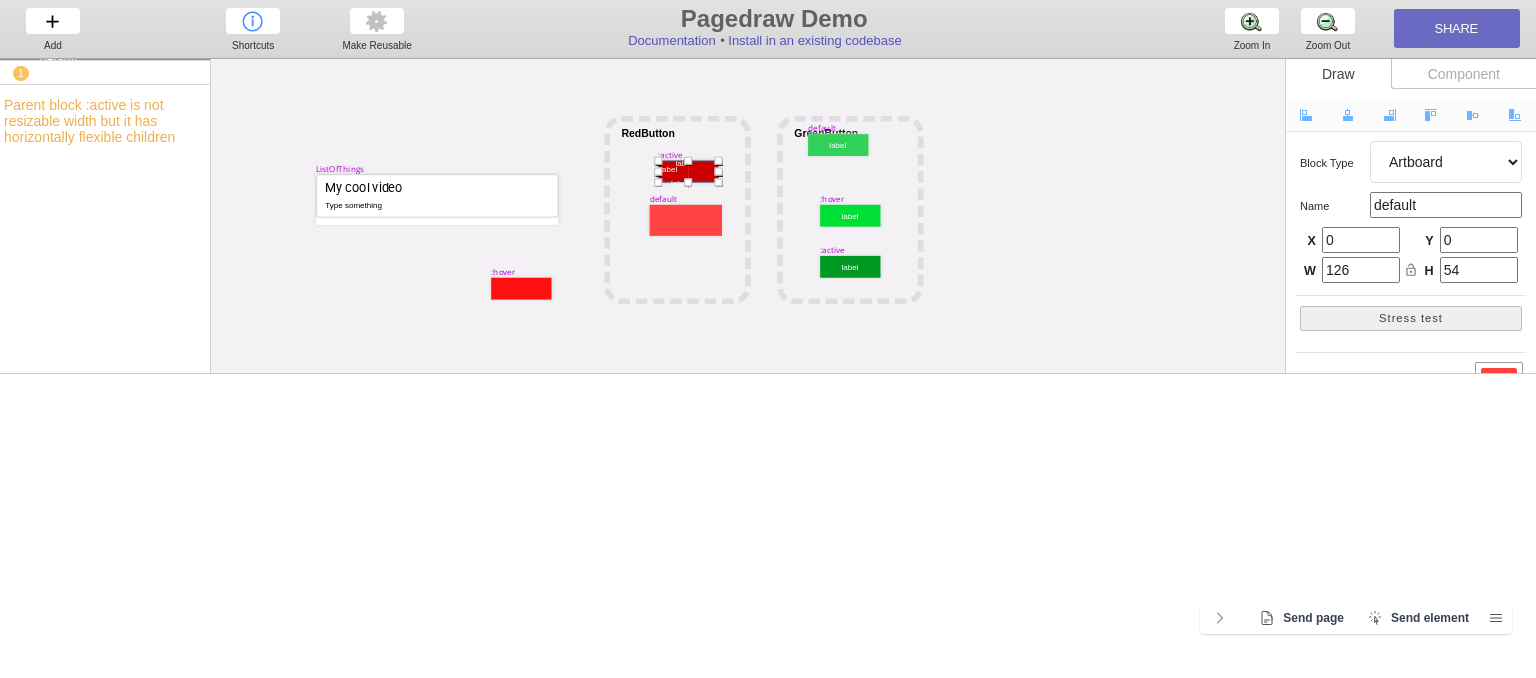 drag, startPoint x: 524, startPoint y: 258, endPoint x: 692, endPoint y: 174, distance: 187.82971 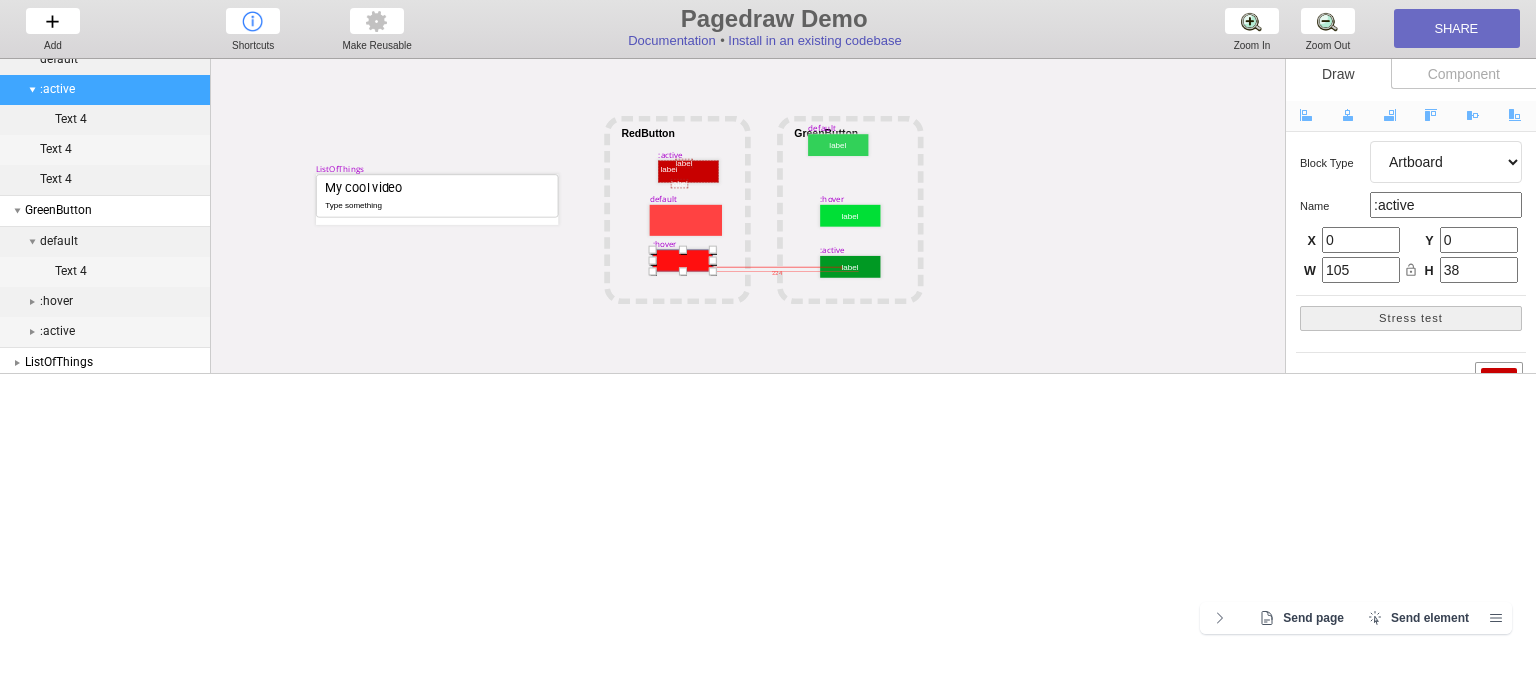 drag, startPoint x: 535, startPoint y: 283, endPoint x: 696, endPoint y: 254, distance: 163.59096 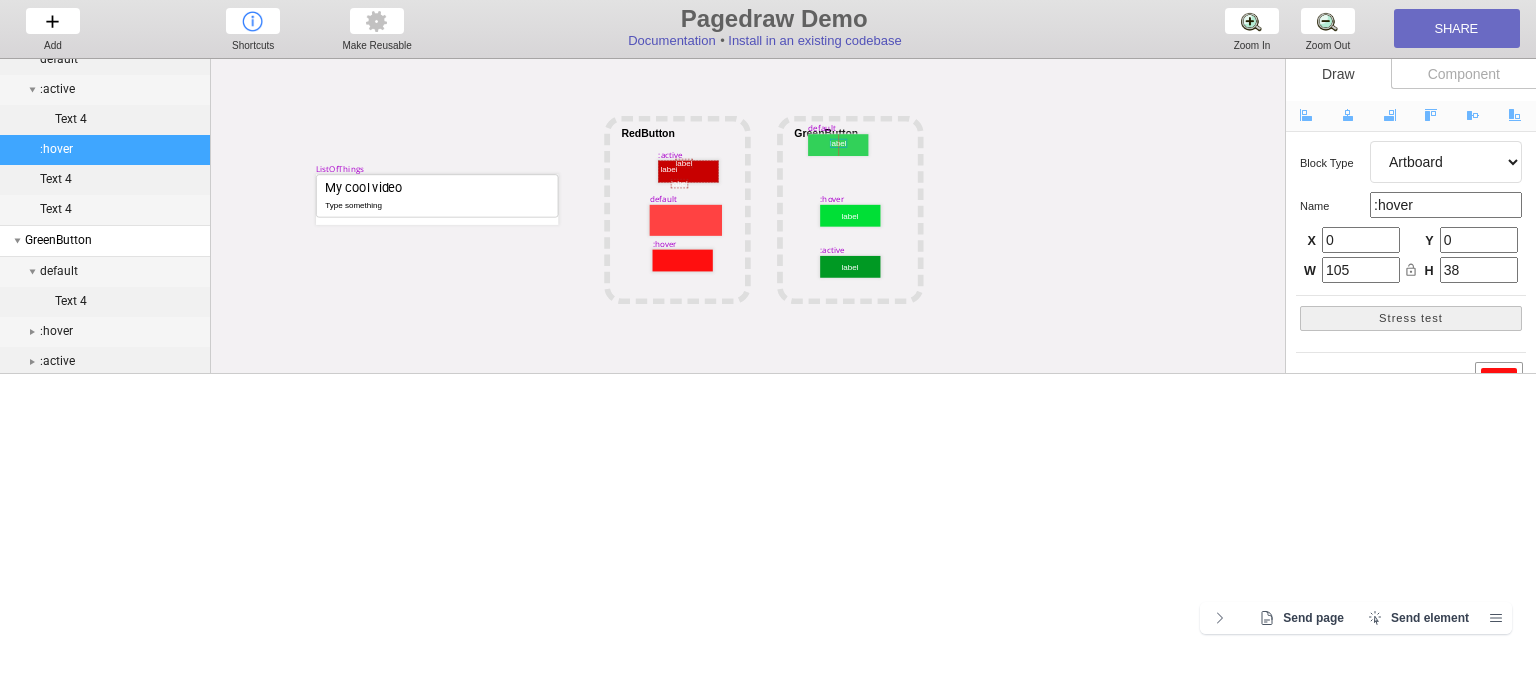 click at bounding box center (838, 143) 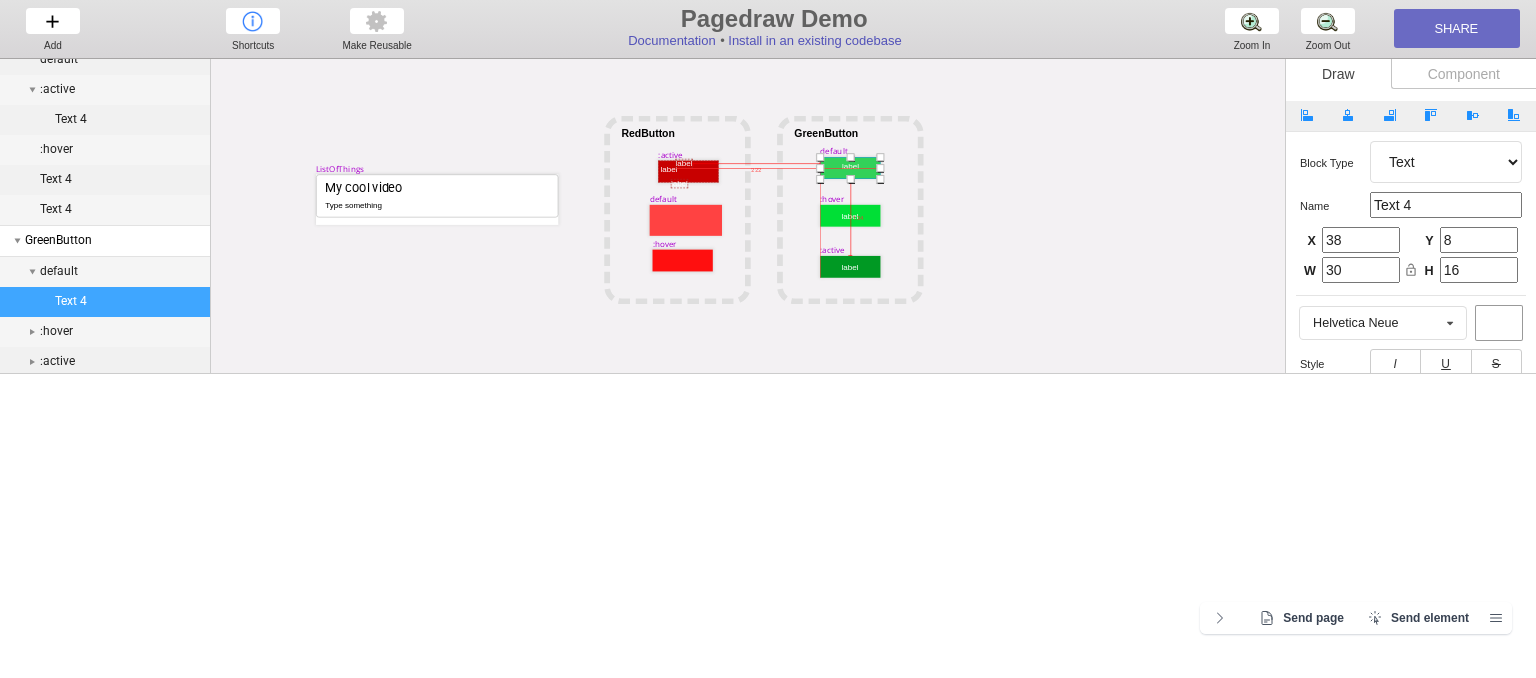drag, startPoint x: 816, startPoint y: 145, endPoint x: 829, endPoint y: 168, distance: 26.41969 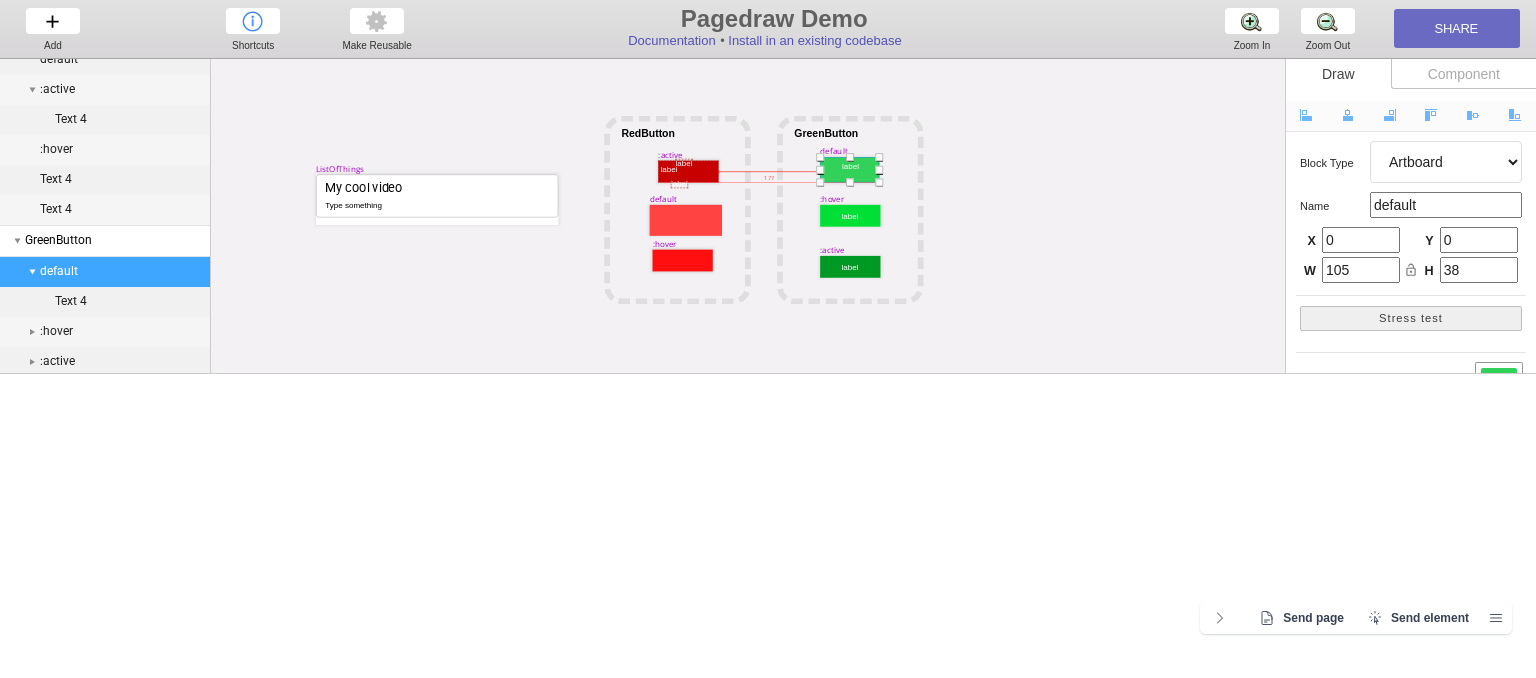 click at bounding box center (879, 182) 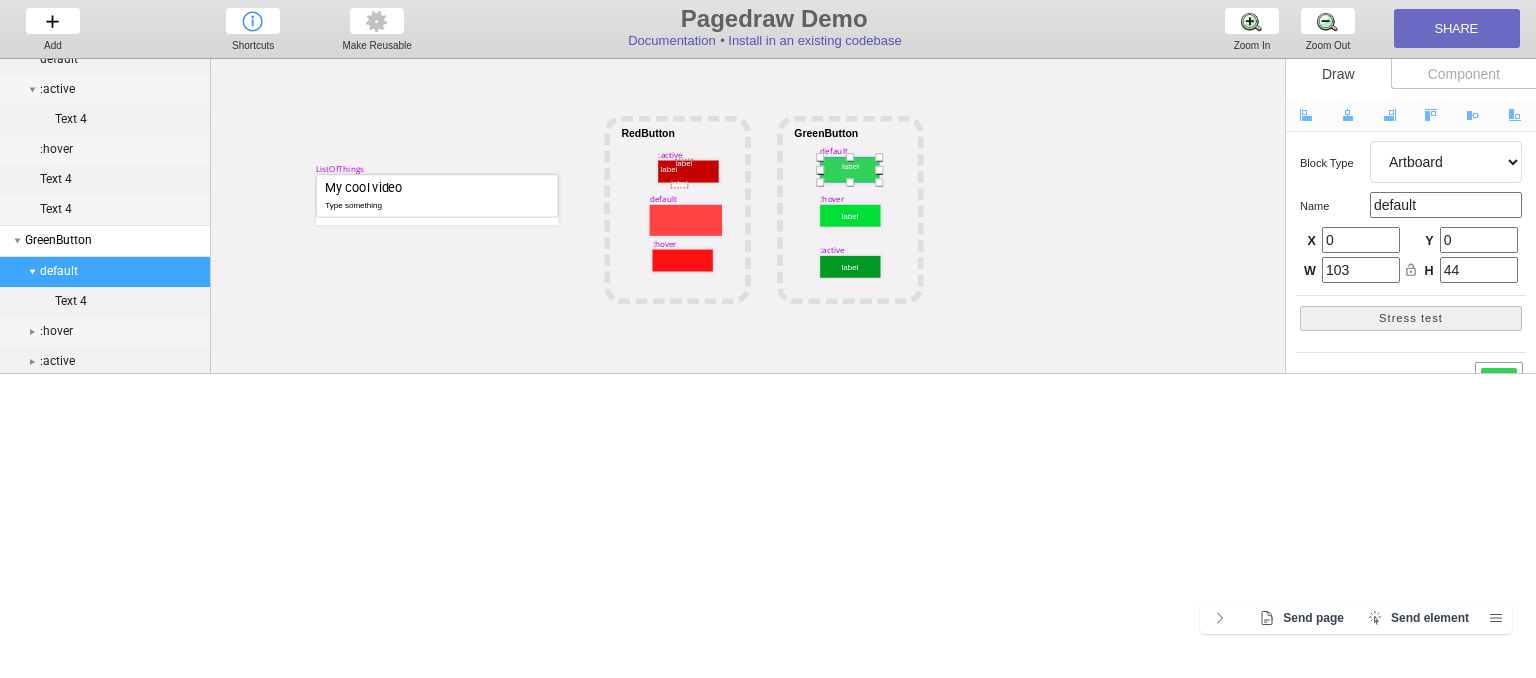 click on "My cool video Type something default label RedButton label :hover label :active ListOfThings default label label :hover label :active GreenButton" at bounding box center (1008, 376) 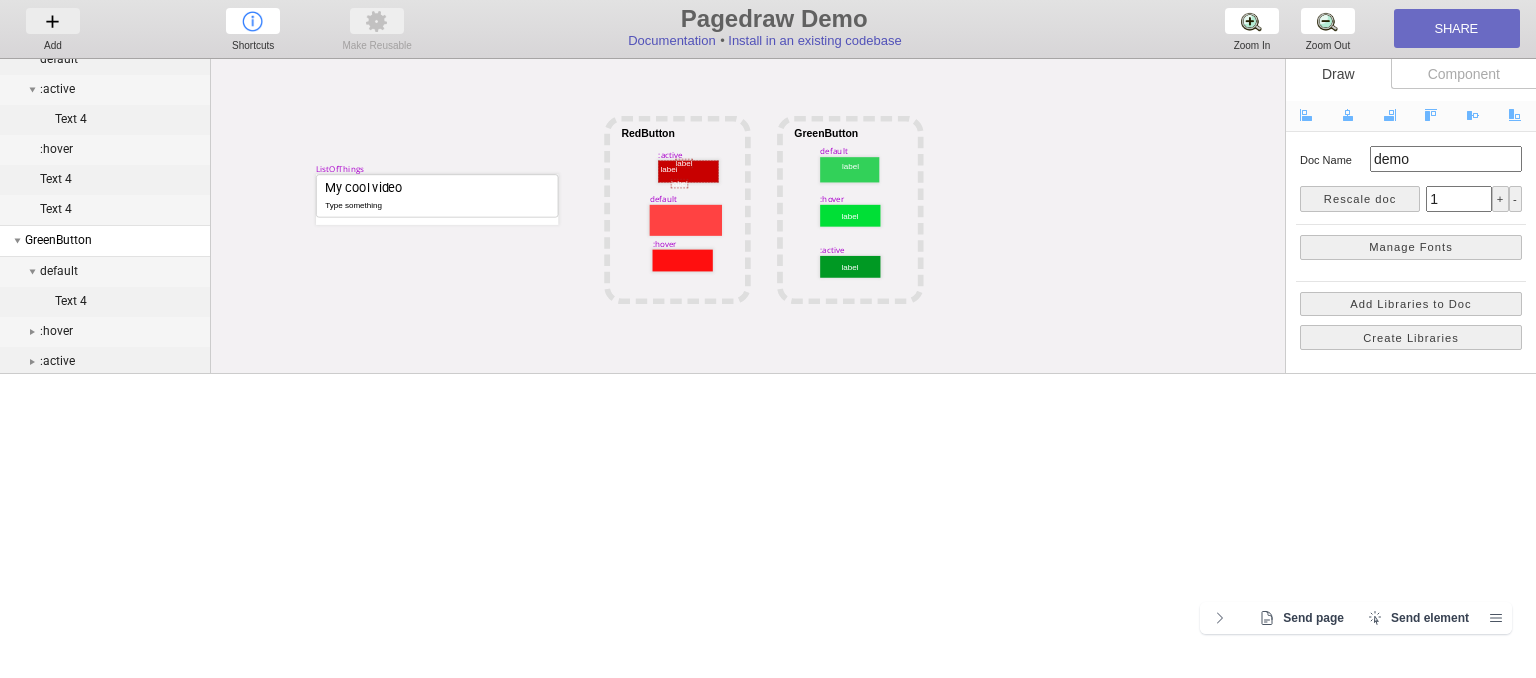 click on "Add Add Add" at bounding box center (53, 28) 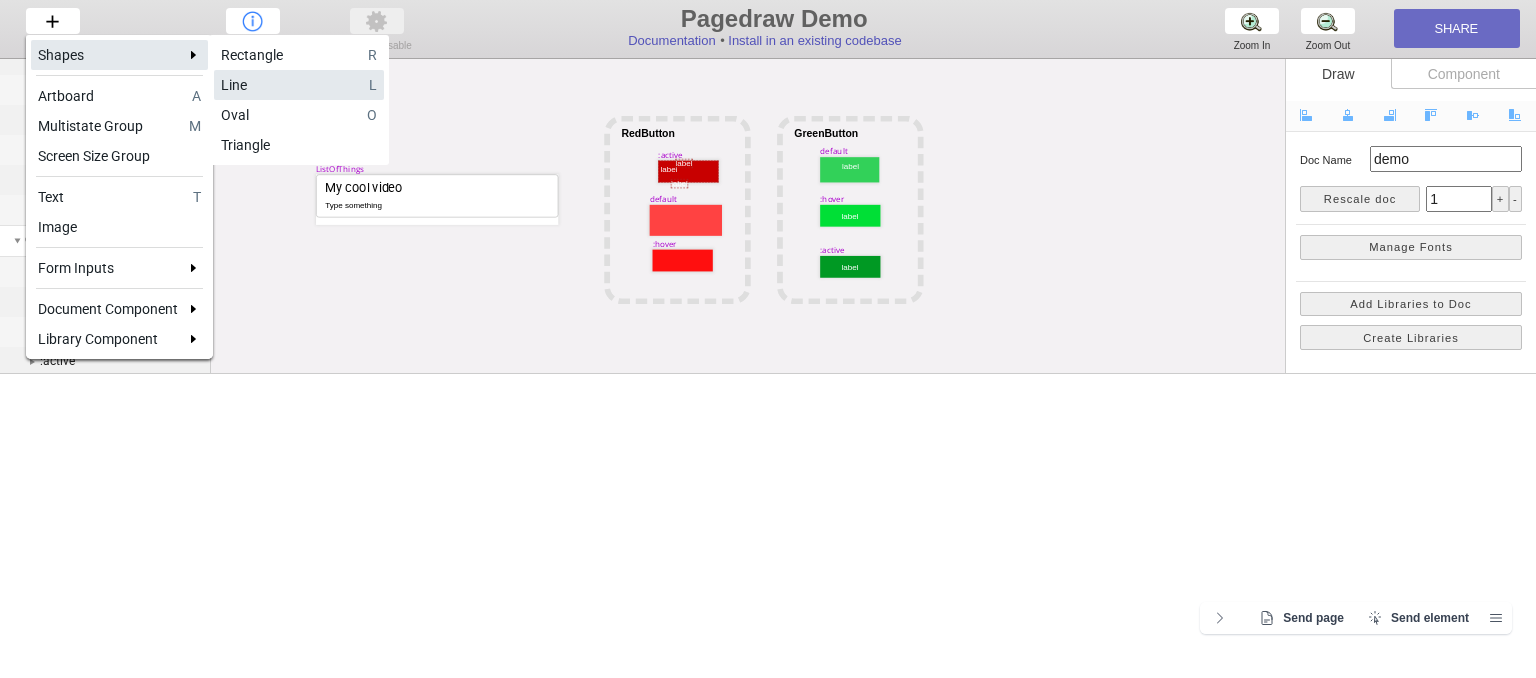 click on "Line" at bounding box center [291, 85] 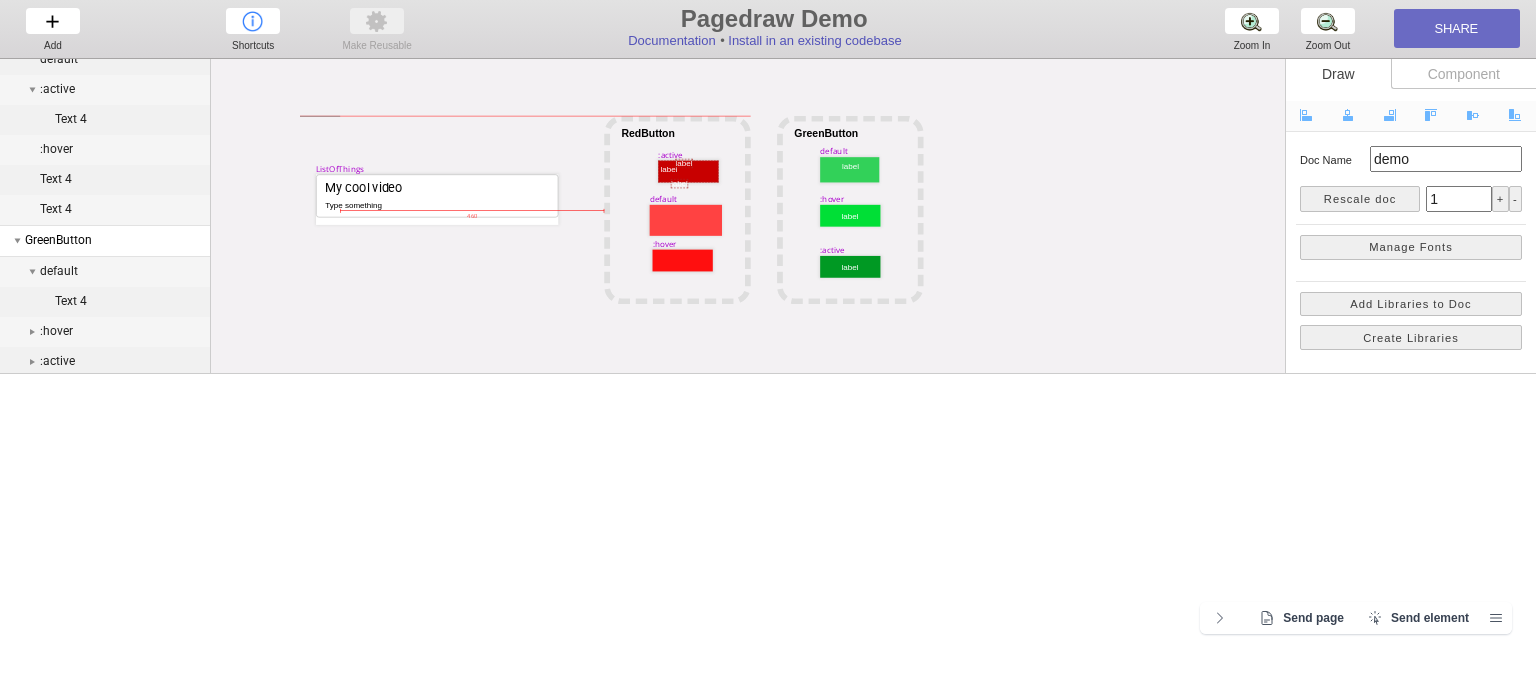 drag, startPoint x: 300, startPoint y: 116, endPoint x: 340, endPoint y: 150, distance: 52.49762 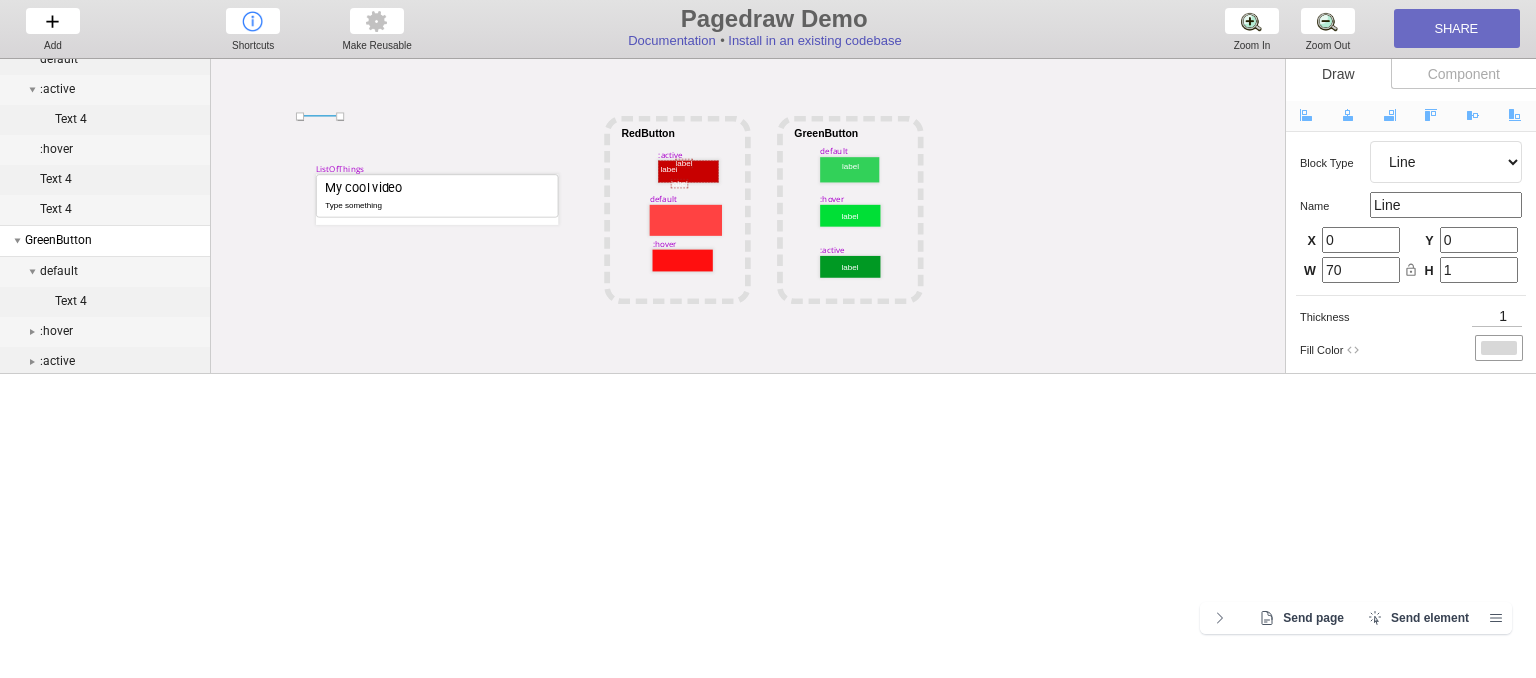 scroll, scrollTop: 142, scrollLeft: 0, axis: vertical 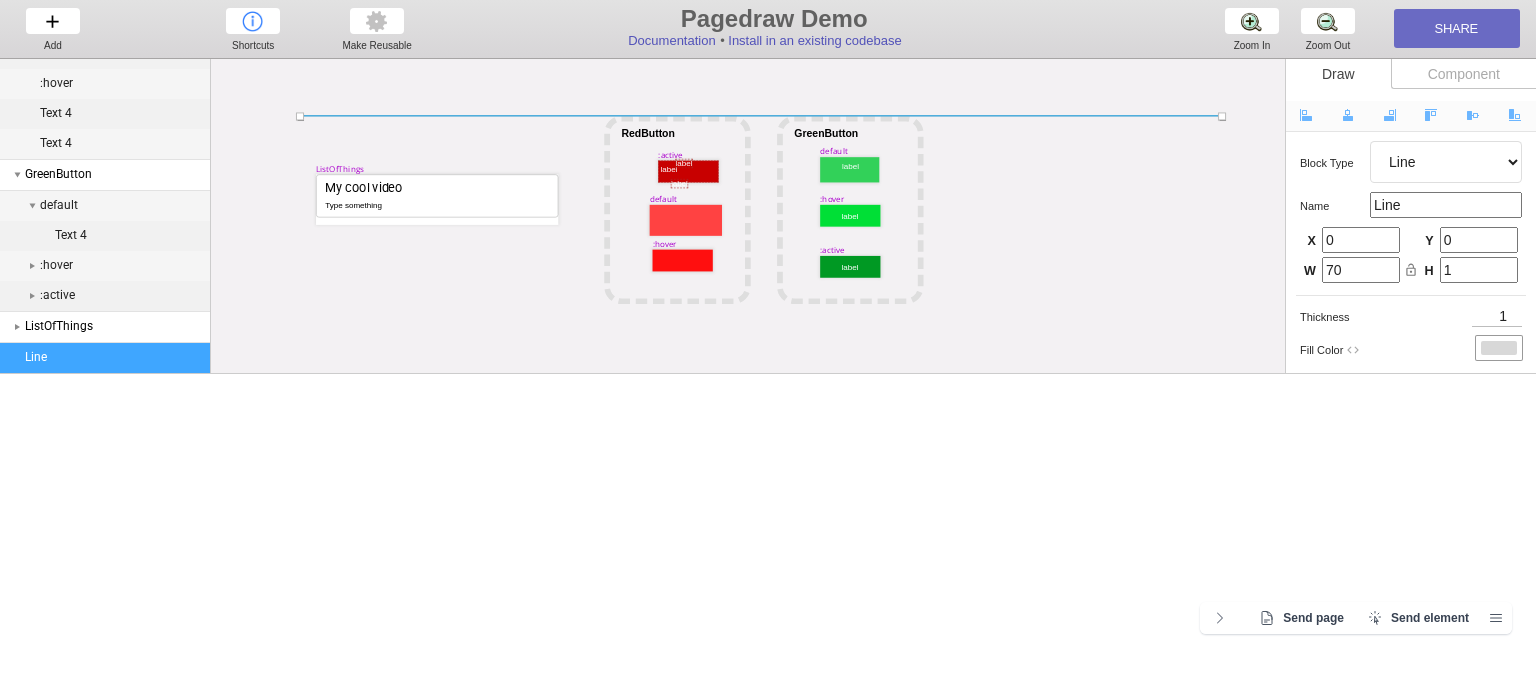 drag, startPoint x: 340, startPoint y: 115, endPoint x: 1222, endPoint y: 107, distance: 882.03625 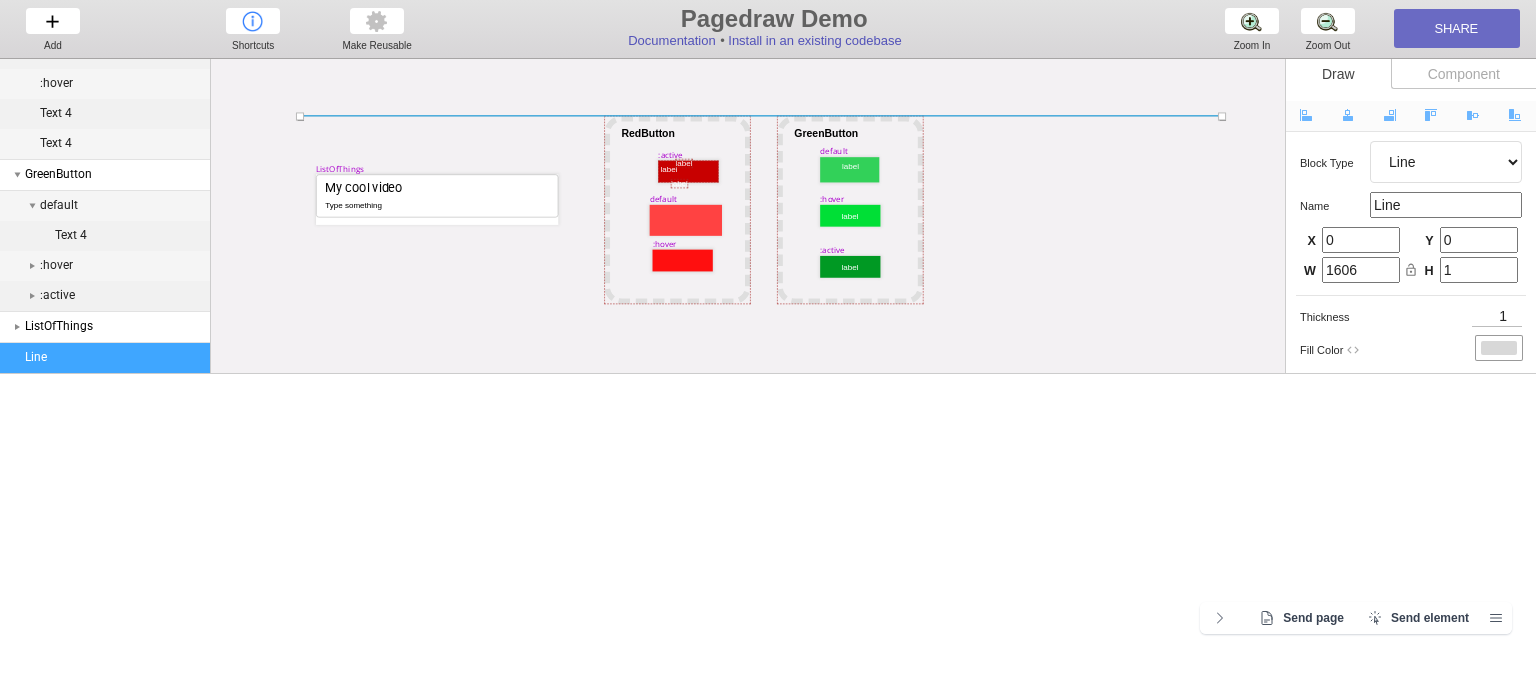 click on "My cool video Type something default label RedButton label :hover label :active ListOfThings default label label :hover label :active GreenButton" at bounding box center (1157, 376) 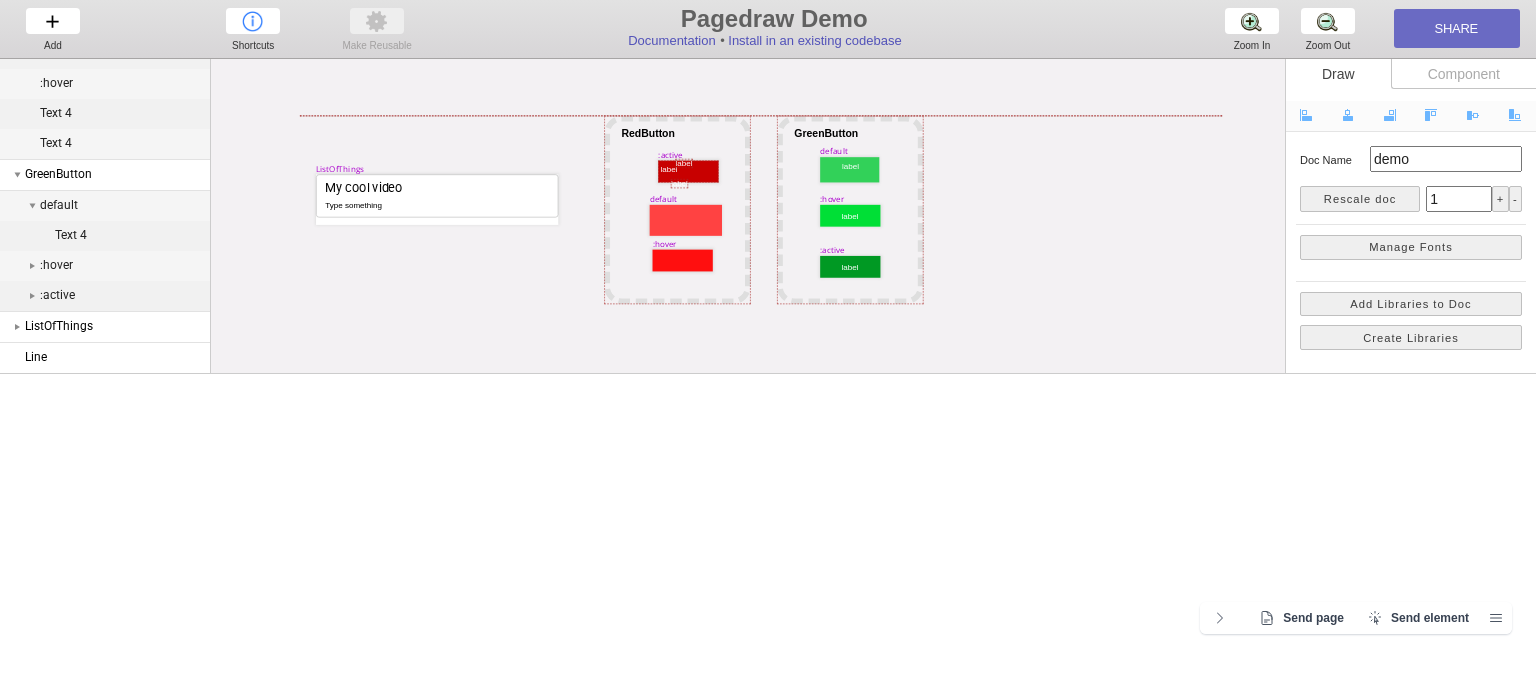 click on "My cool video Type something default label RedButton label :hover label :active ListOfThings default label label :hover label :active GreenButton" at bounding box center (1157, 376) 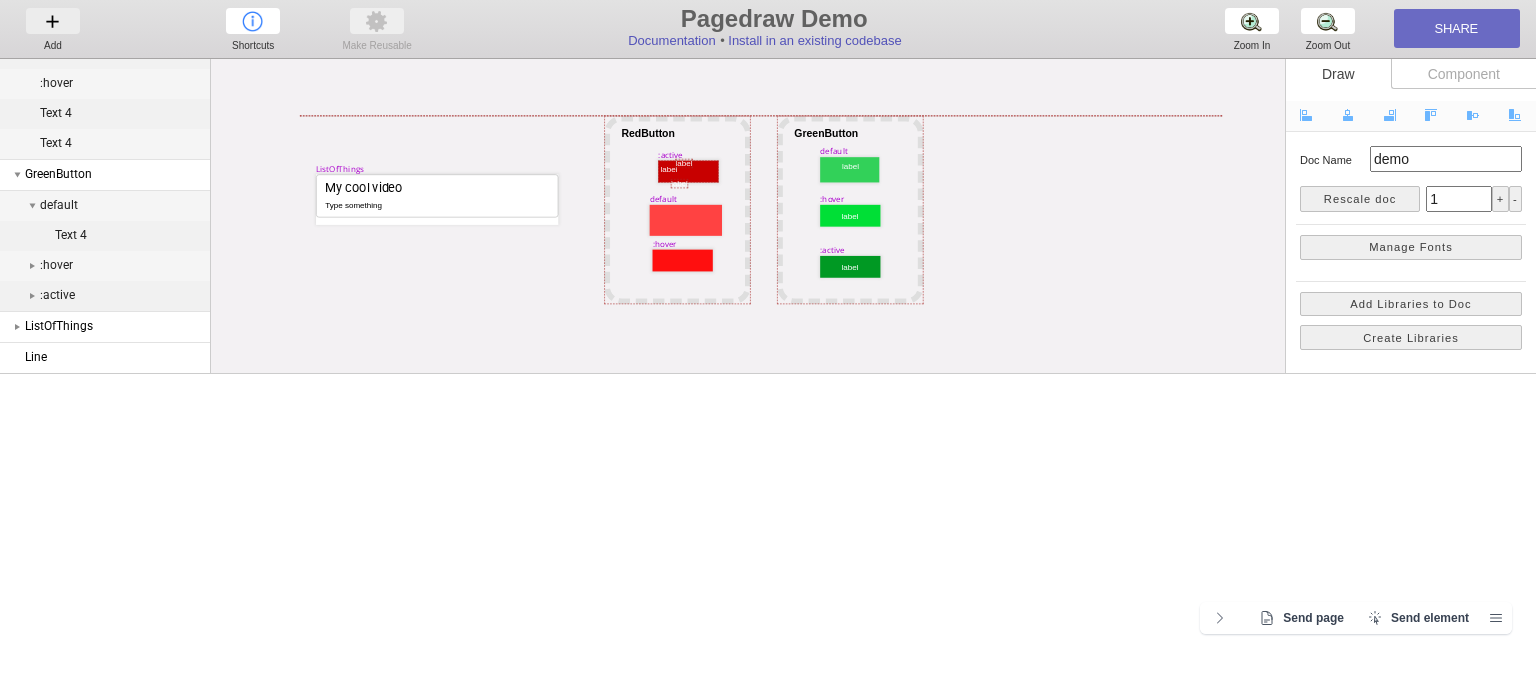 click on "Add Add Add" at bounding box center [53, 28] 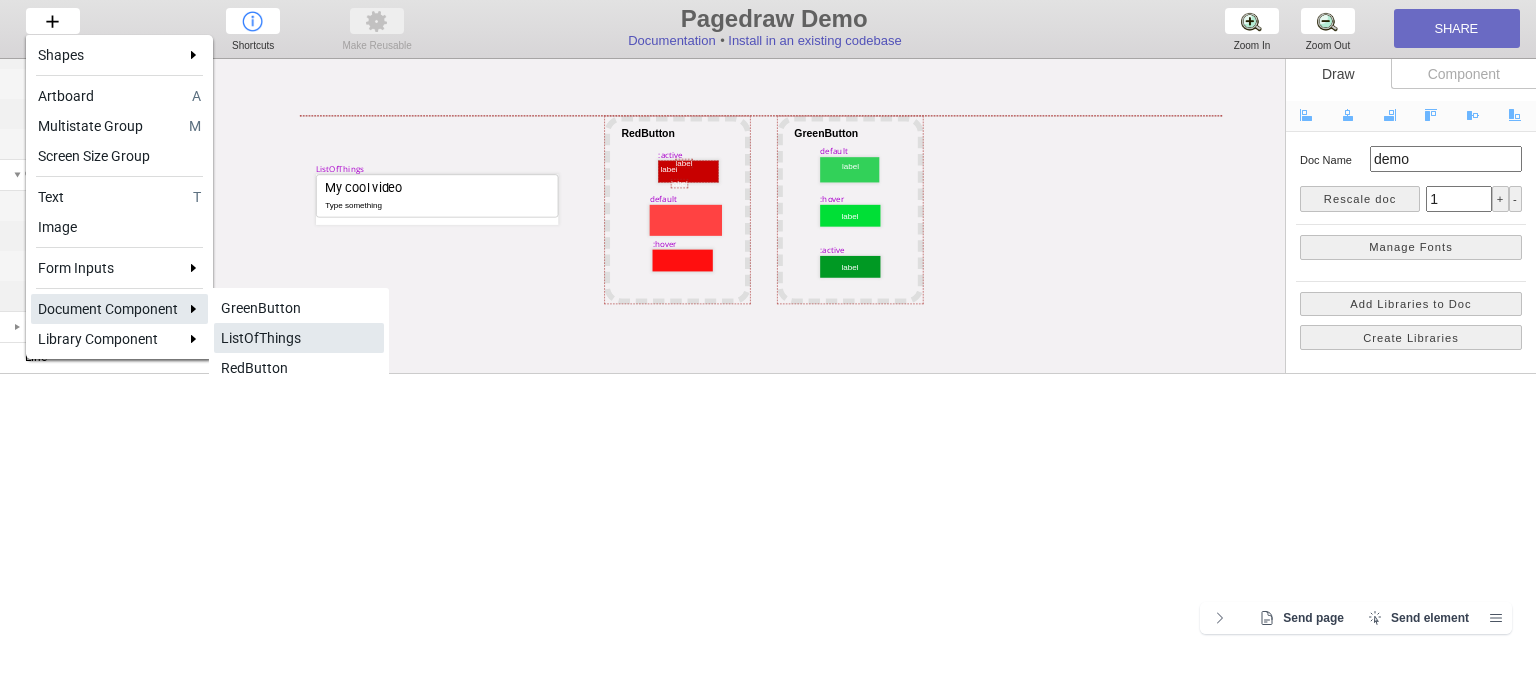 click on "ListOfThings" at bounding box center (299, 338) 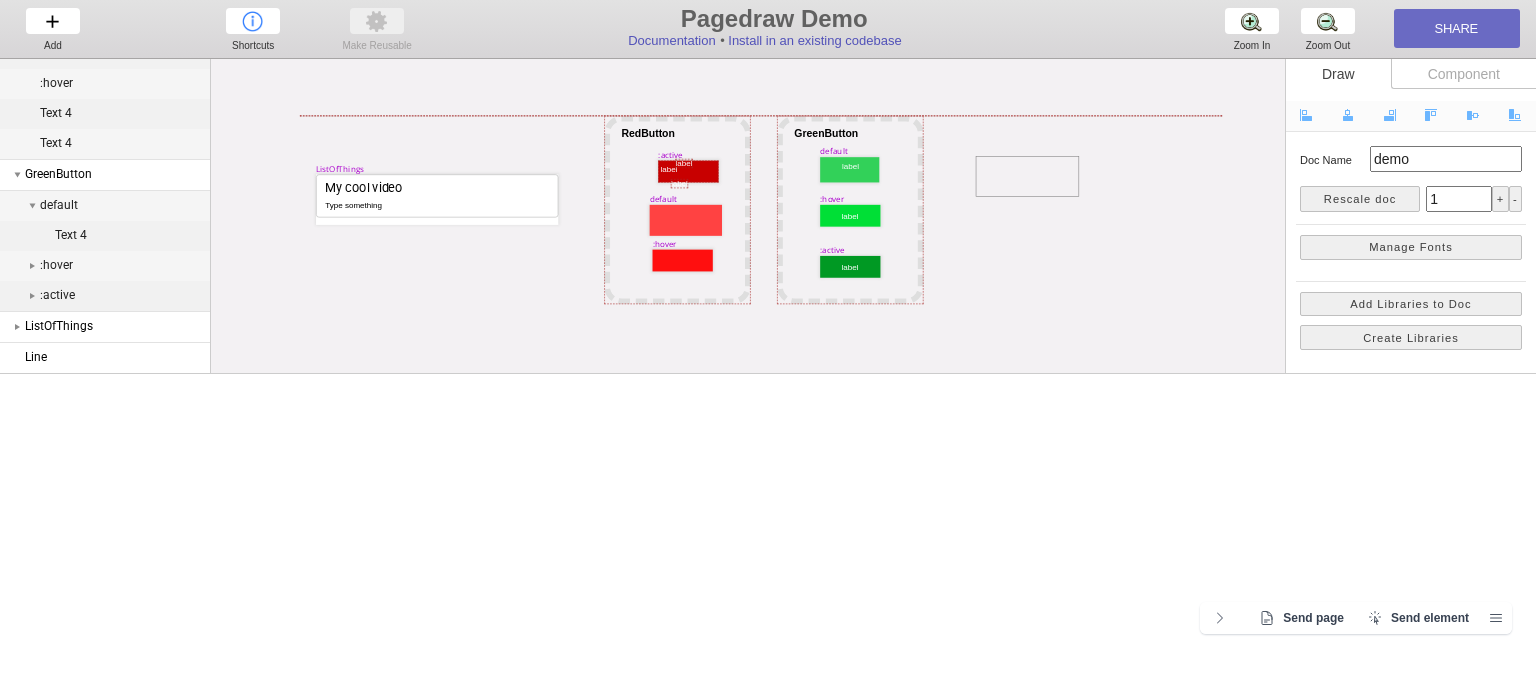 drag, startPoint x: 985, startPoint y: 156, endPoint x: 1079, endPoint y: 197, distance: 102.55243 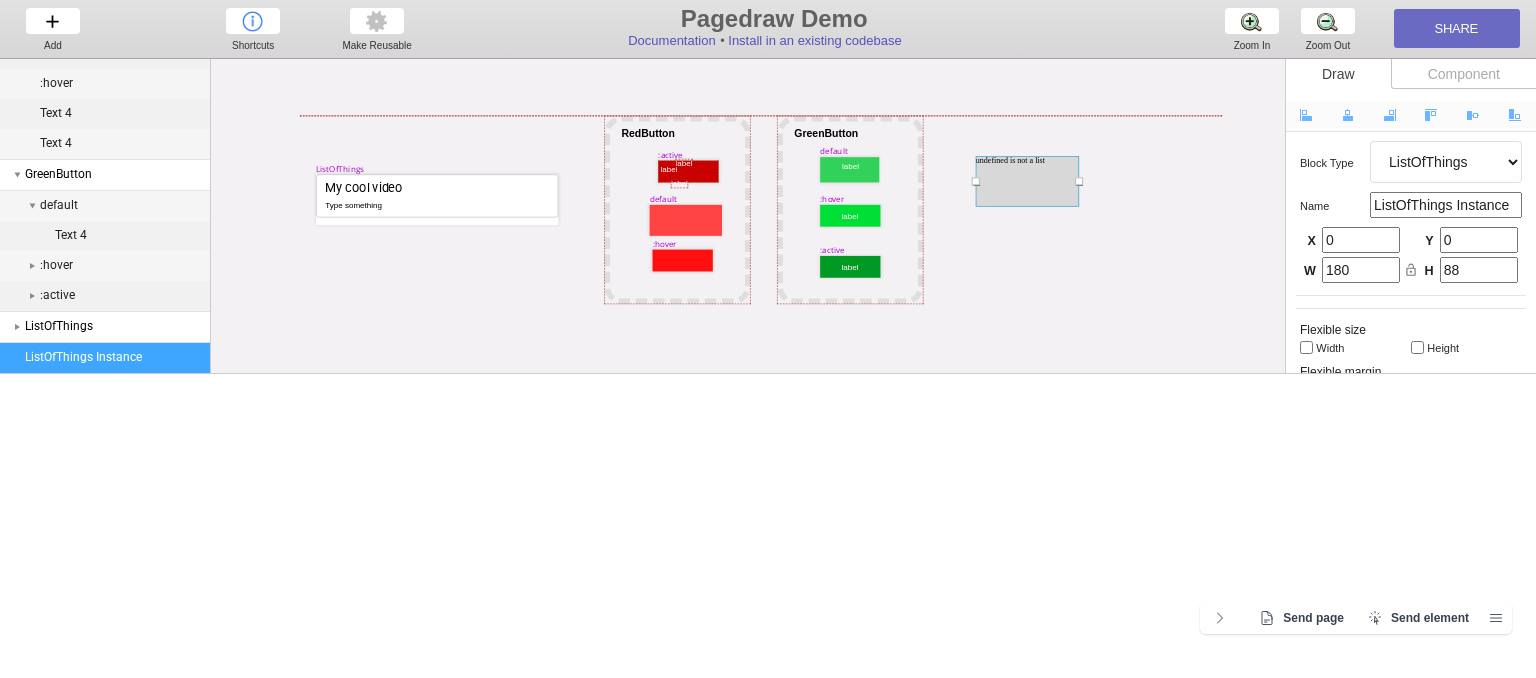 click on "My cool video Type something default label RedButton label :hover label :active ListOfThings default label label :hover label :active GreenButton undefined is not a list" at bounding box center (1157, 376) 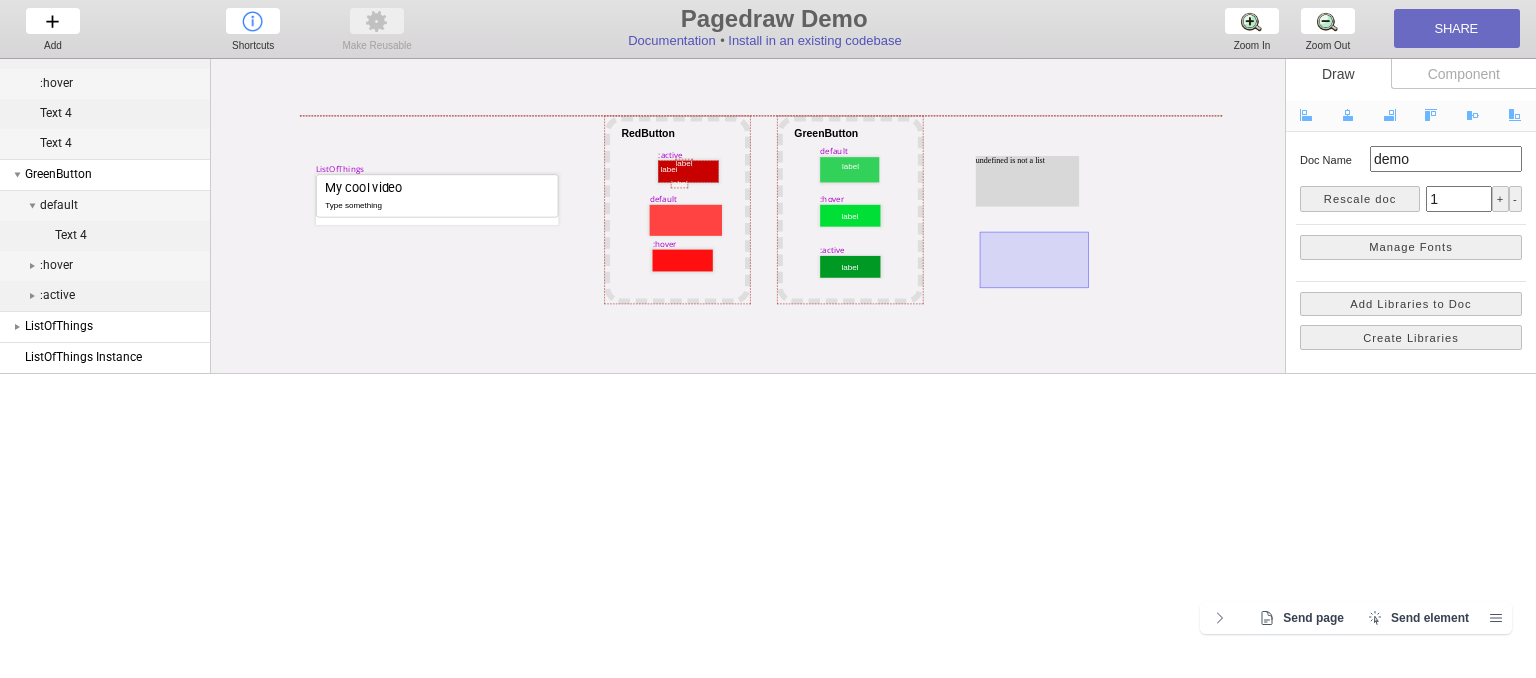 drag, startPoint x: 980, startPoint y: 232, endPoint x: 1089, endPoint y: 288, distance: 122.54387 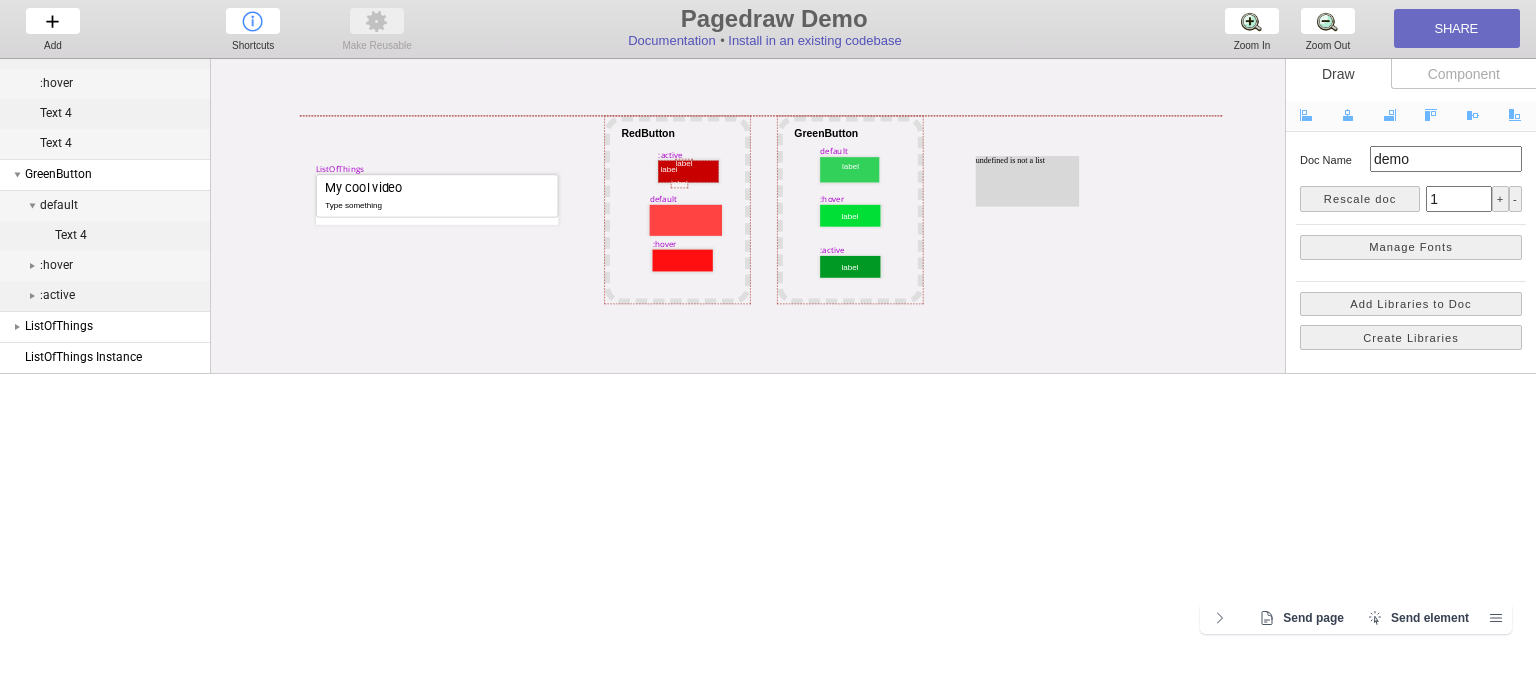 click on "My cool video Type something default label RedButton label :hover label :active ListOfThings default label label :hover label :active GreenButton undefined is not a list" at bounding box center [1157, 376] 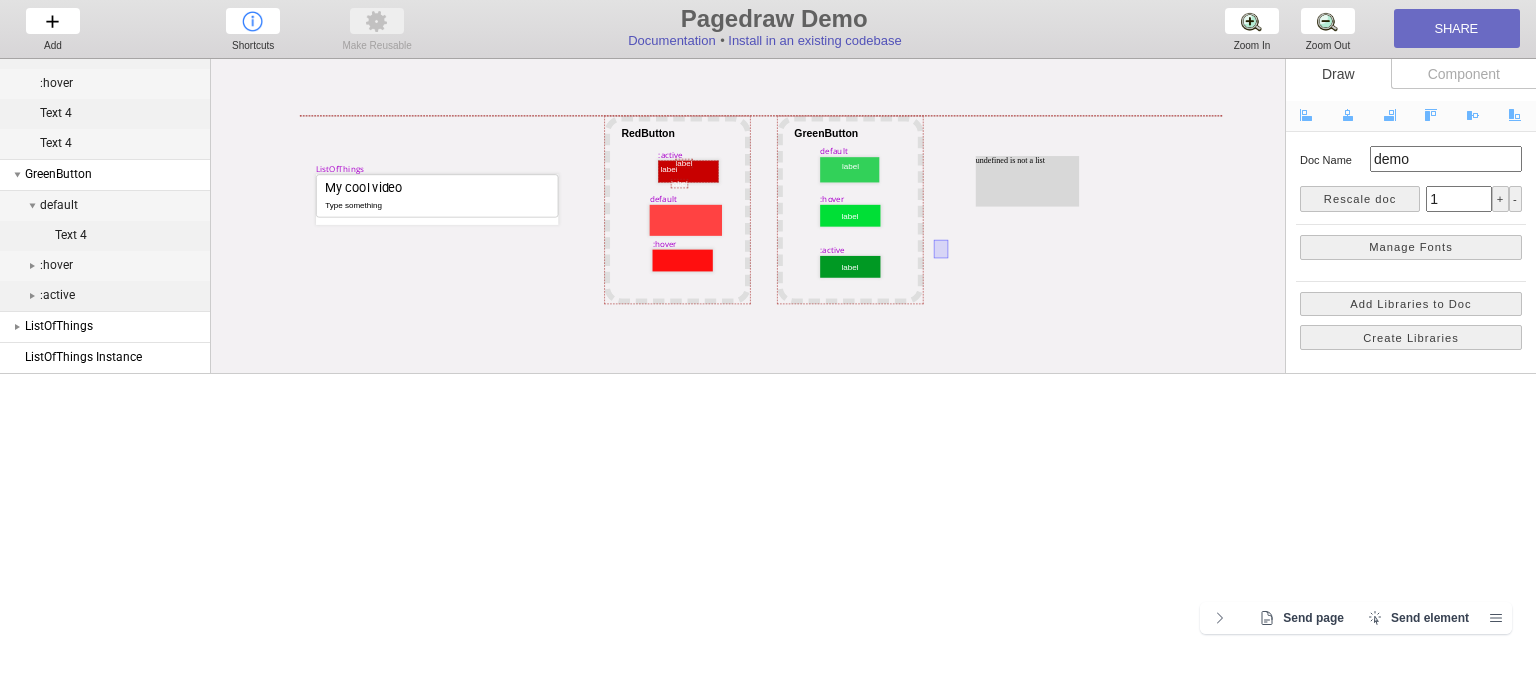 drag, startPoint x: 948, startPoint y: 258, endPoint x: 932, endPoint y: 233, distance: 29.681644 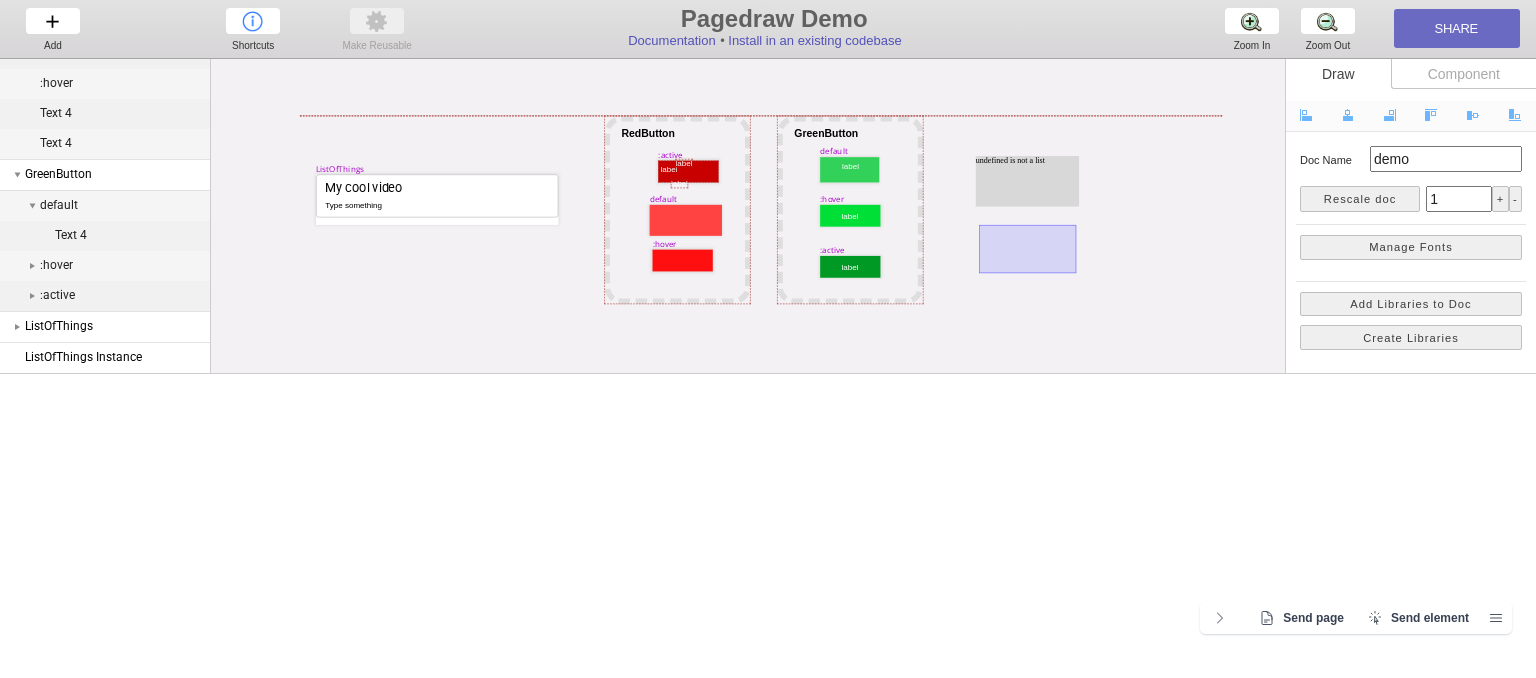 drag, startPoint x: 982, startPoint y: 225, endPoint x: 1082, endPoint y: 273, distance: 110.92339 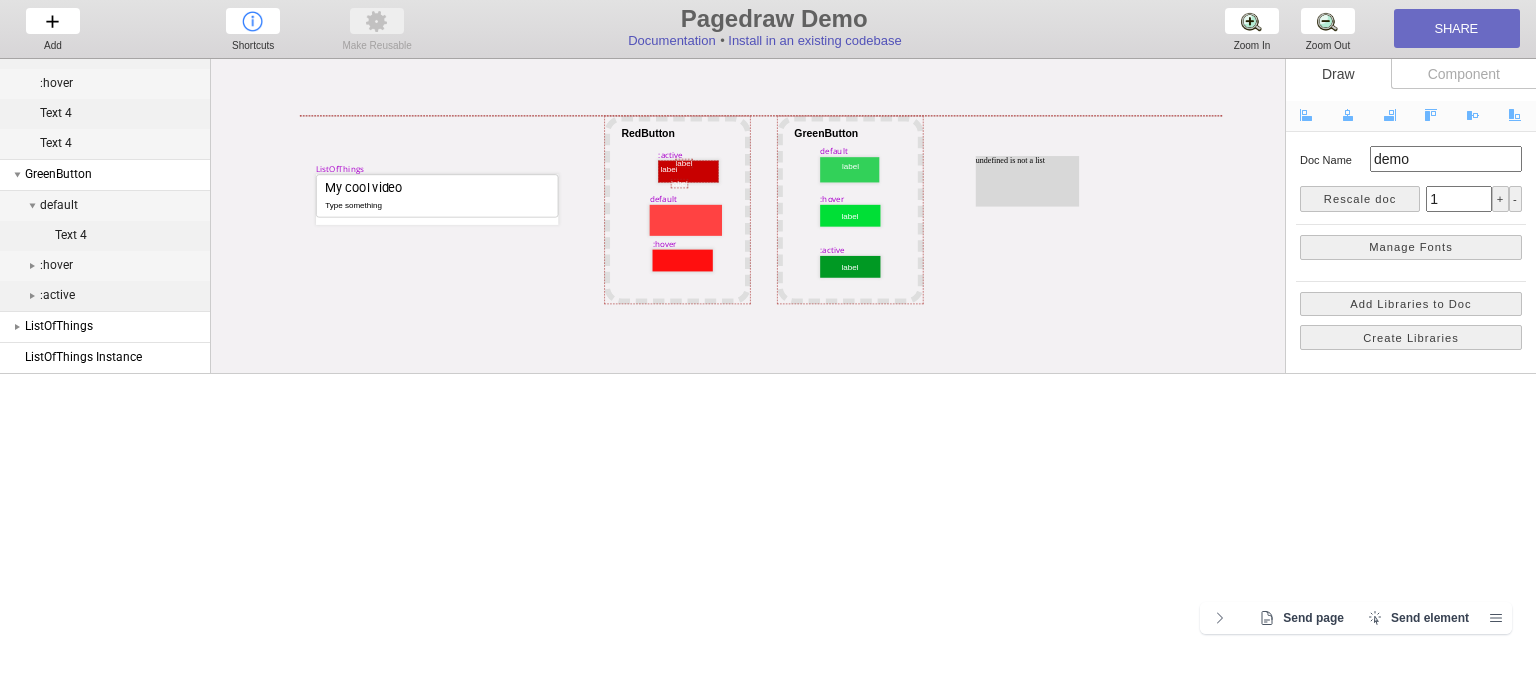 click on "My cool video Type something default label RedButton label :hover label :active ListOfThings default label label :hover label :active GreenButton undefined is not a list" at bounding box center (1157, 376) 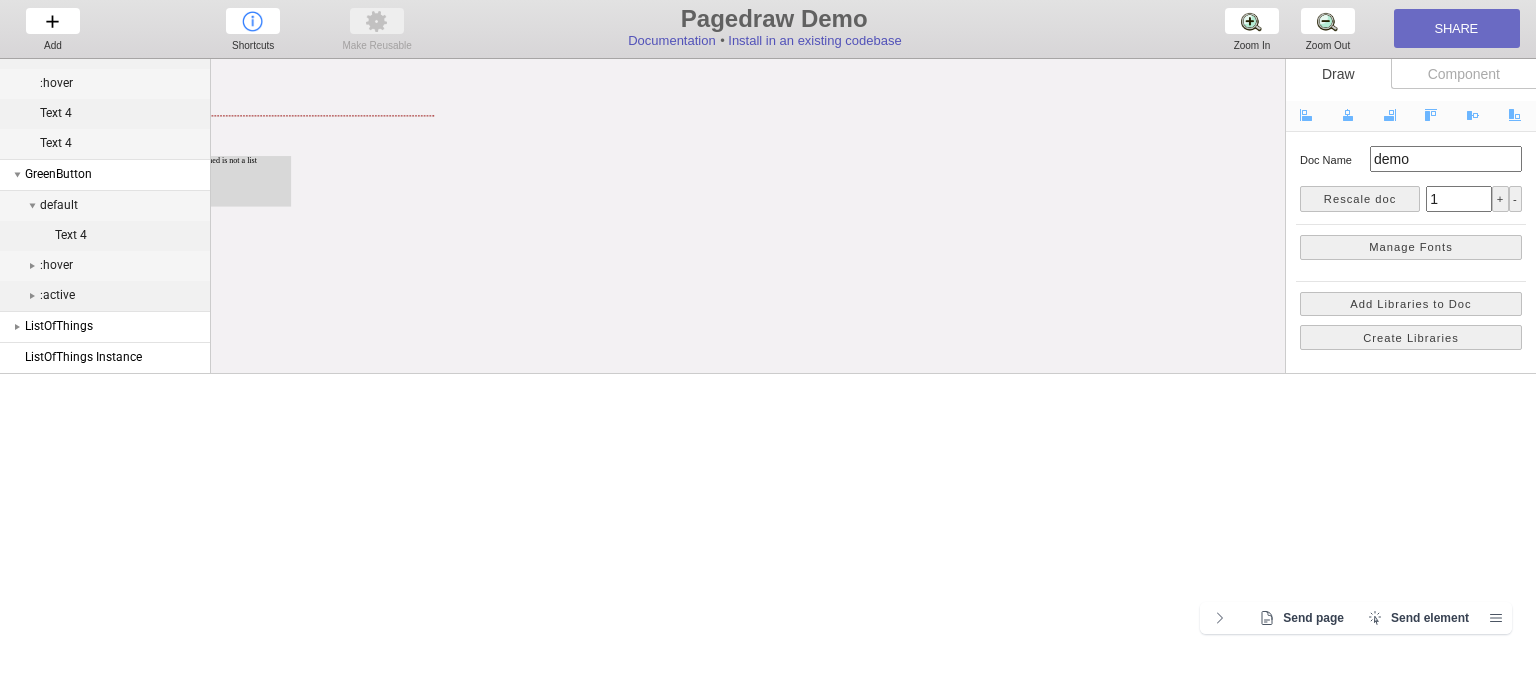 scroll, scrollTop: 0, scrollLeft: 830, axis: horizontal 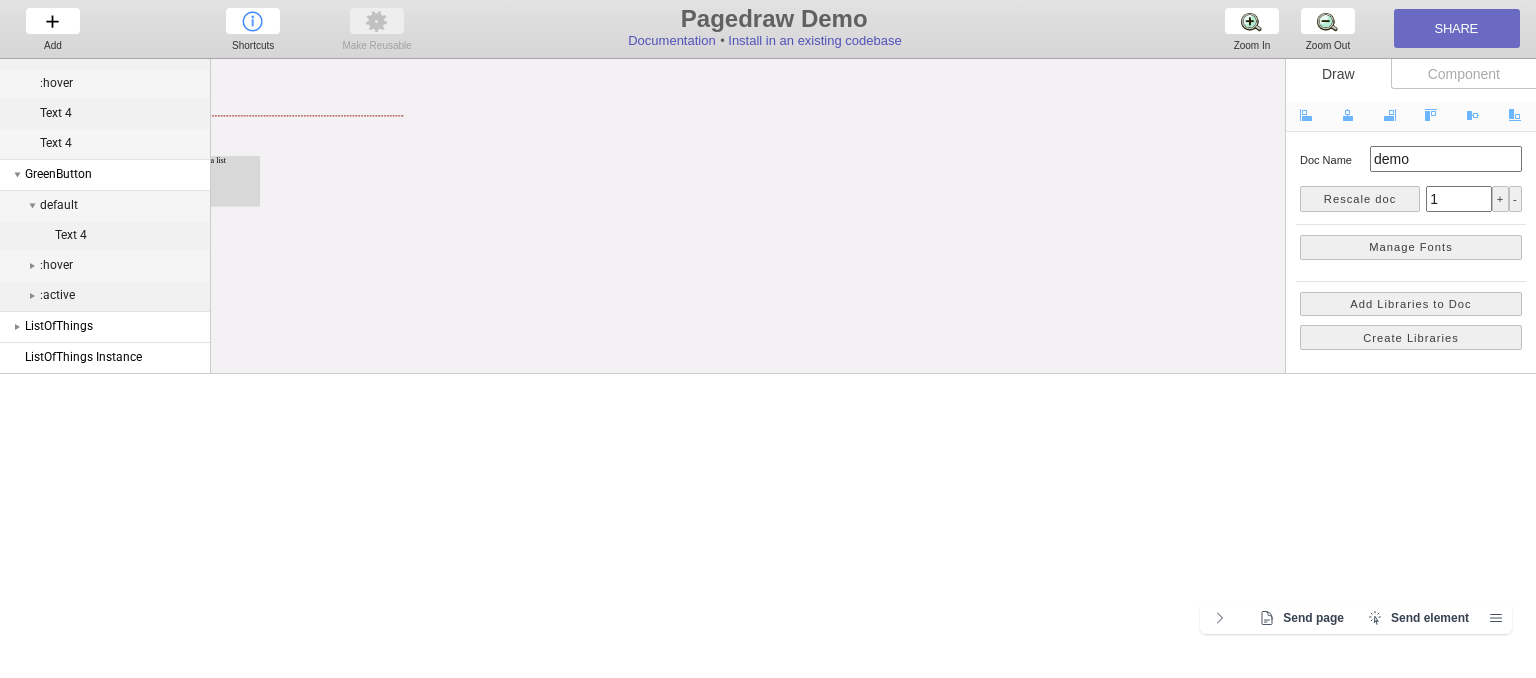 click on "My cool video Type something default label RedButton label :hover label :active ListOfThings default label label :hover label :active GreenButton undefined is not a list" at bounding box center [338, 376] 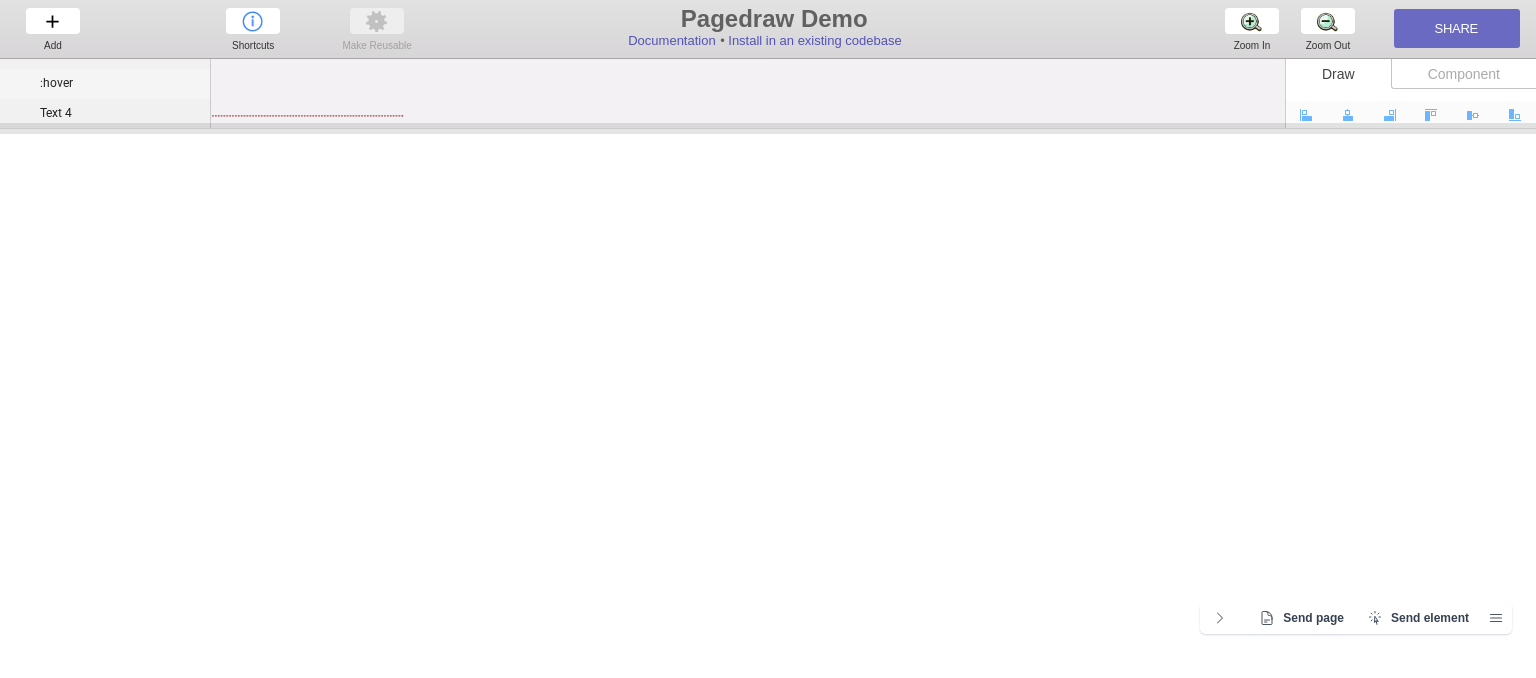 drag, startPoint x: 862, startPoint y: 371, endPoint x: 885, endPoint y: 109, distance: 263.0076 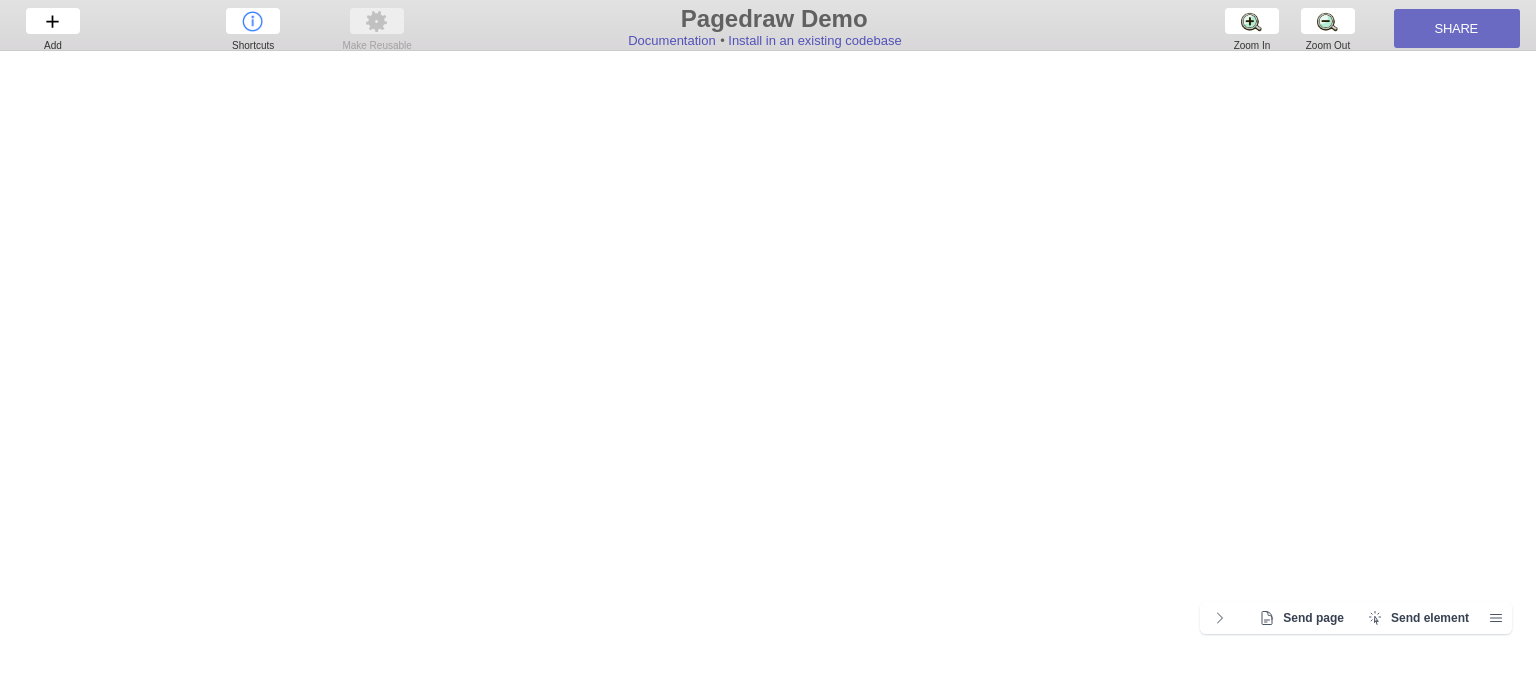 drag, startPoint x: 885, startPoint y: 109, endPoint x: 890, endPoint y: -19, distance: 128.09763 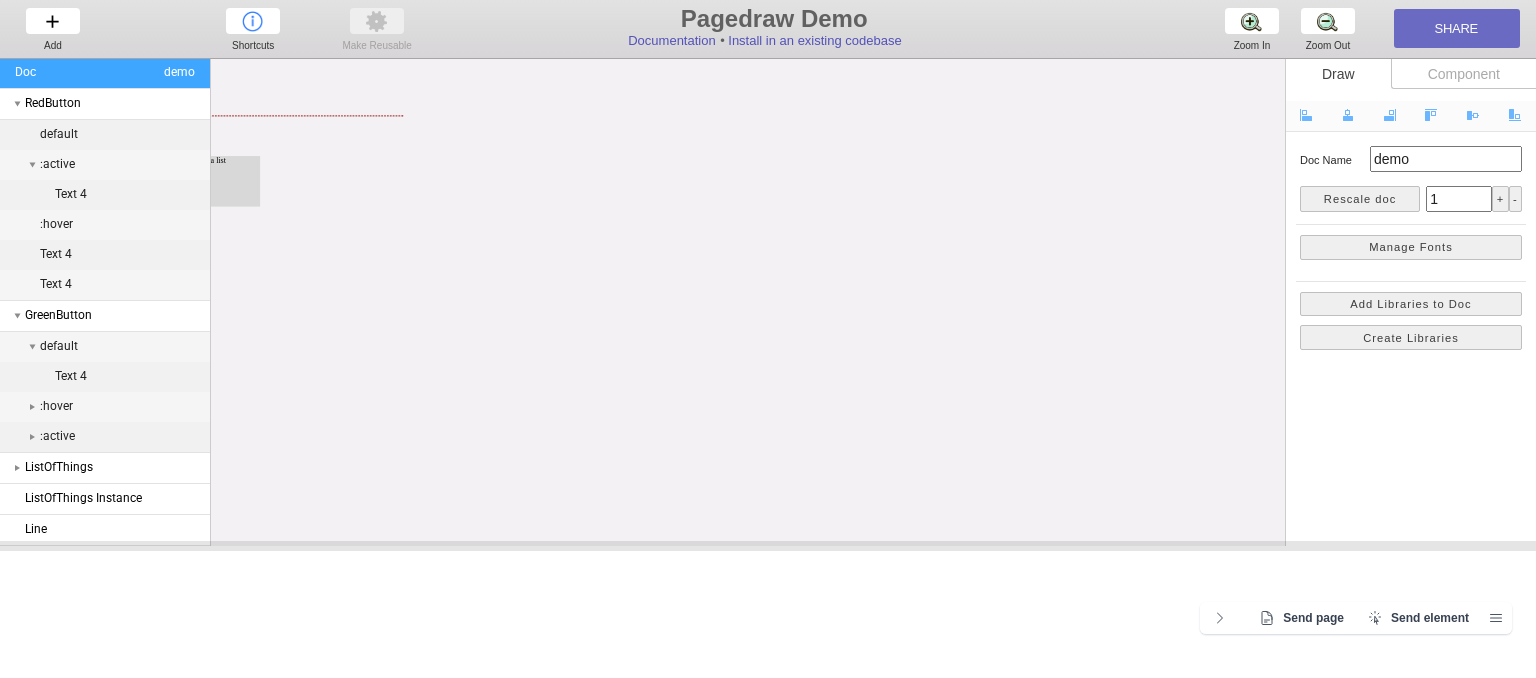 scroll, scrollTop: 0, scrollLeft: 0, axis: both 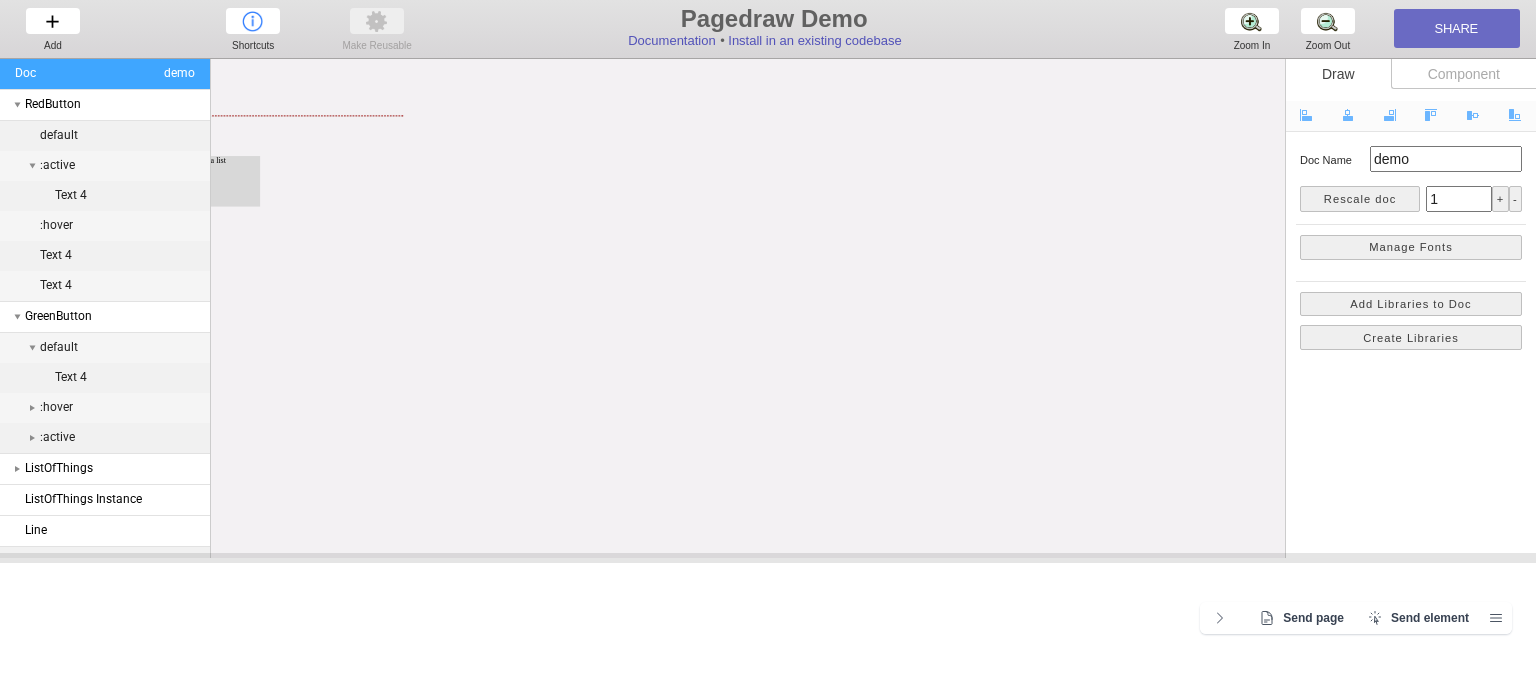drag, startPoint x: 716, startPoint y: 49, endPoint x: 683, endPoint y: 557, distance: 509.0707 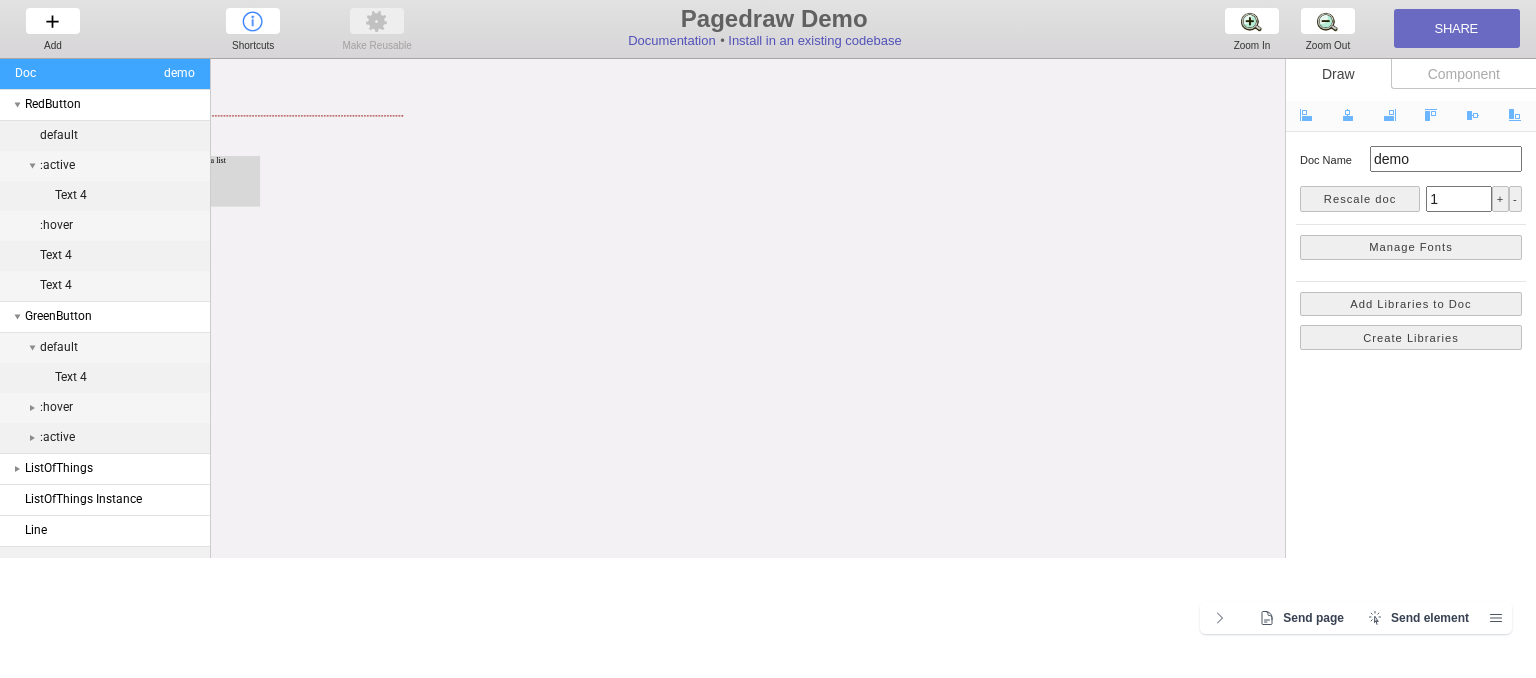 click on "Component" at bounding box center (1463, 74) 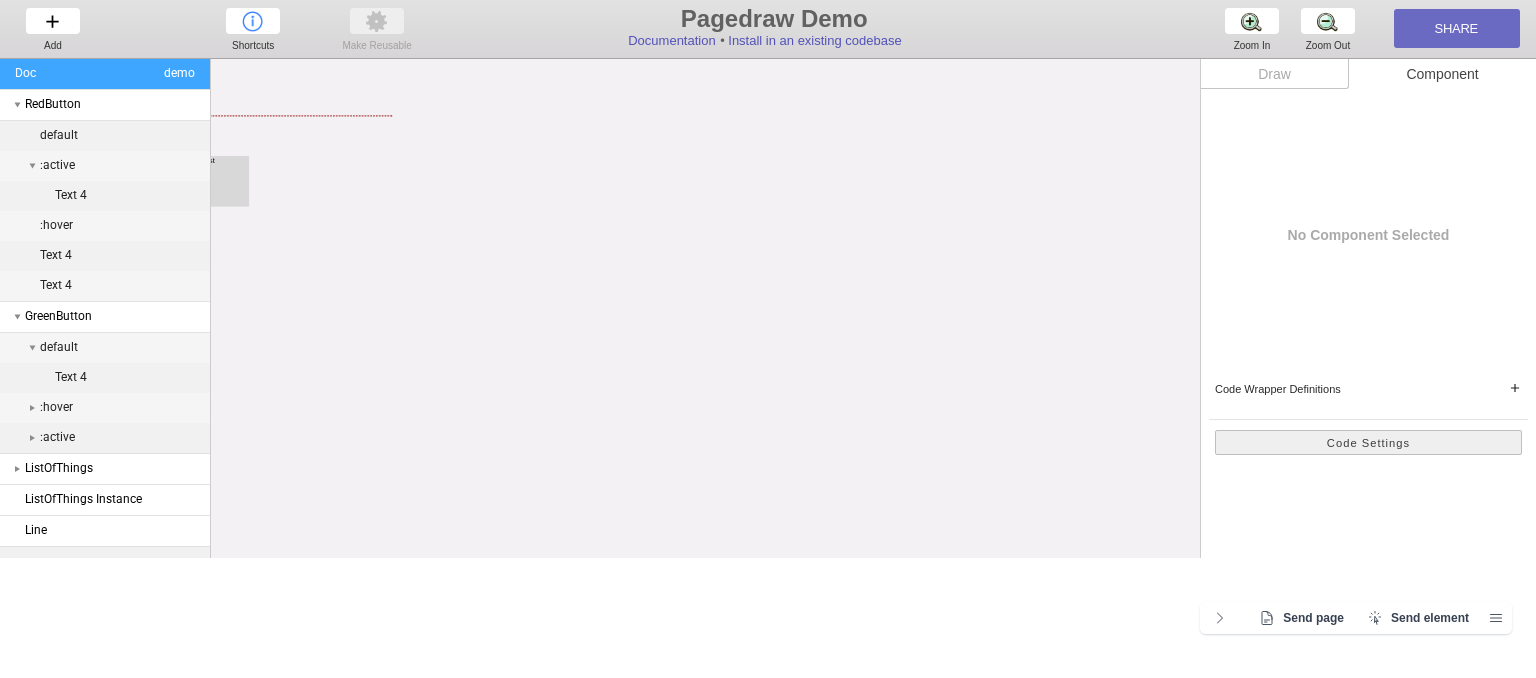 click on "Draw" at bounding box center (1275, 74) 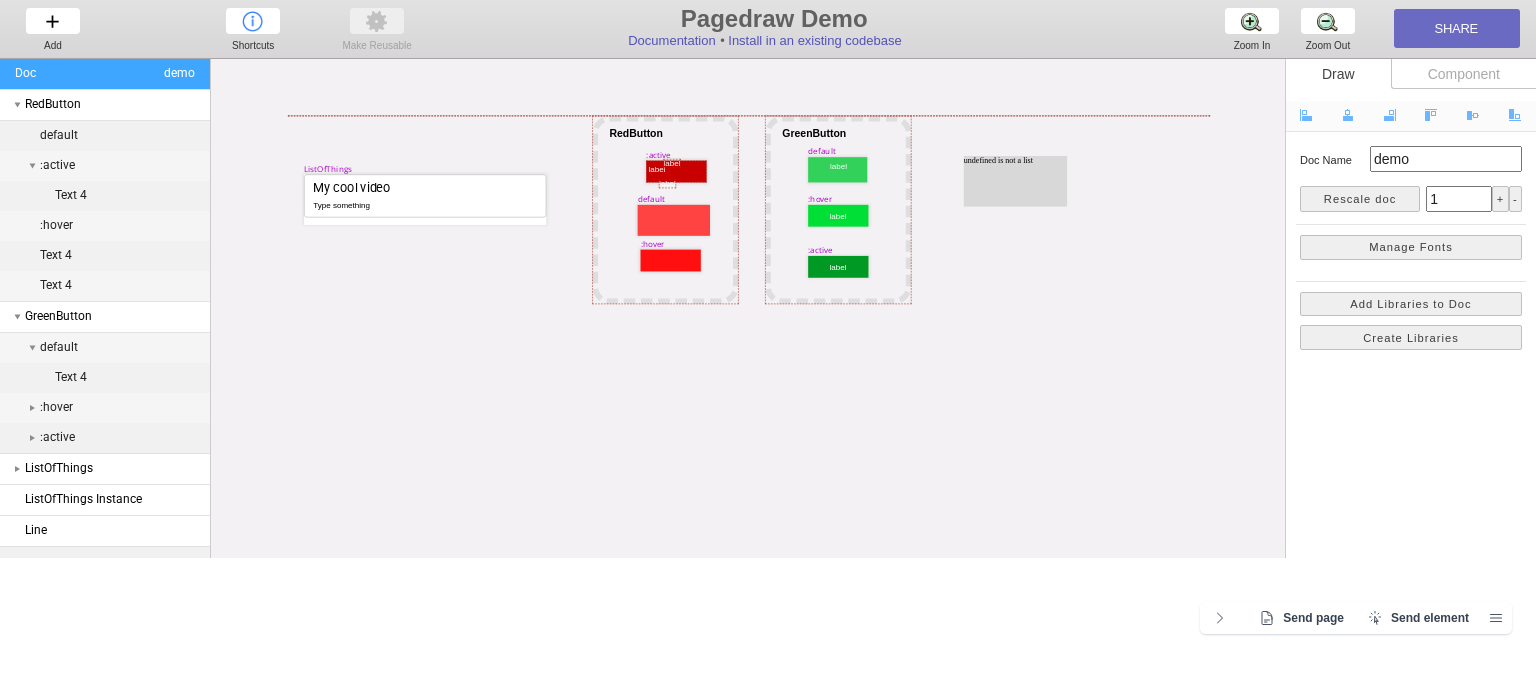 scroll, scrollTop: 0, scrollLeft: 0, axis: both 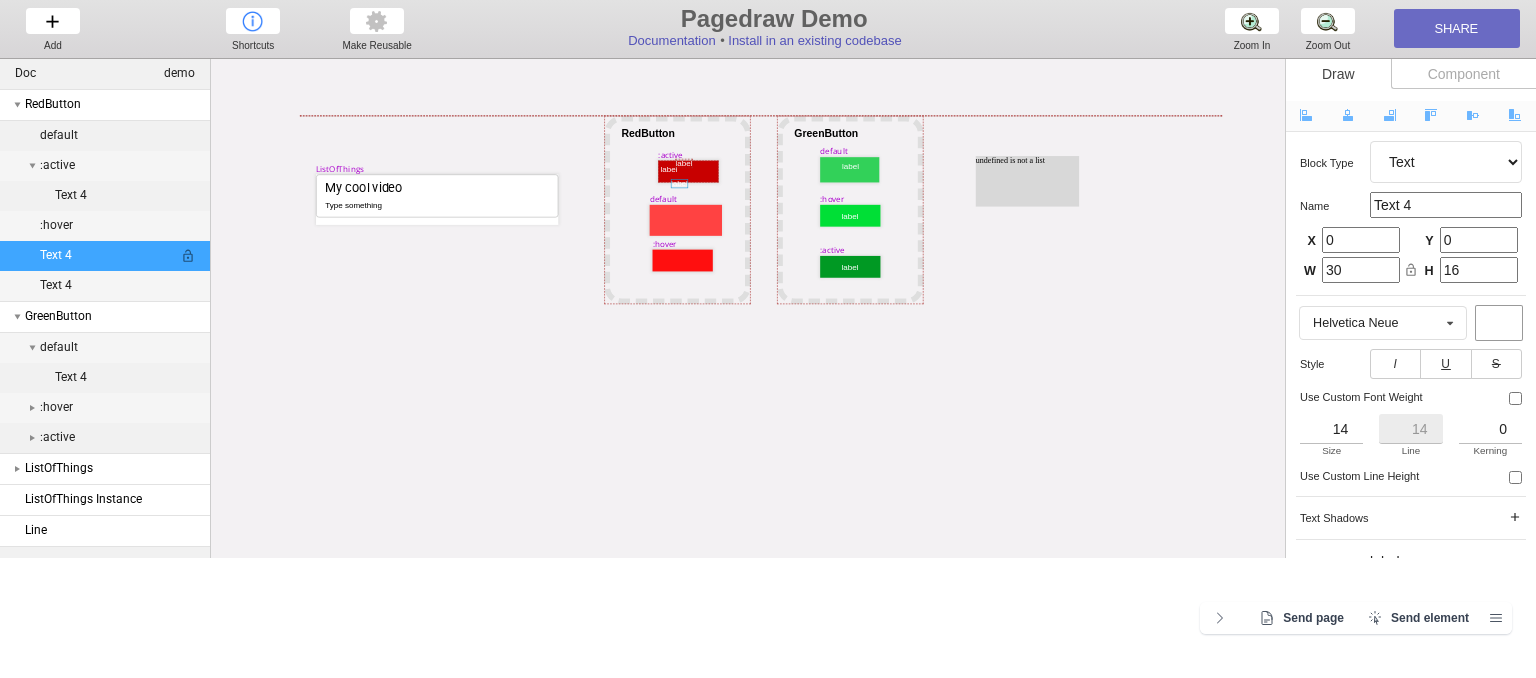 click on "Text 4" at bounding box center [108, 255] 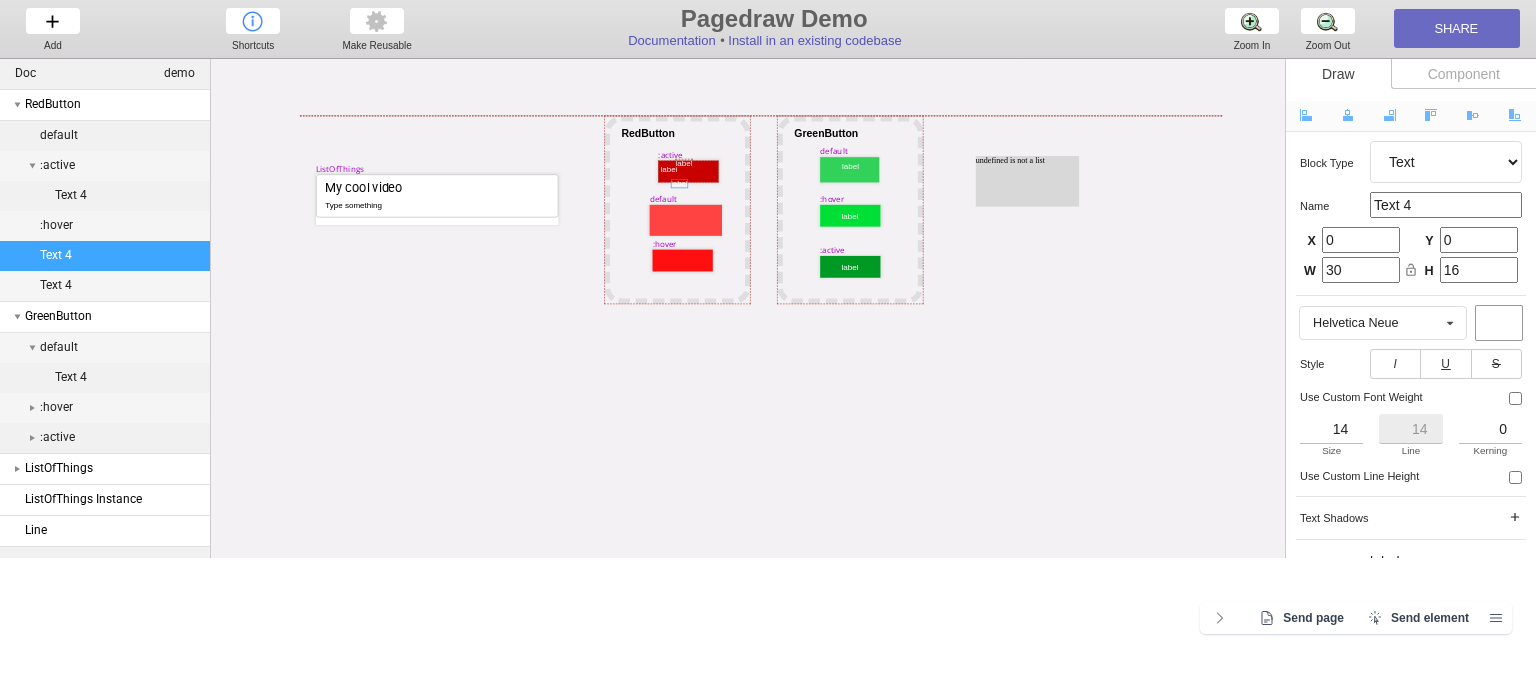 click on "Artboard Multistate Group Screen Size Group Text Rectangle Oval Line Triangle Image Text Input File Input Check Box Radio Input Slider GreenButton ListOfThings RedButton" at bounding box center (1446, 162) 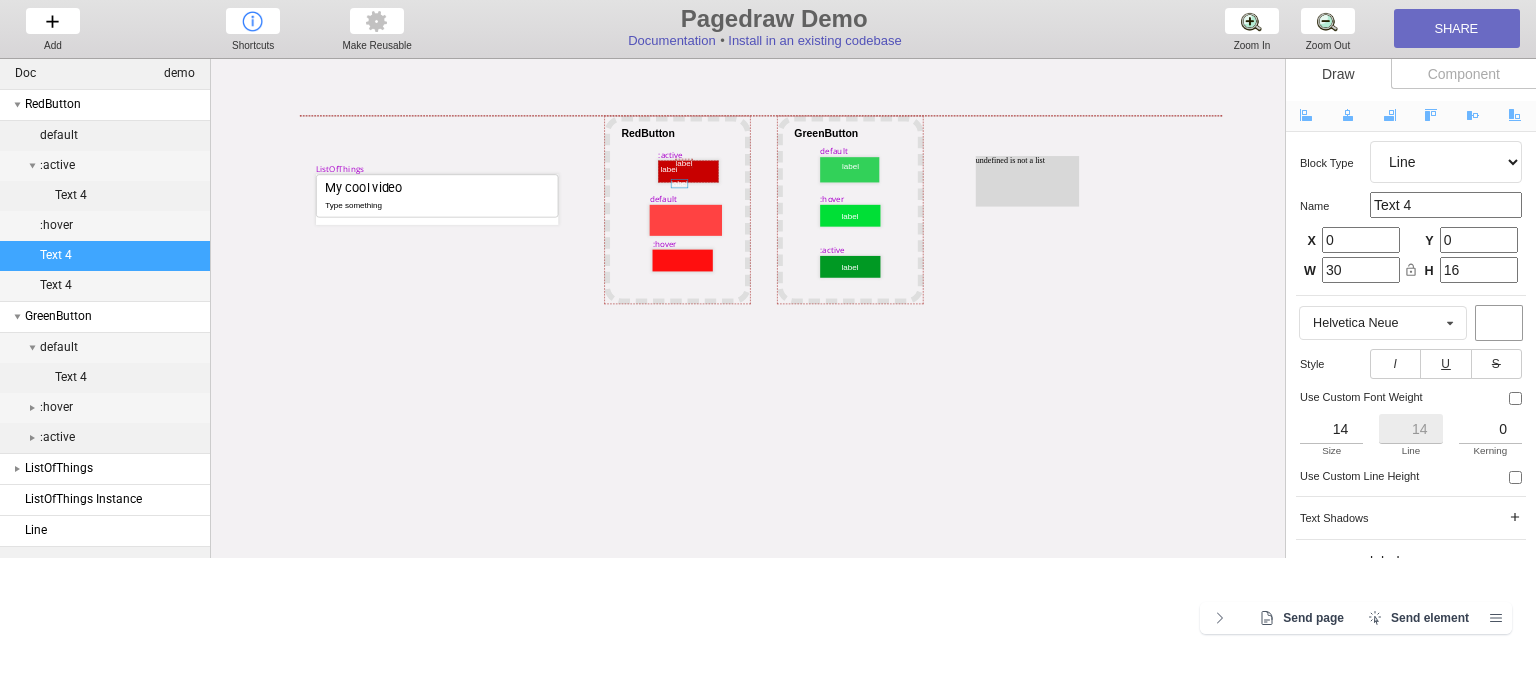 click on "Artboard Multistate Group Screen Size Group Text Rectangle Oval Line Triangle Image Text Input File Input Check Box Radio Input Slider GreenButton ListOfThings RedButton" at bounding box center [1446, 162] 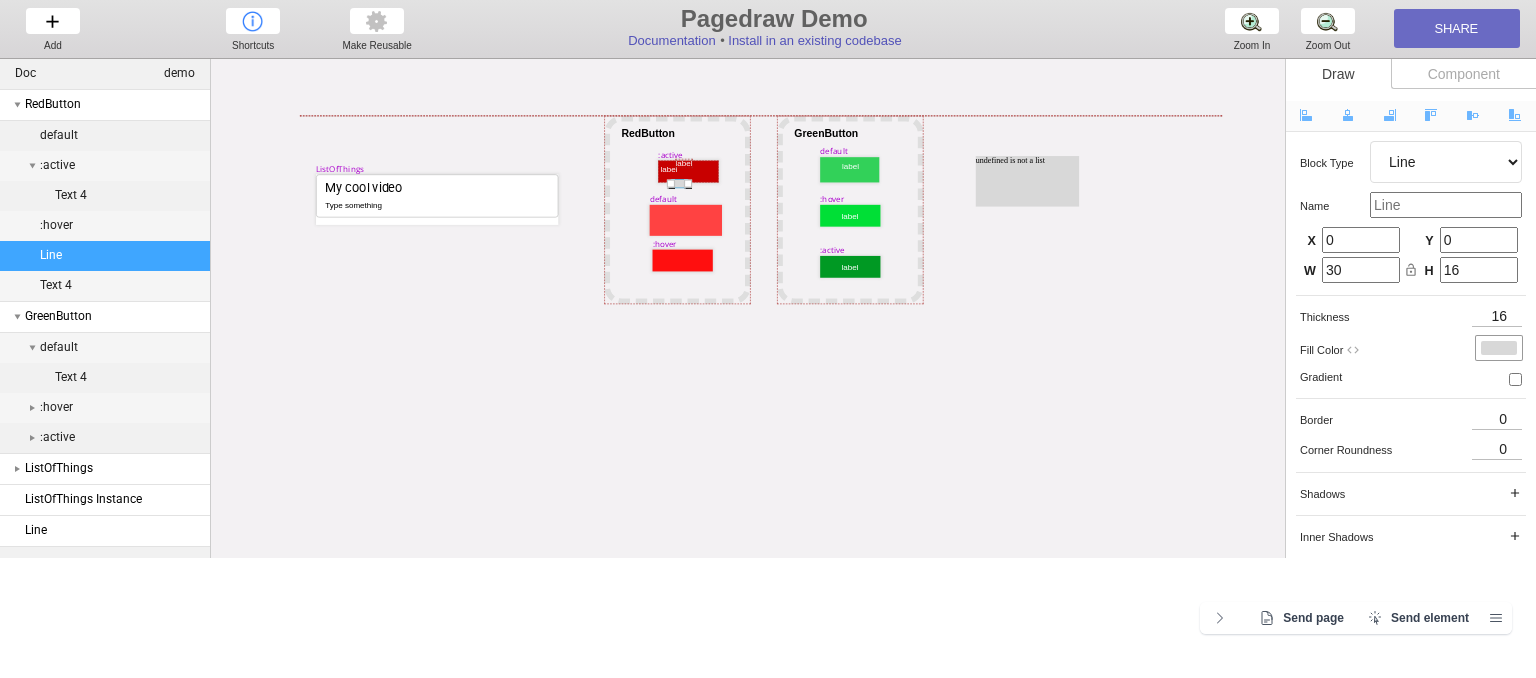 click on "Artboard Multistate Group Screen Size Group Text Rectangle Oval Line Triangle Image Text Input File Input Check Box Radio Input Slider GreenButton ListOfThings RedButton" at bounding box center [1446, 162] 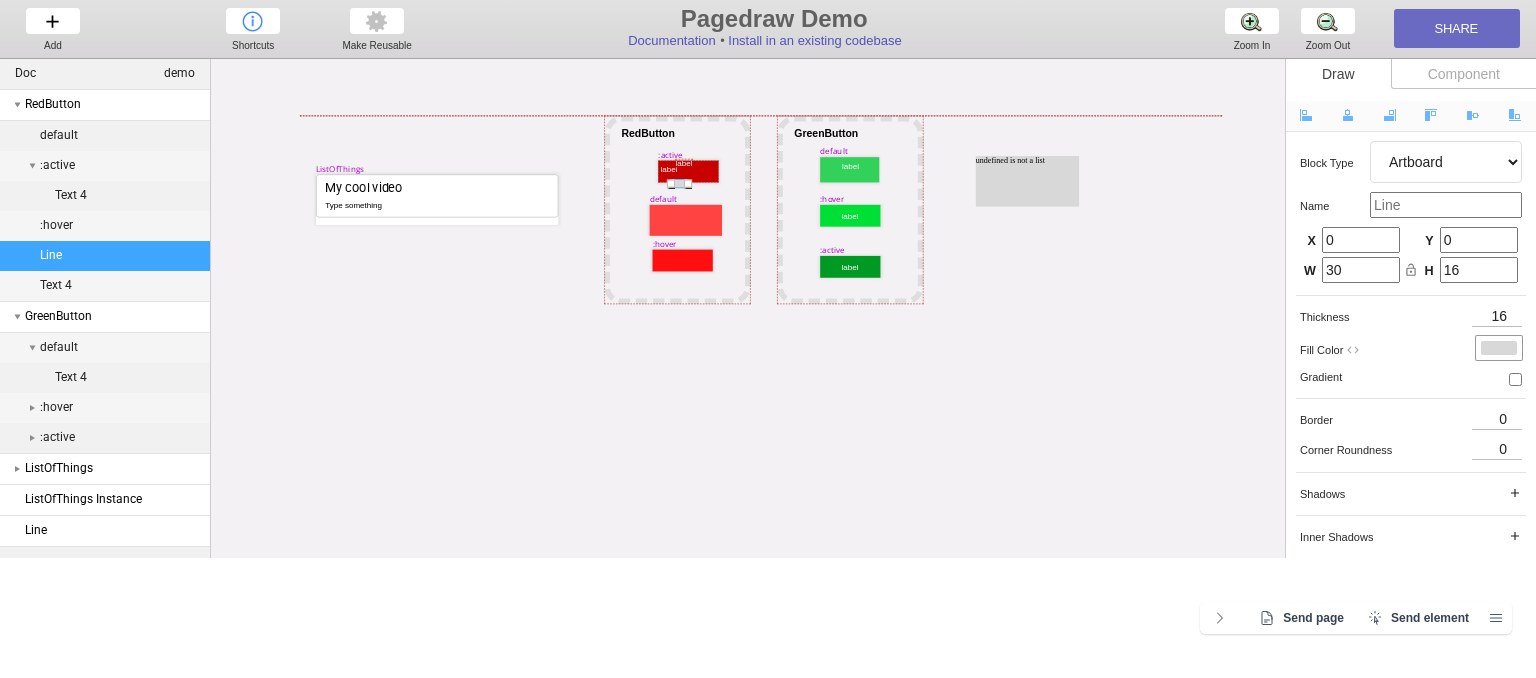 click on "Artboard Multistate Group Screen Size Group Text Rectangle Oval Line Triangle Image Text Input File Input Check Box Radio Input Slider GreenButton ListOfThings RedButton" at bounding box center [1446, 162] 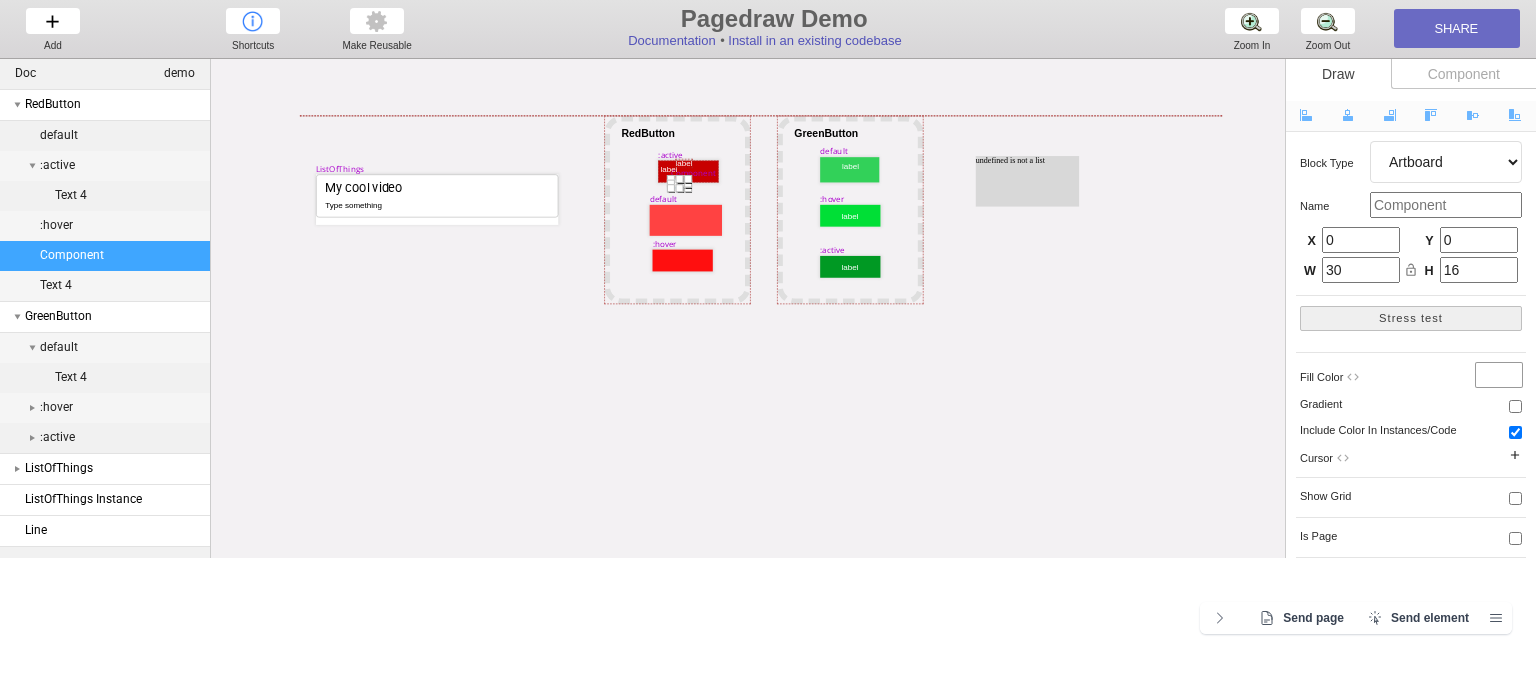 click on "Artboard Multistate Group Screen Size Group Text Rectangle Oval Line Triangle Image Text Input File Input Check Box Radio Input Slider GreenButton ListOfThings RedButton" at bounding box center (1446, 162) 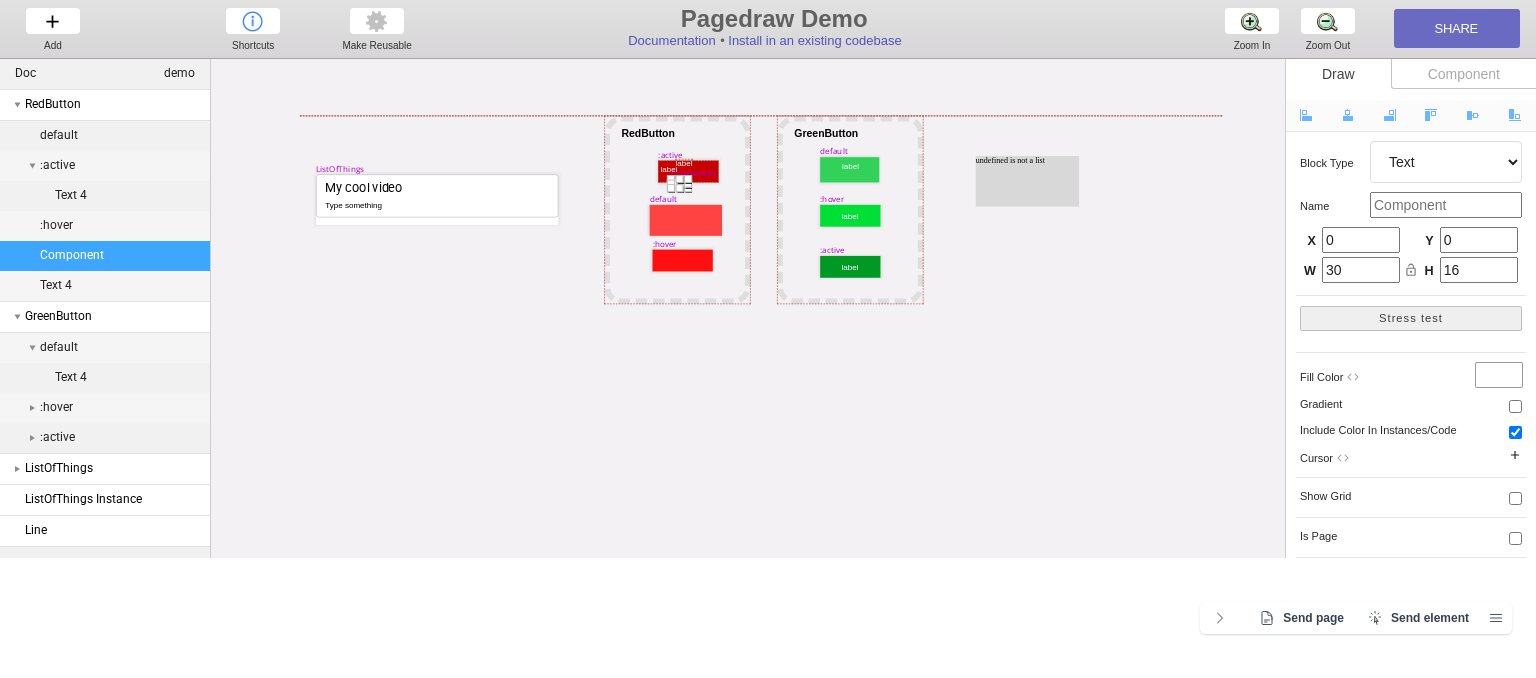 click on "Artboard Multistate Group Screen Size Group Text Rectangle Oval Line Triangle Image Text Input File Input Check Box Radio Input Slider GreenButton ListOfThings RedButton" at bounding box center [1446, 162] 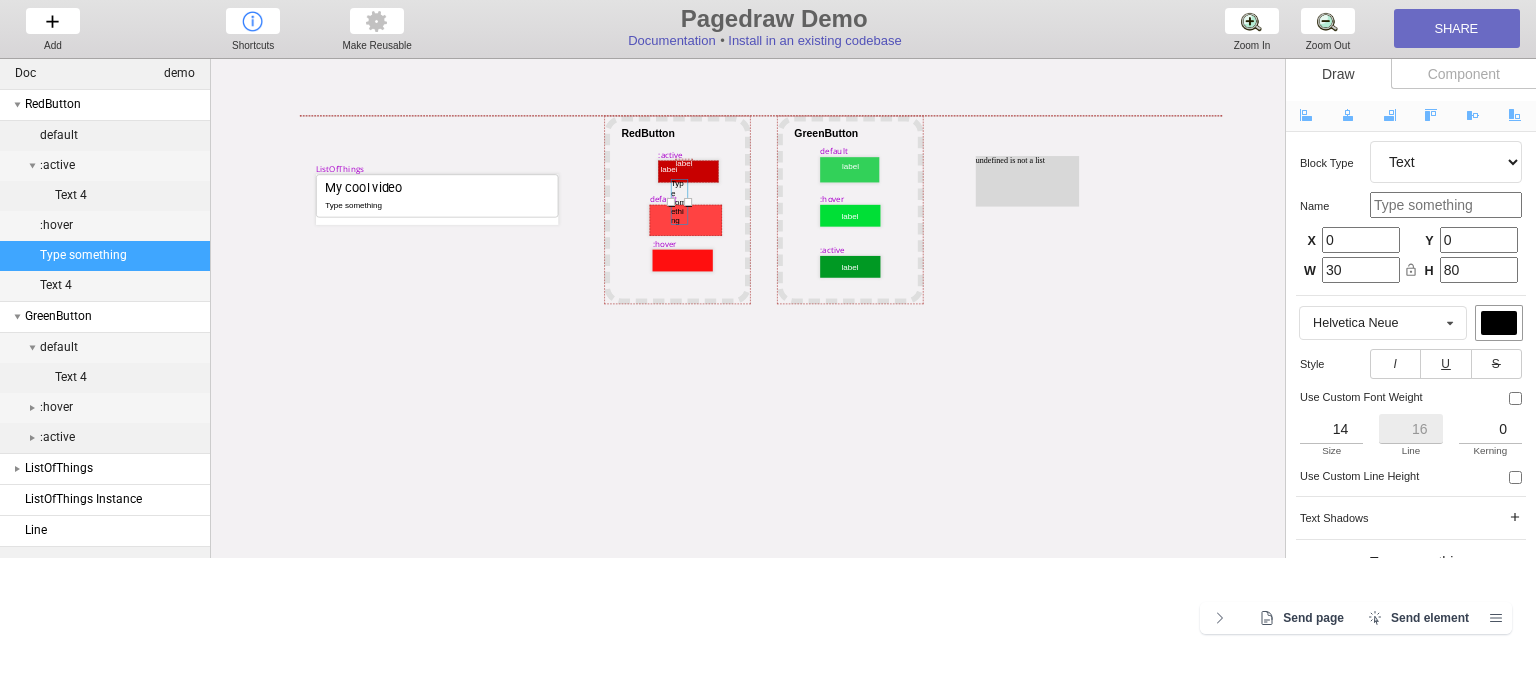 click at bounding box center (1446, 205) 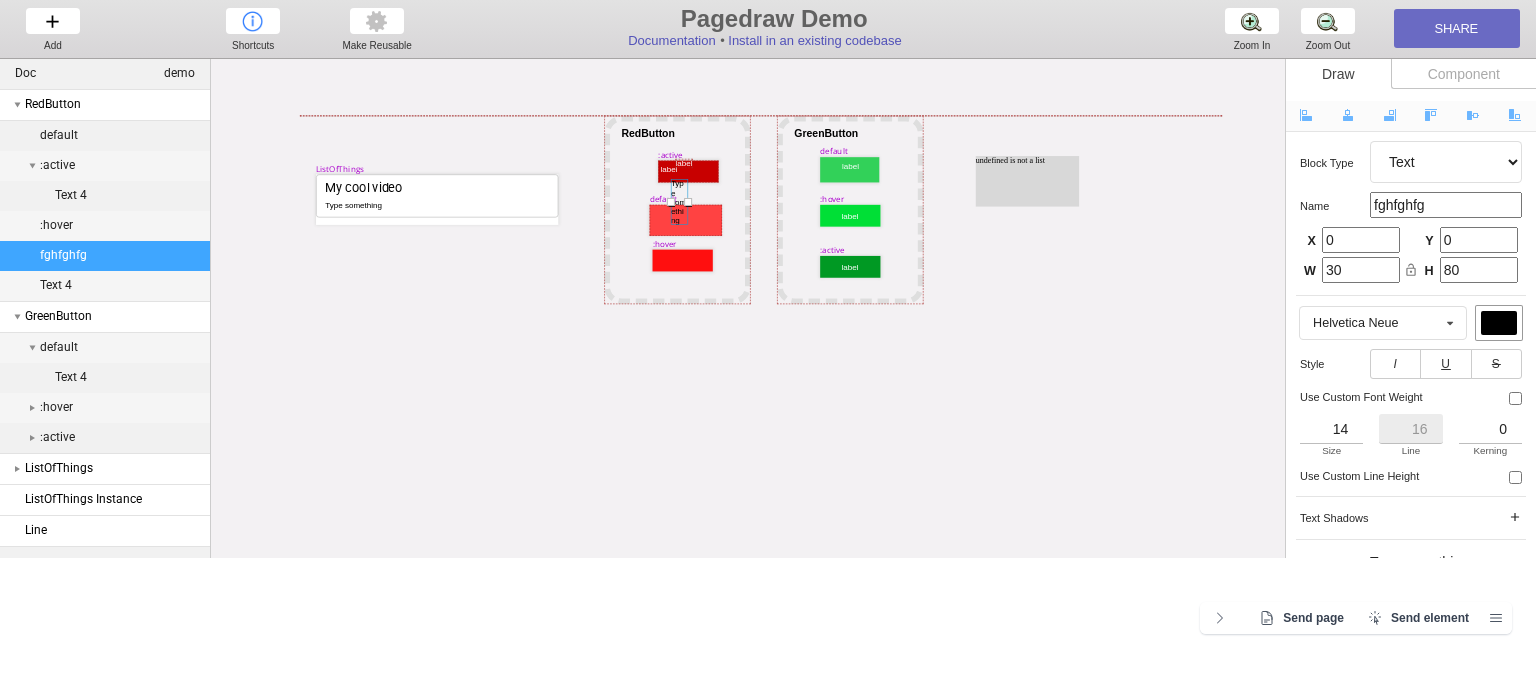 type on "fghfghfg" 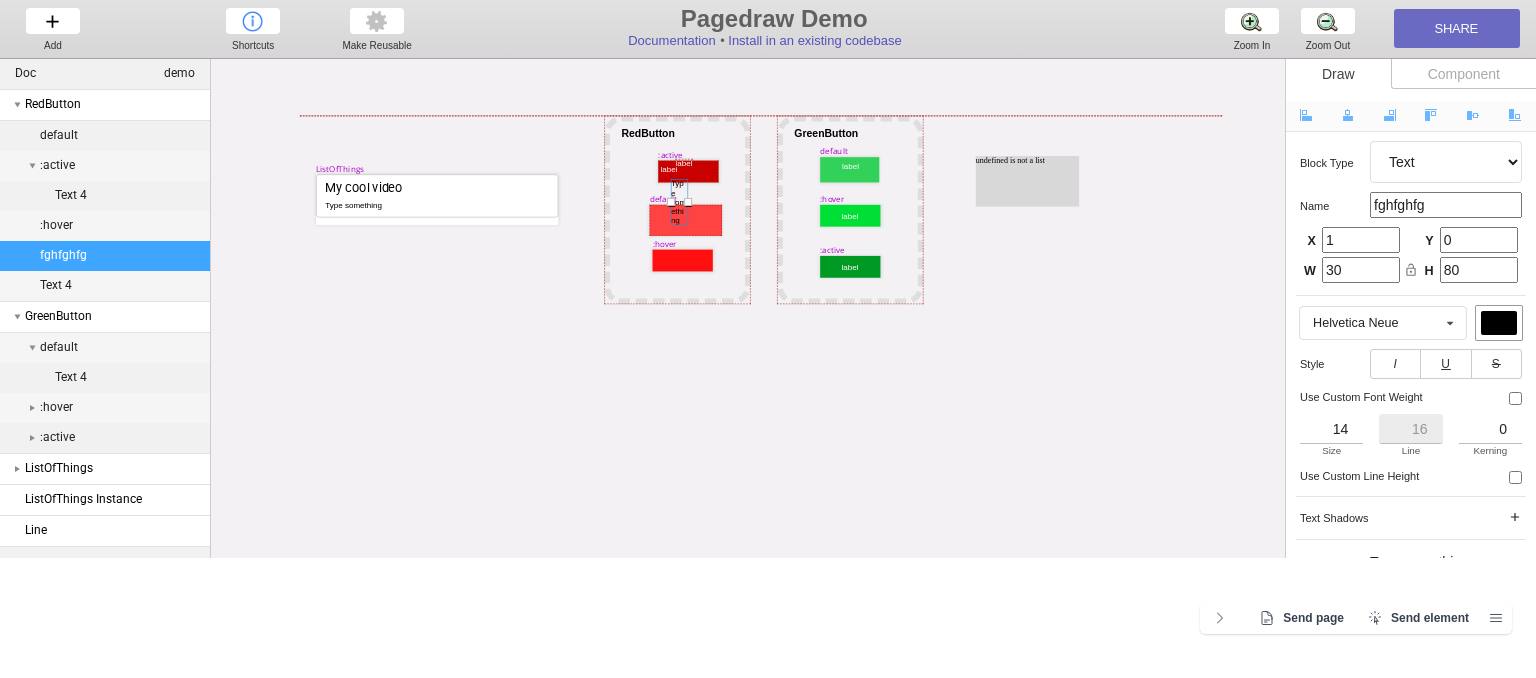 type on "1" 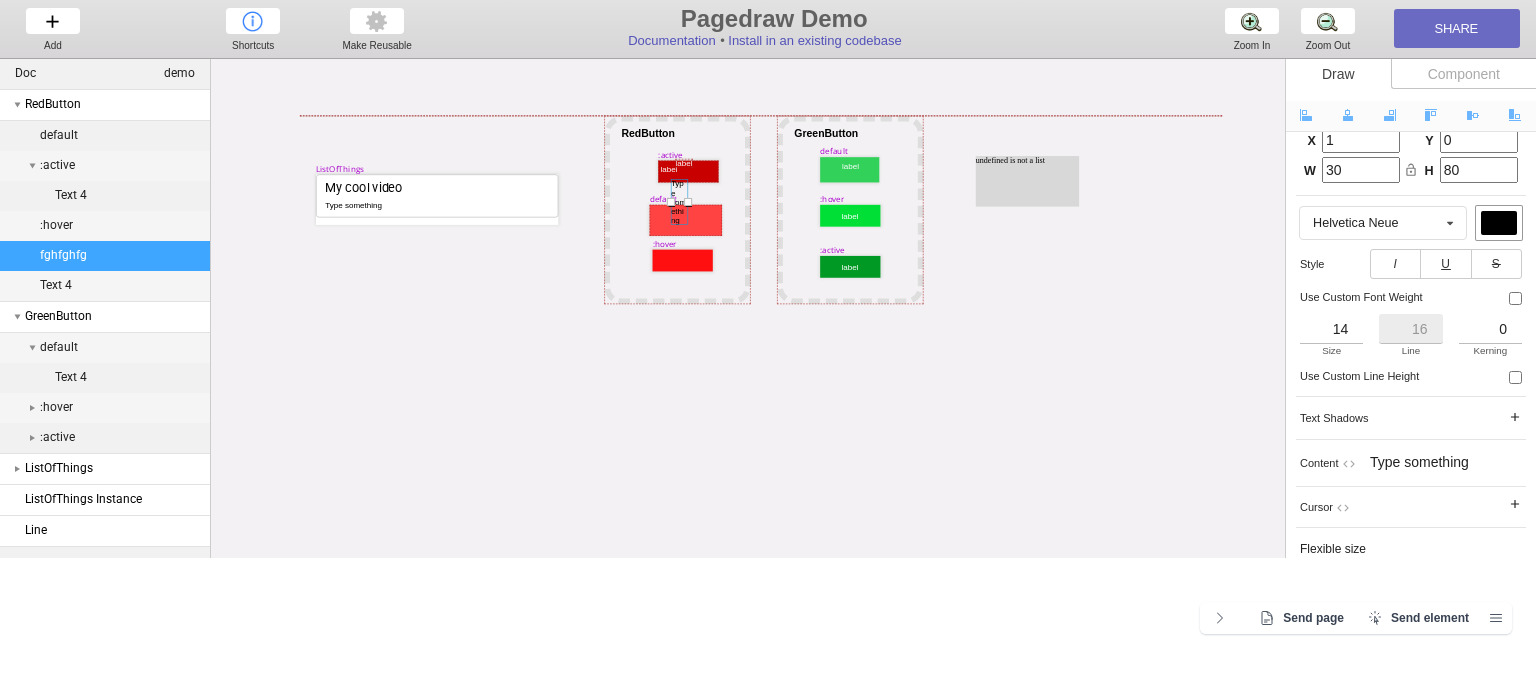click at bounding box center [1499, 223] 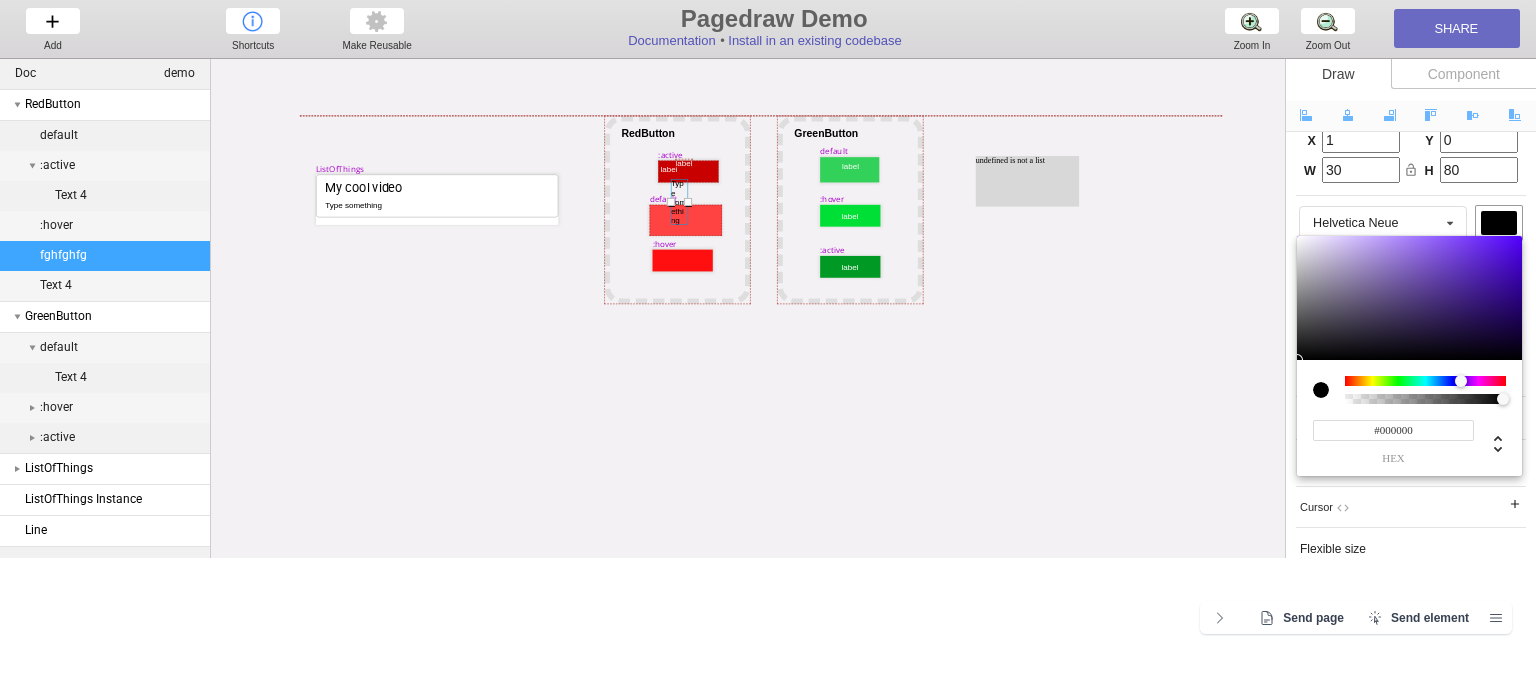 click at bounding box center (1425, 381) 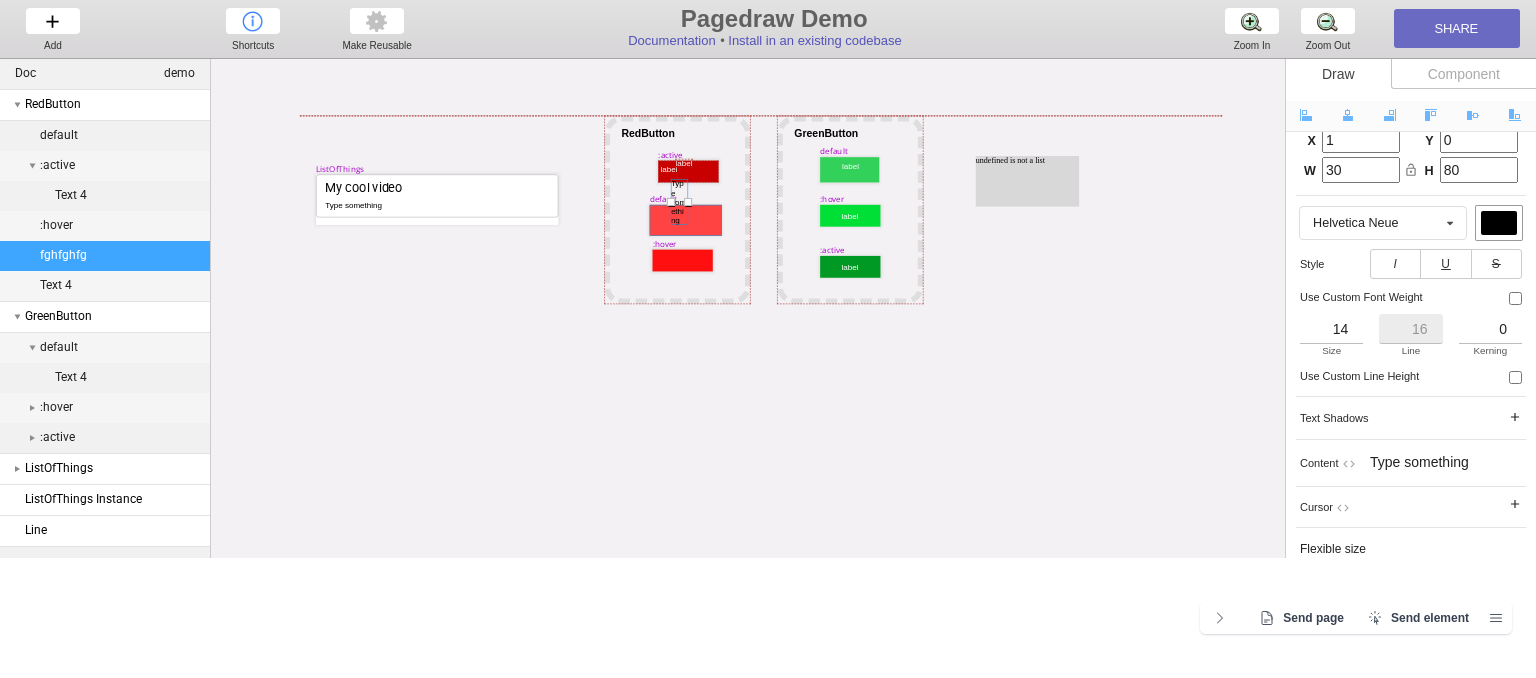 drag, startPoint x: 691, startPoint y: 205, endPoint x: 720, endPoint y: 206, distance: 29.017237 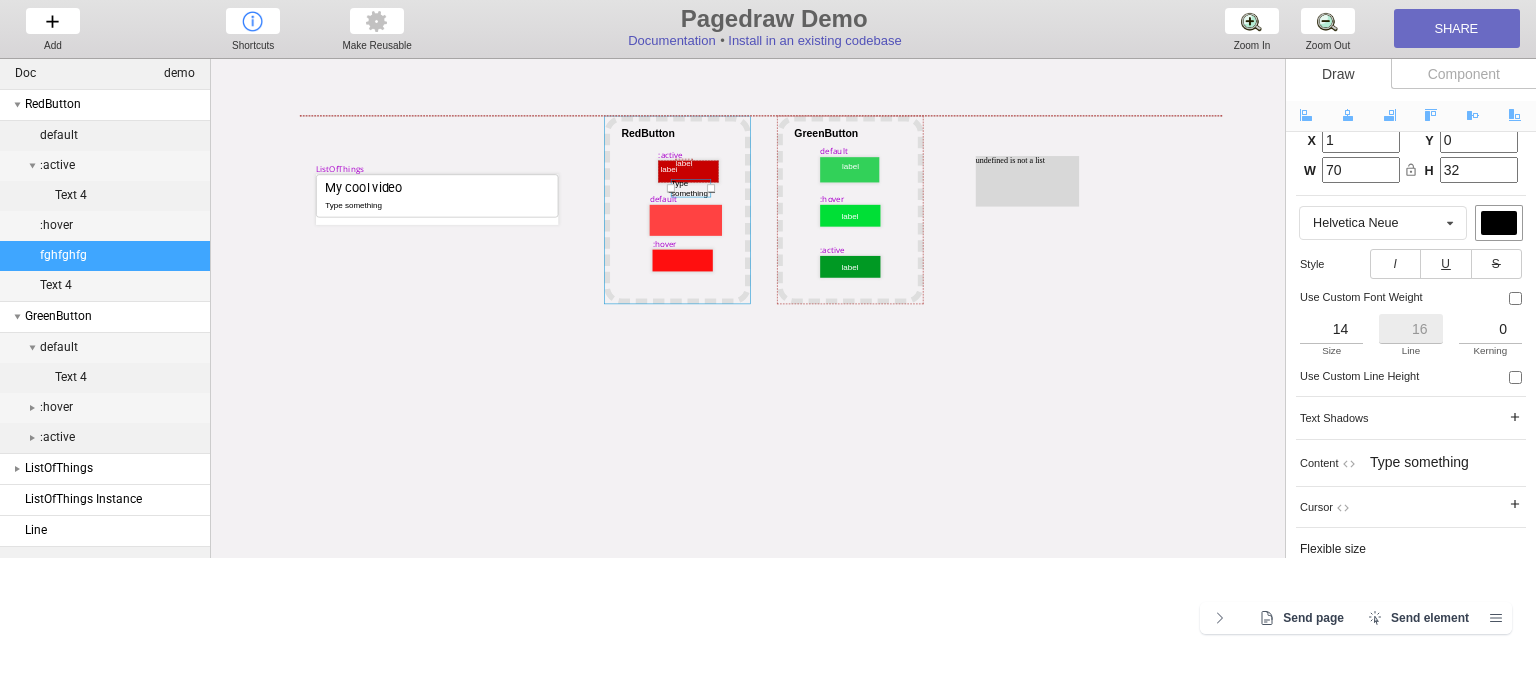 click on "My cool video Type something default Type something RedButton label :hover label :active ListOfThings default label label :hover label :active GreenButton undefined is not a list" at bounding box center (1157, 59) 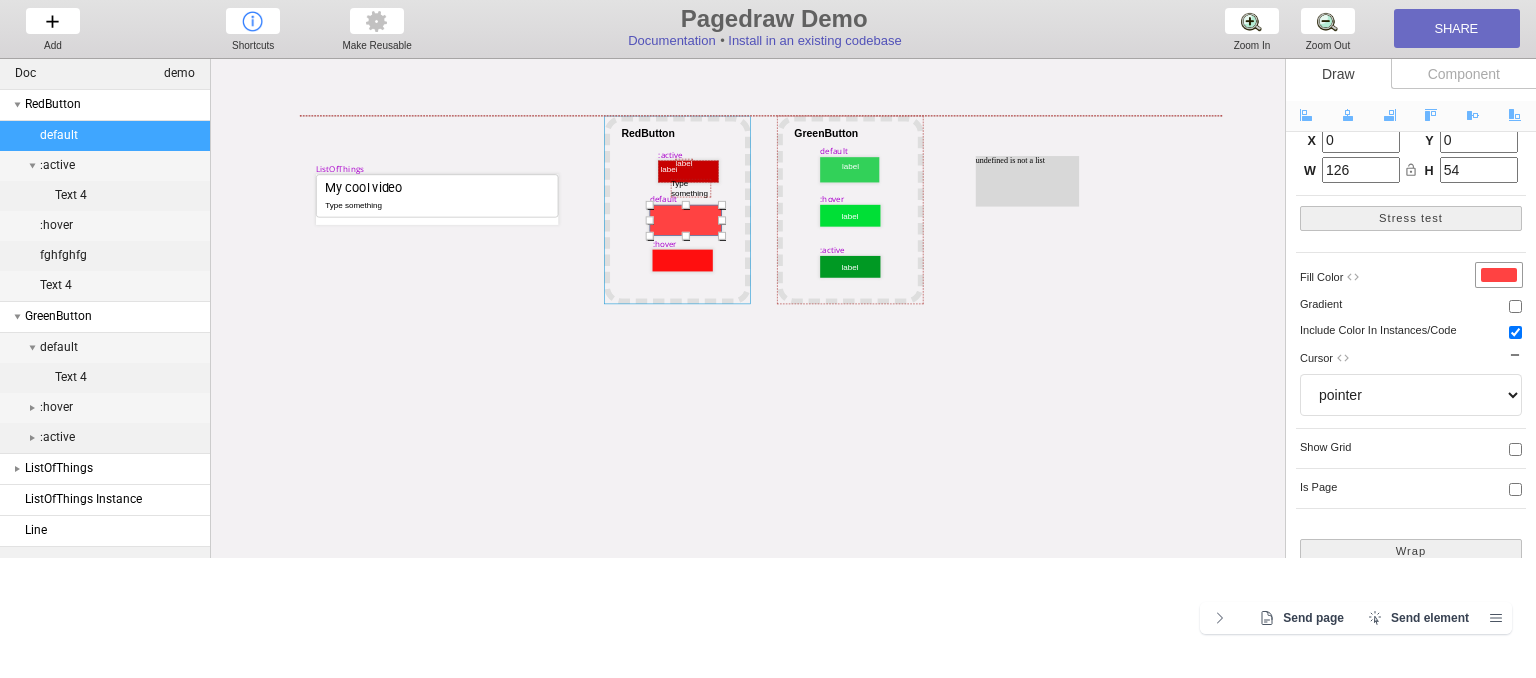 select on "1" 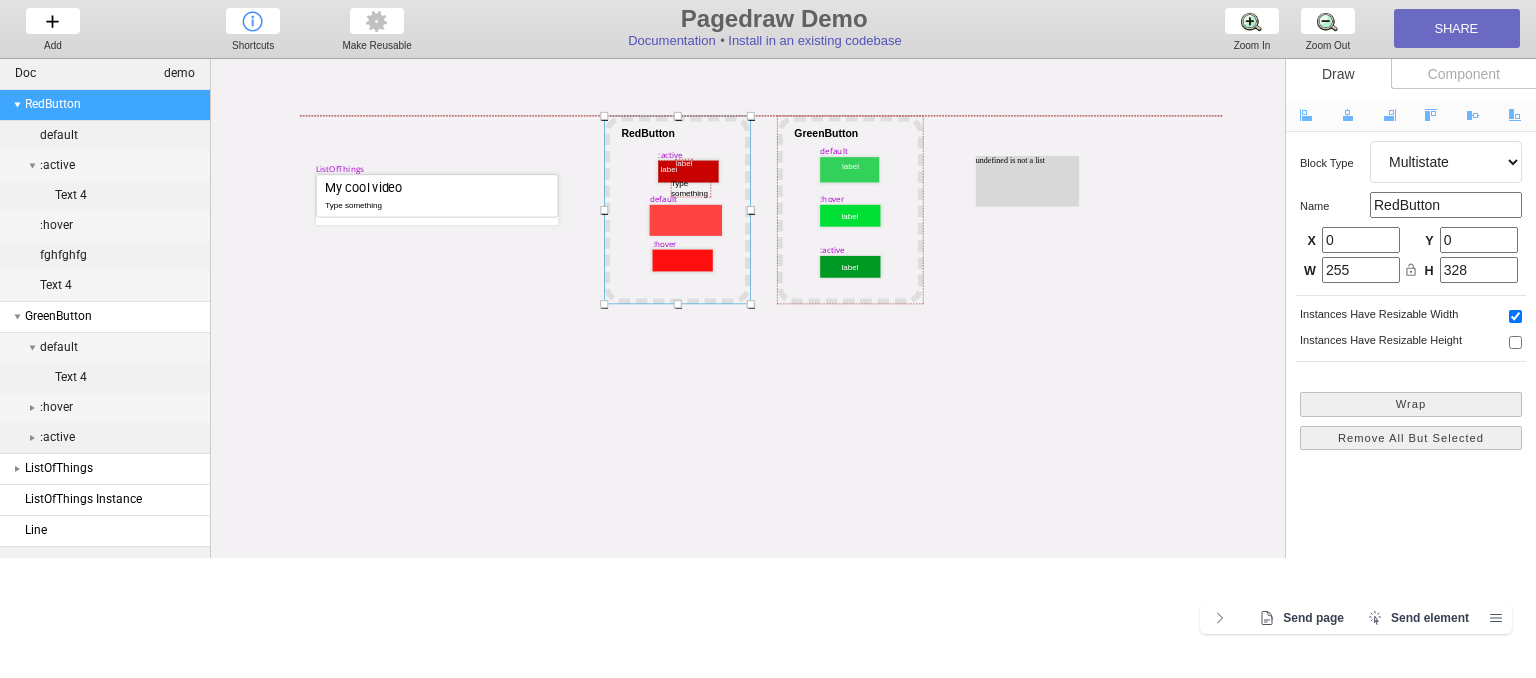 scroll, scrollTop: 0, scrollLeft: 0, axis: both 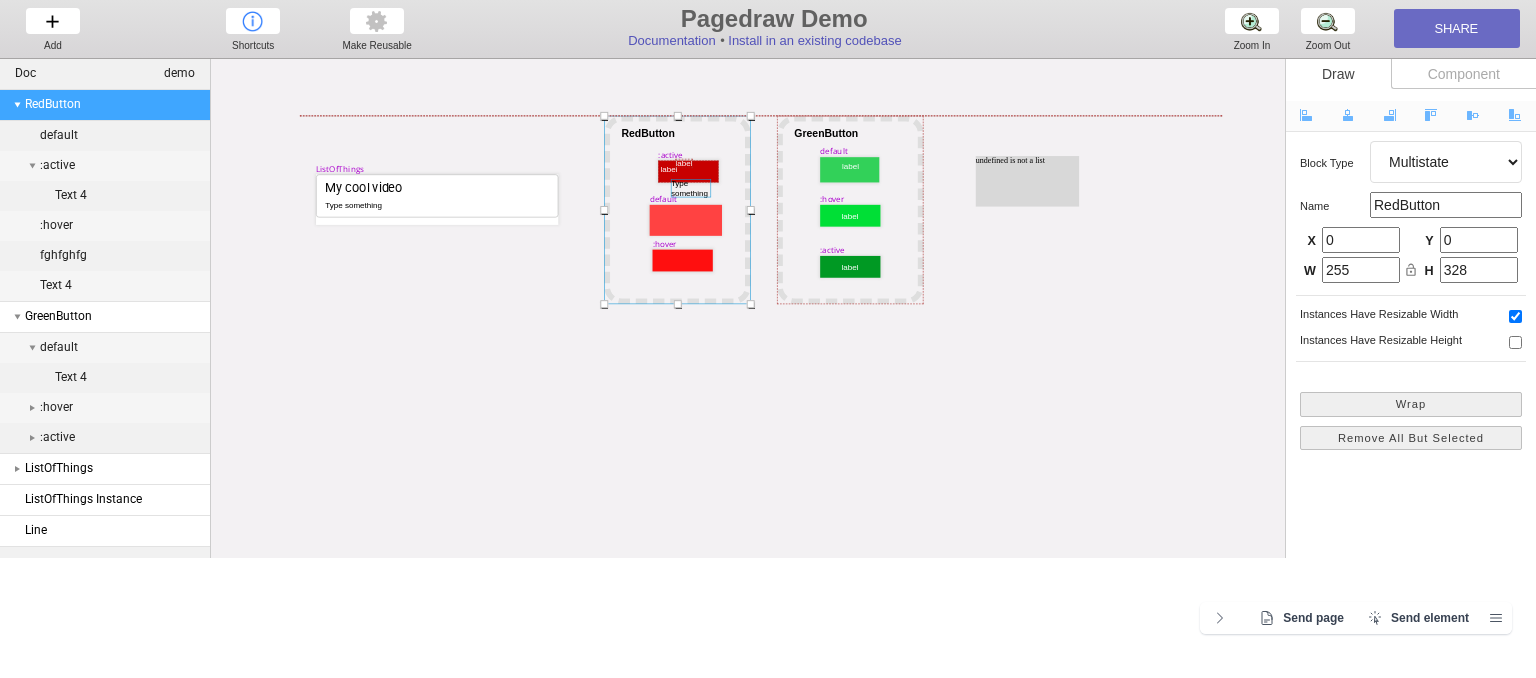 drag, startPoint x: 696, startPoint y: 185, endPoint x: 696, endPoint y: 200, distance: 15 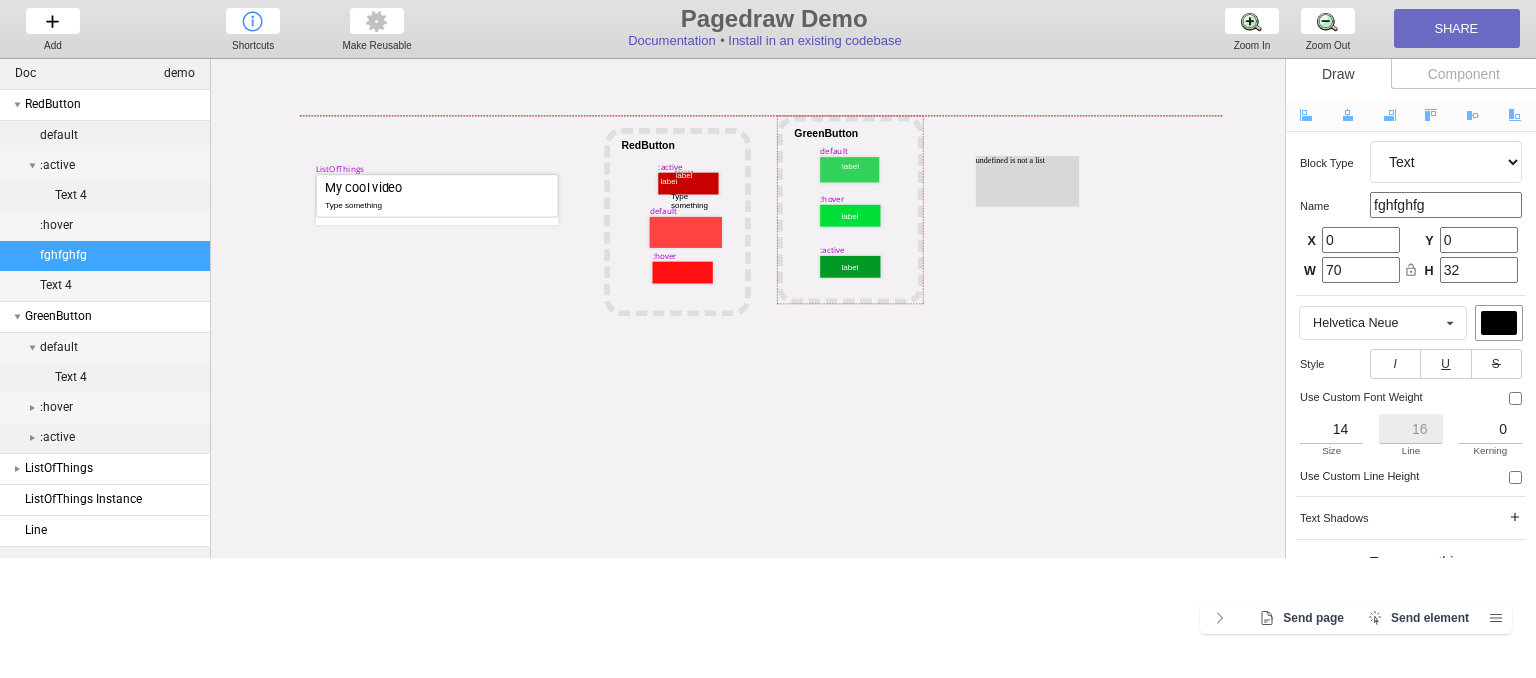 click on "My cool video Type something default Type something RedButton label :hover label :active ListOfThings default label label :hover label :active GreenButton undefined is not a list" at bounding box center (1157, 59) 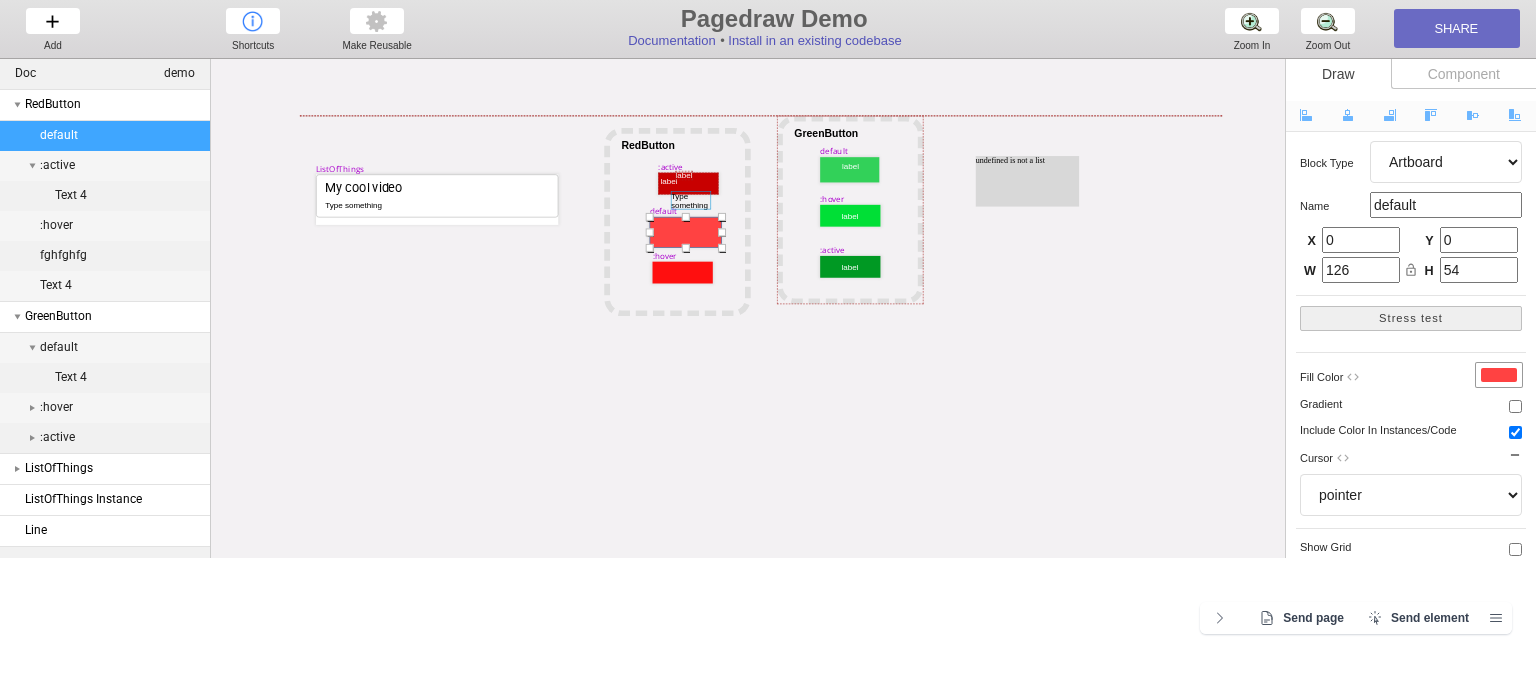 click at bounding box center (691, 200) 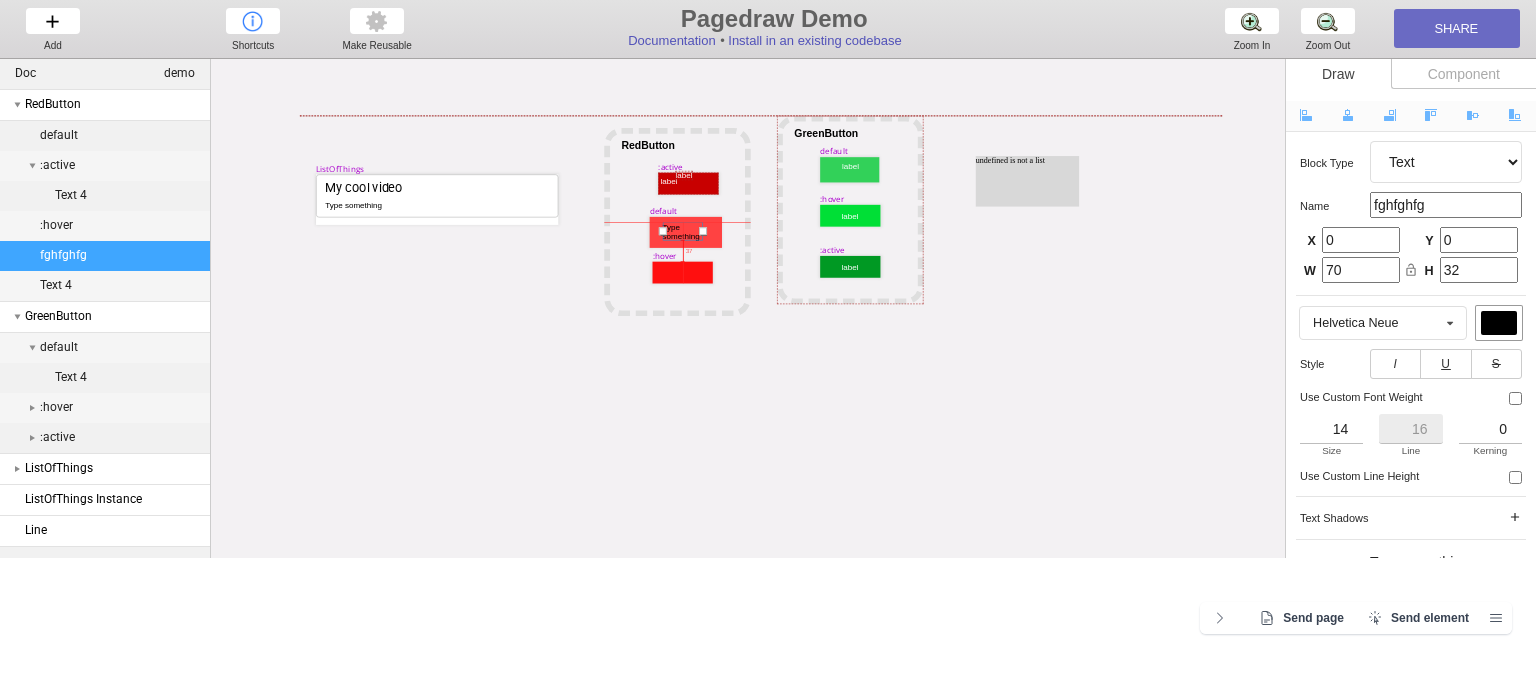 drag, startPoint x: 690, startPoint y: 197, endPoint x: 682, endPoint y: 227, distance: 31.04835 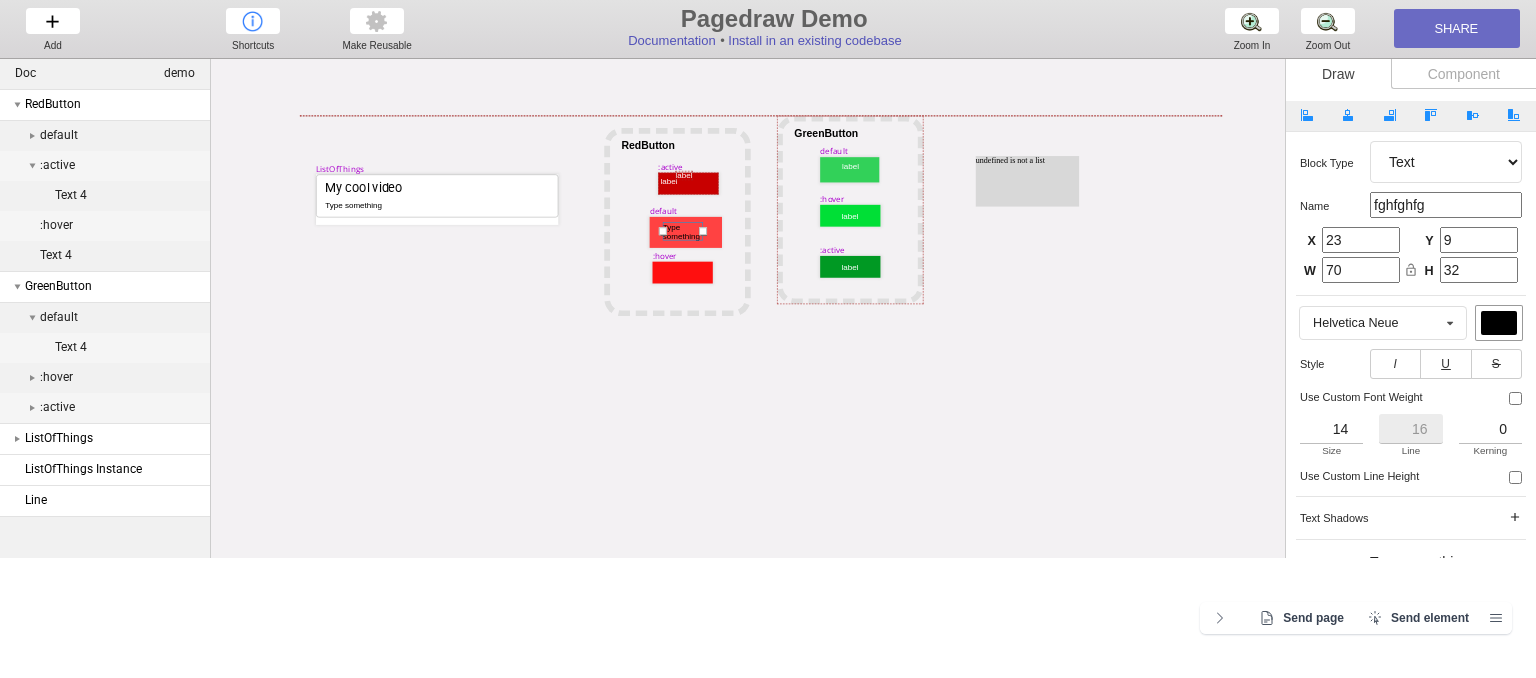click on "Pagedraw Demo" at bounding box center [774, 19] 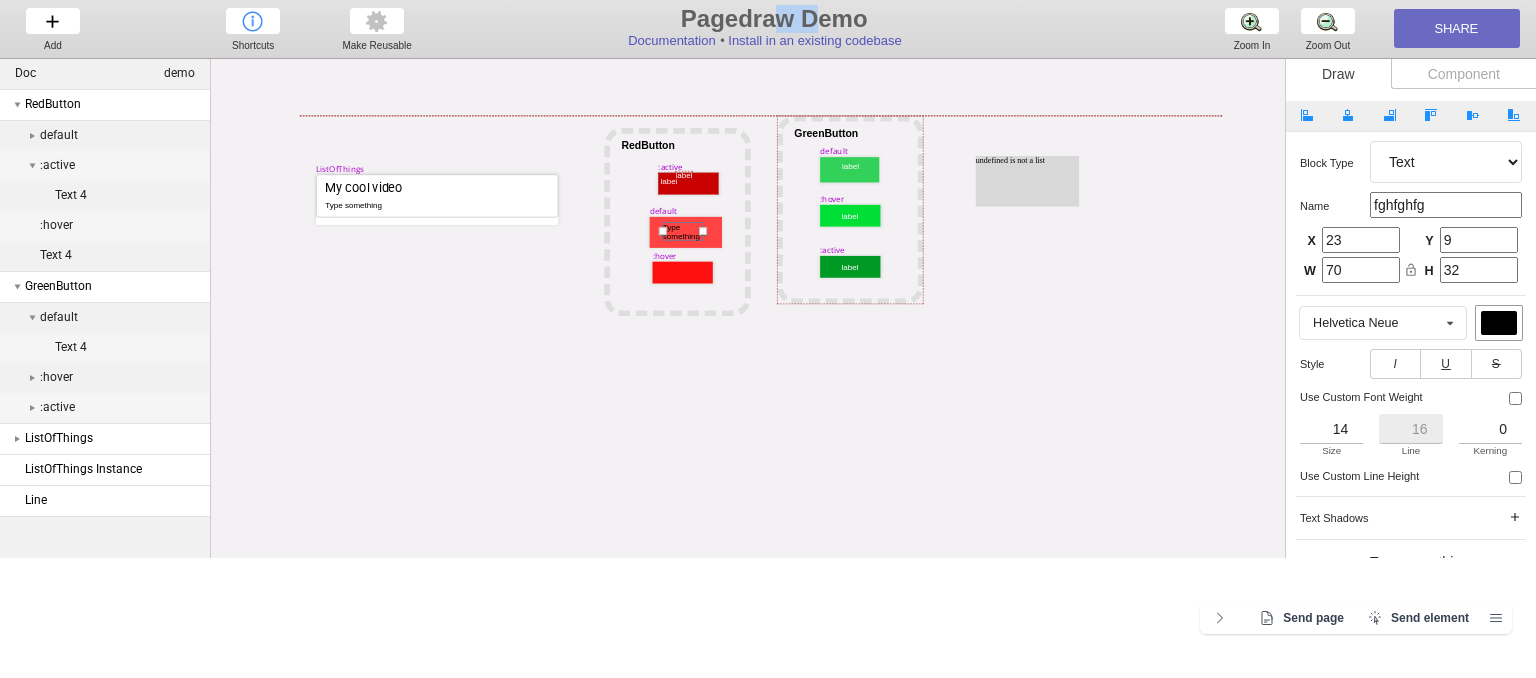 drag, startPoint x: 784, startPoint y: 29, endPoint x: 812, endPoint y: 31, distance: 28.071337 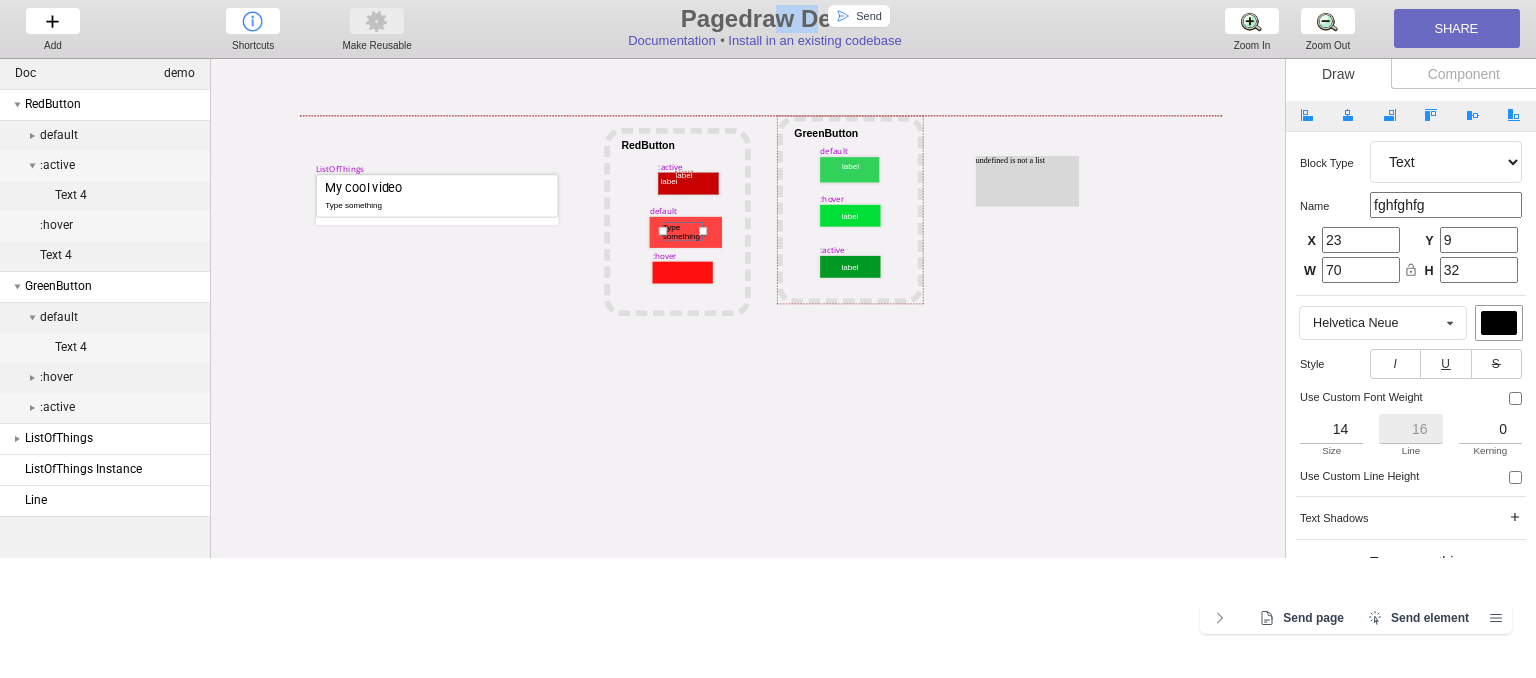 click on "Make Reusable Make Reusable Make Reusable" at bounding box center (377, 29) 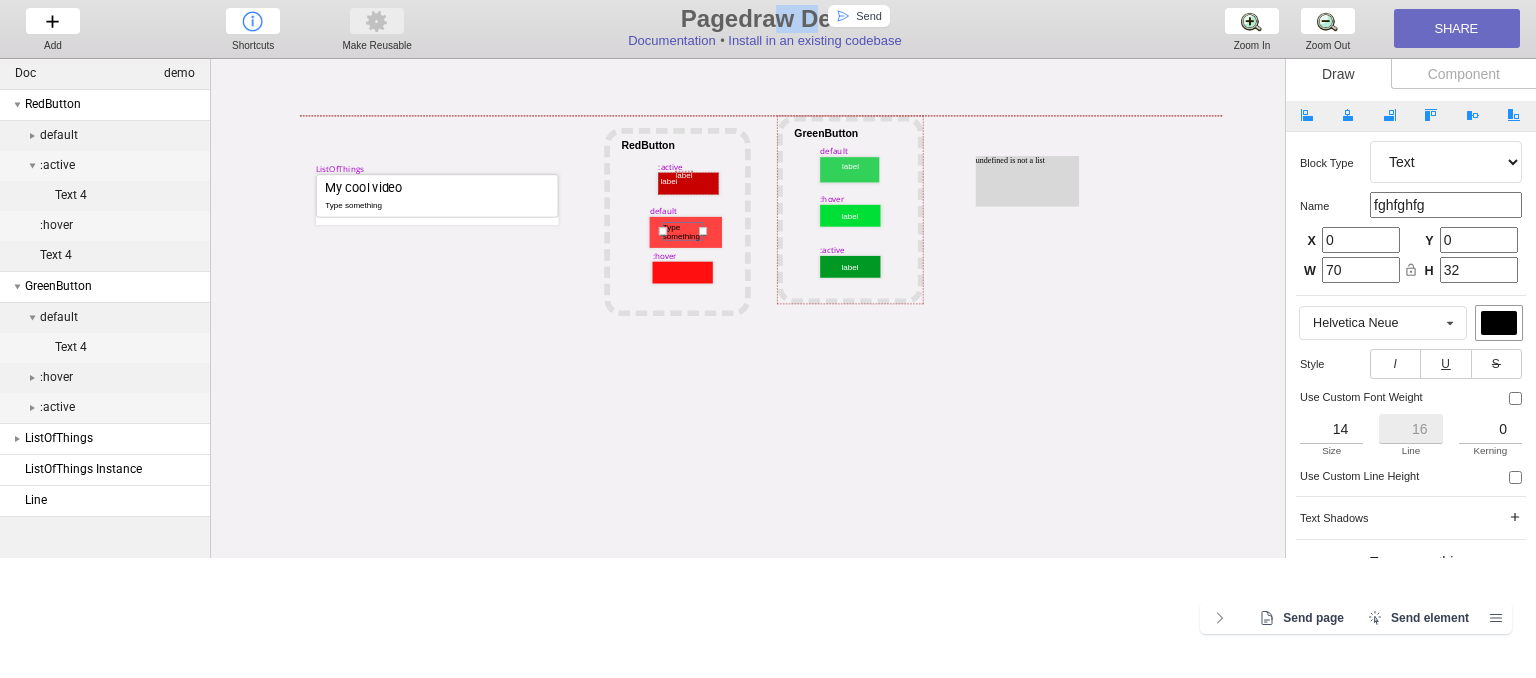 scroll, scrollTop: 0, scrollLeft: 257, axis: horizontal 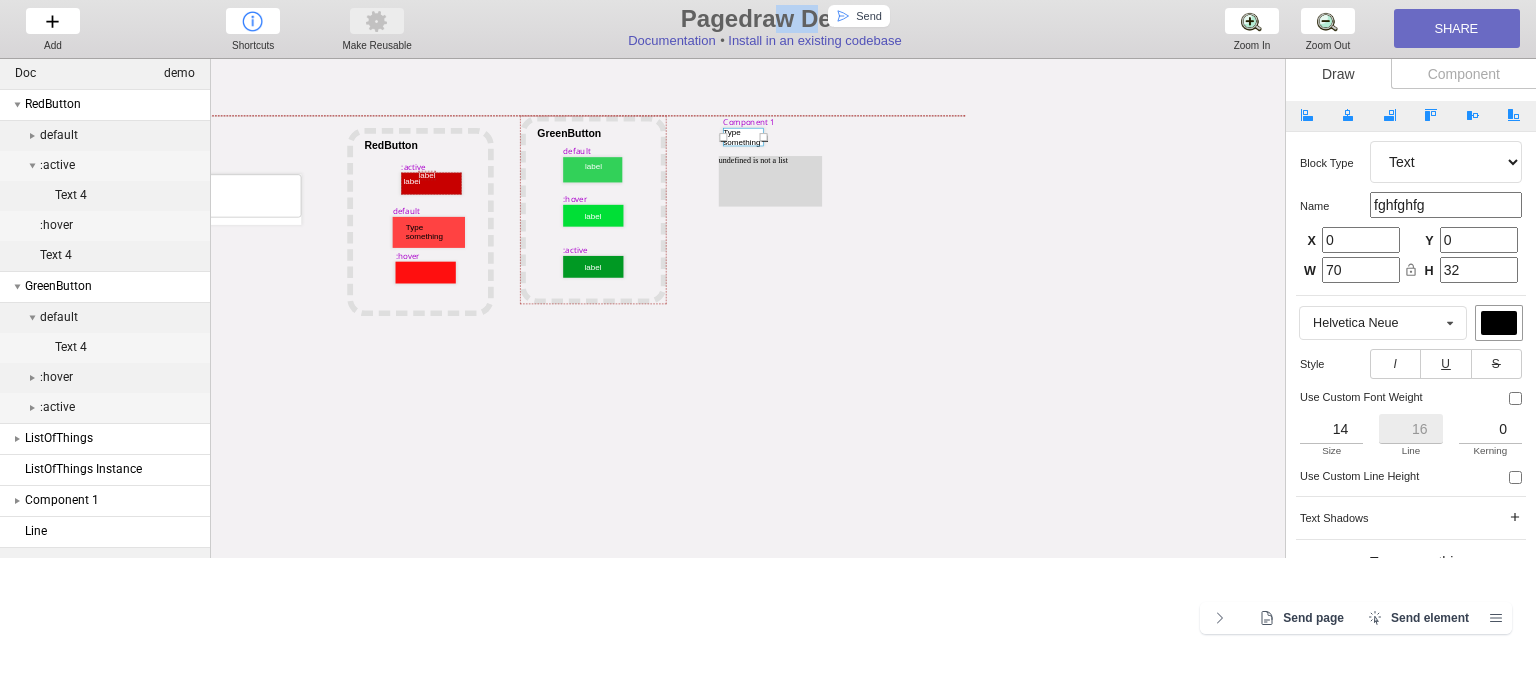 click on "Make Reusable Make Reusable Make Reusable" at bounding box center [377, 29] 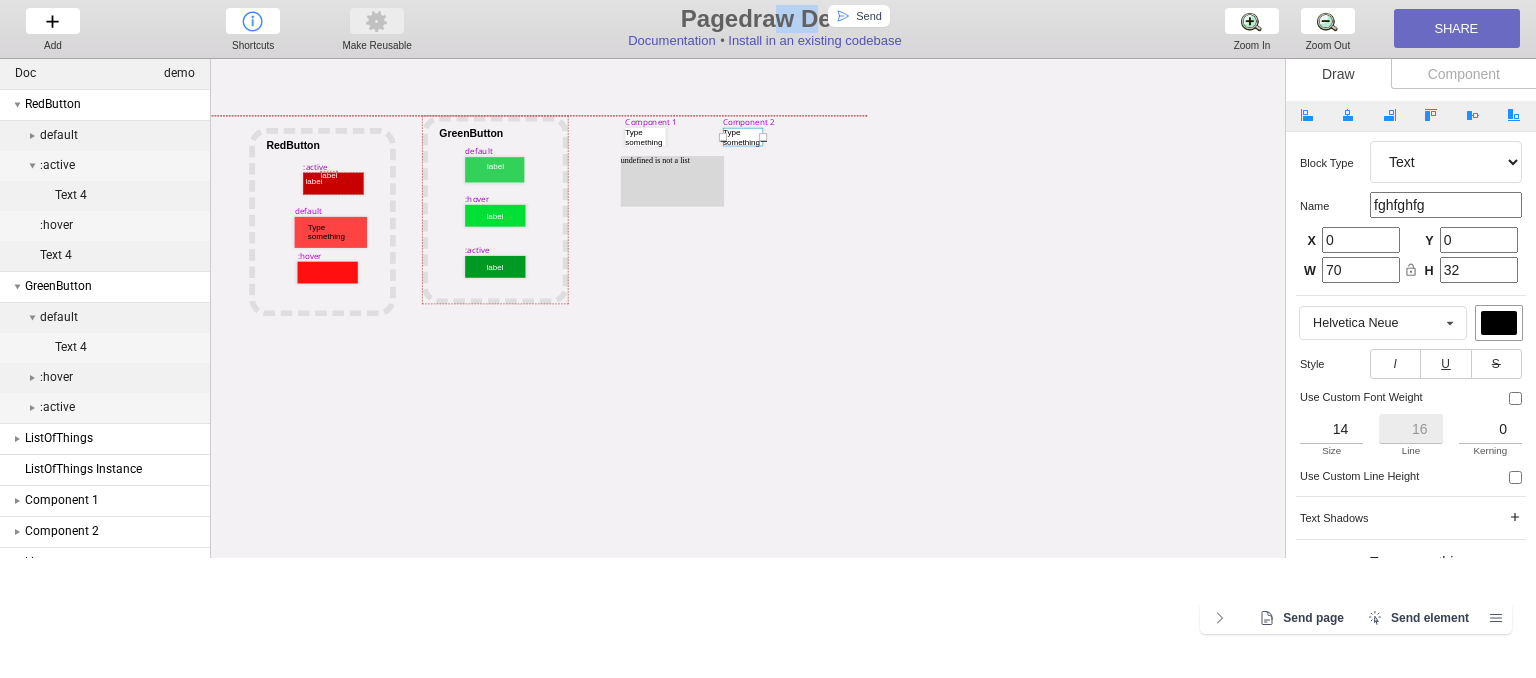 click on "Make Reusable Make Reusable Make Reusable" at bounding box center (377, 29) 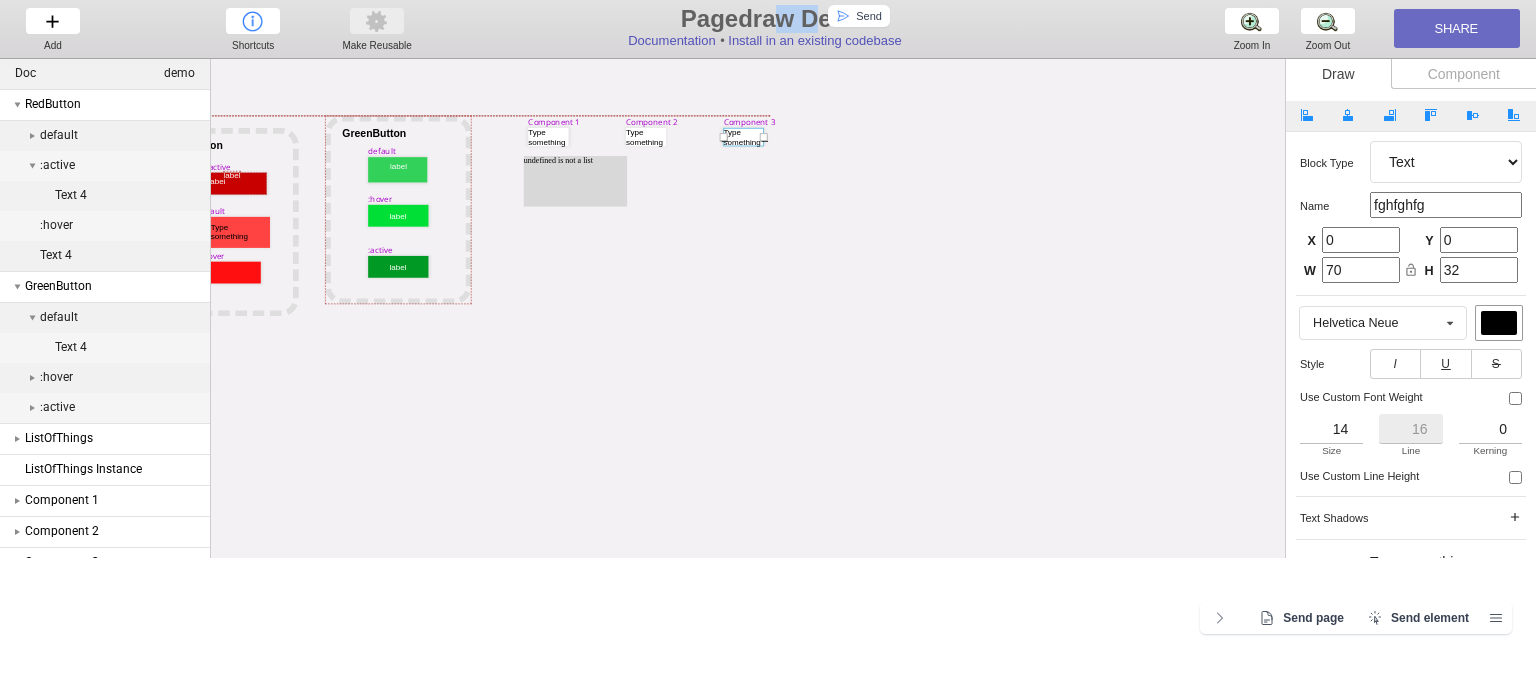 click on "Make Reusable Make Reusable Make Reusable" at bounding box center [377, 29] 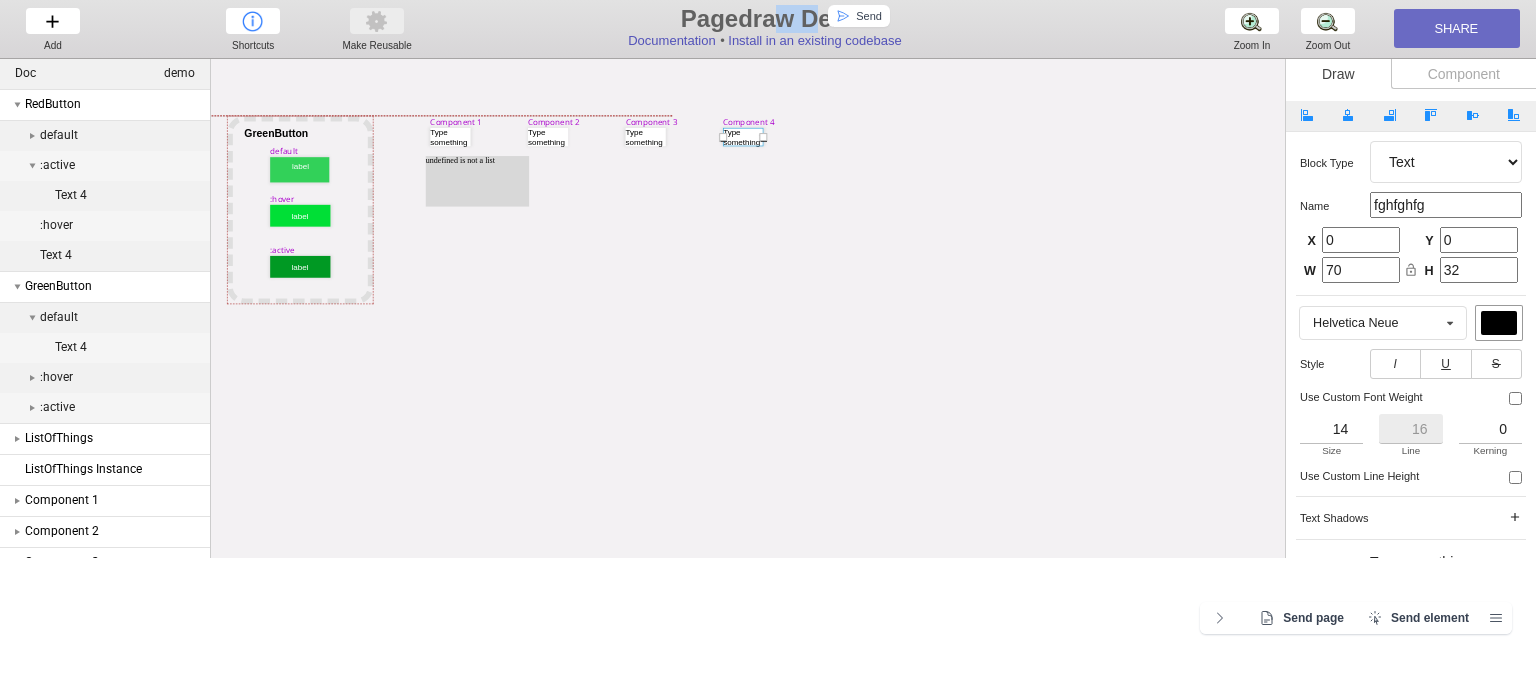 click on "Make Reusable Make Reusable Make Reusable" at bounding box center [377, 29] 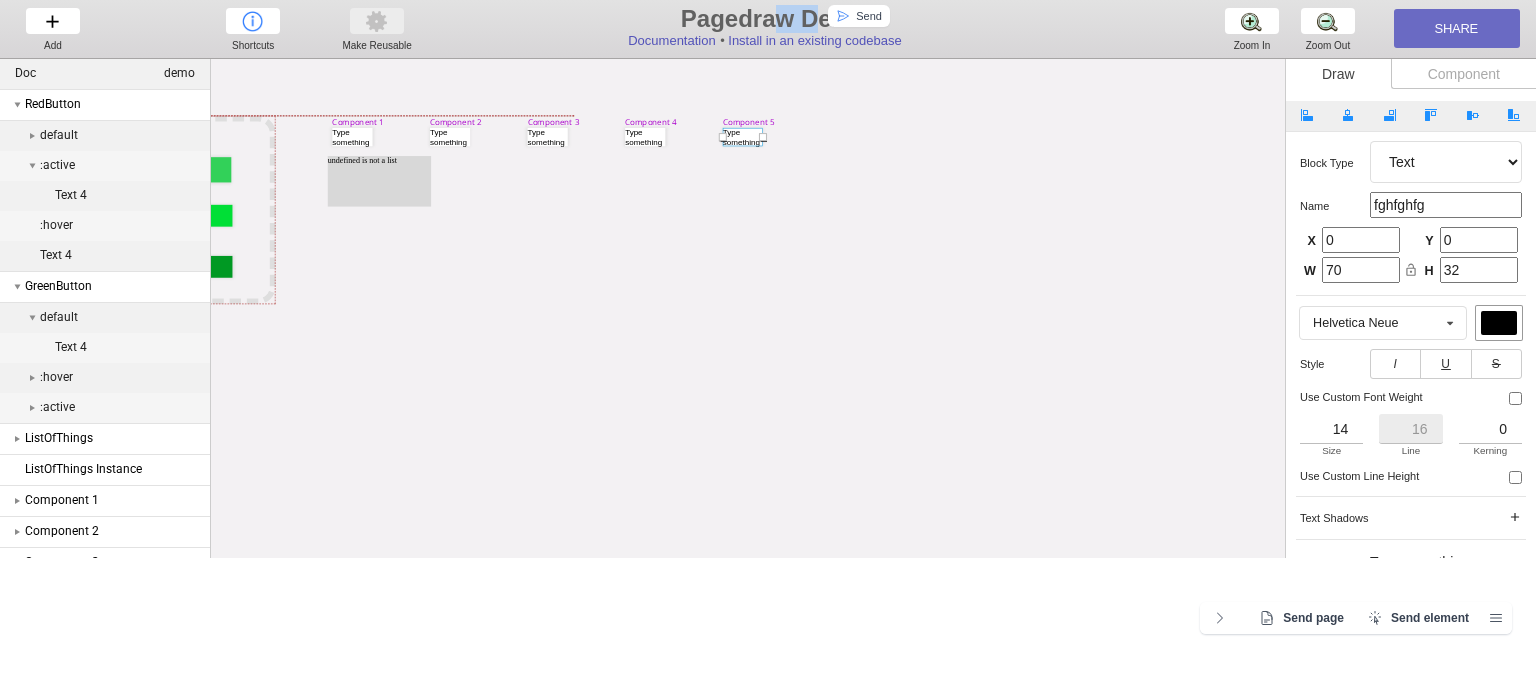 click on "Make Reusable Make Reusable Make Reusable" at bounding box center (377, 29) 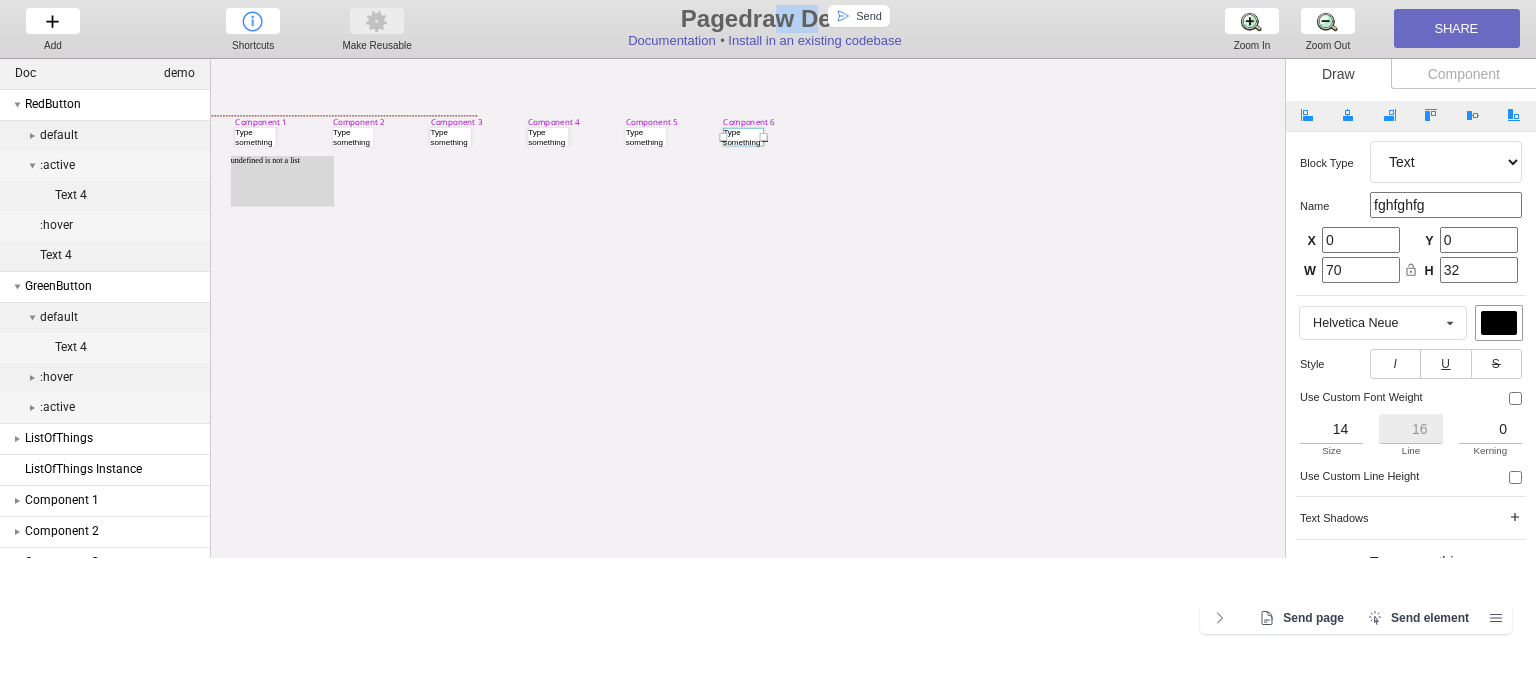 click on "Make Reusable Make Reusable Make Reusable" at bounding box center [377, 29] 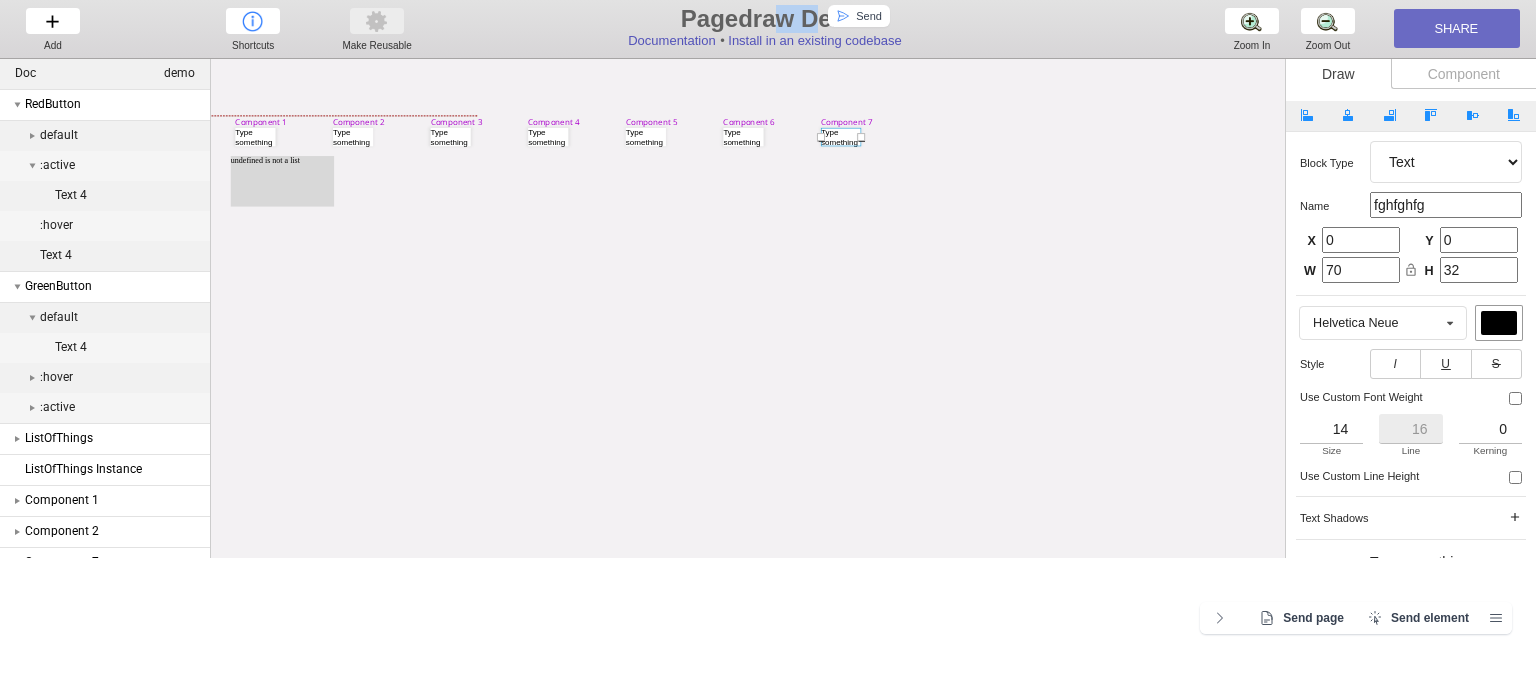 scroll, scrollTop: 0, scrollLeft: 843, axis: horizontal 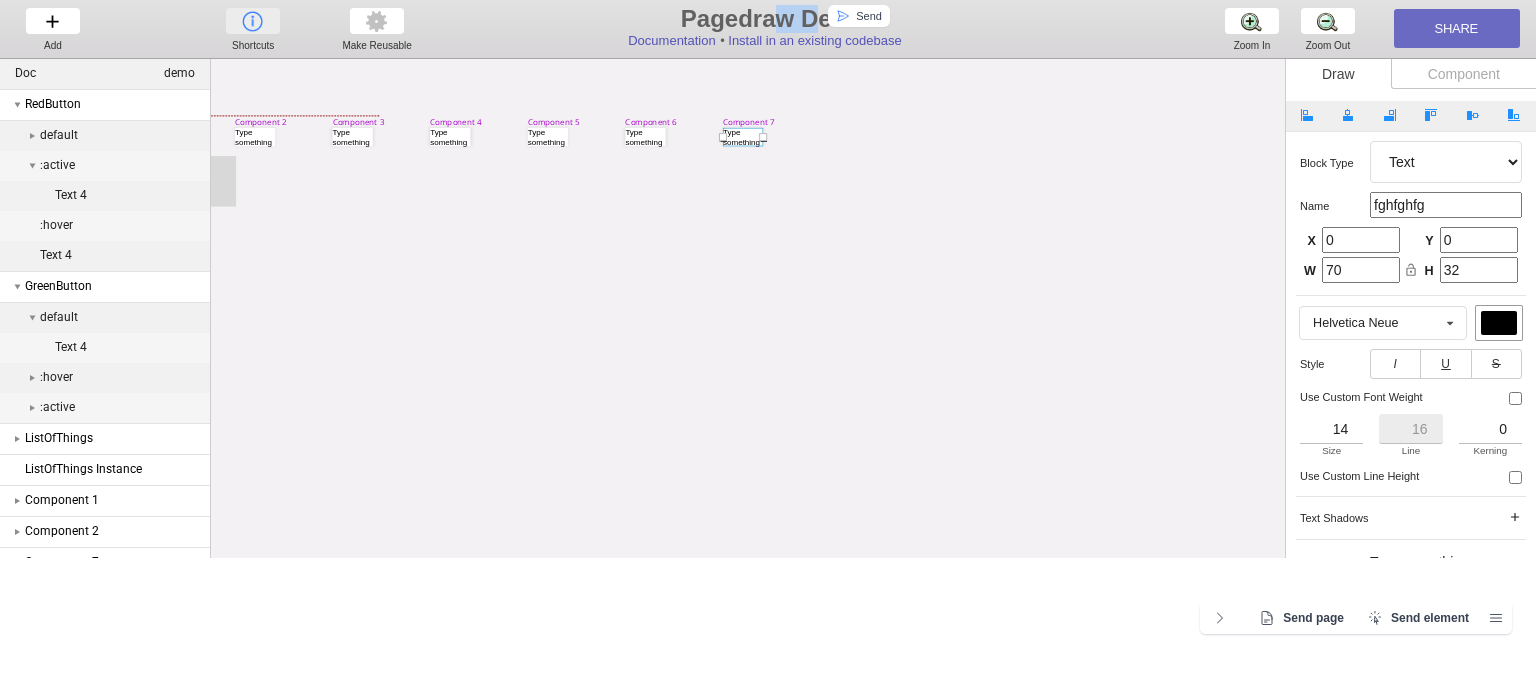 click on "Shortcuts Shortcuts Shortcuts" at bounding box center [253, 29] 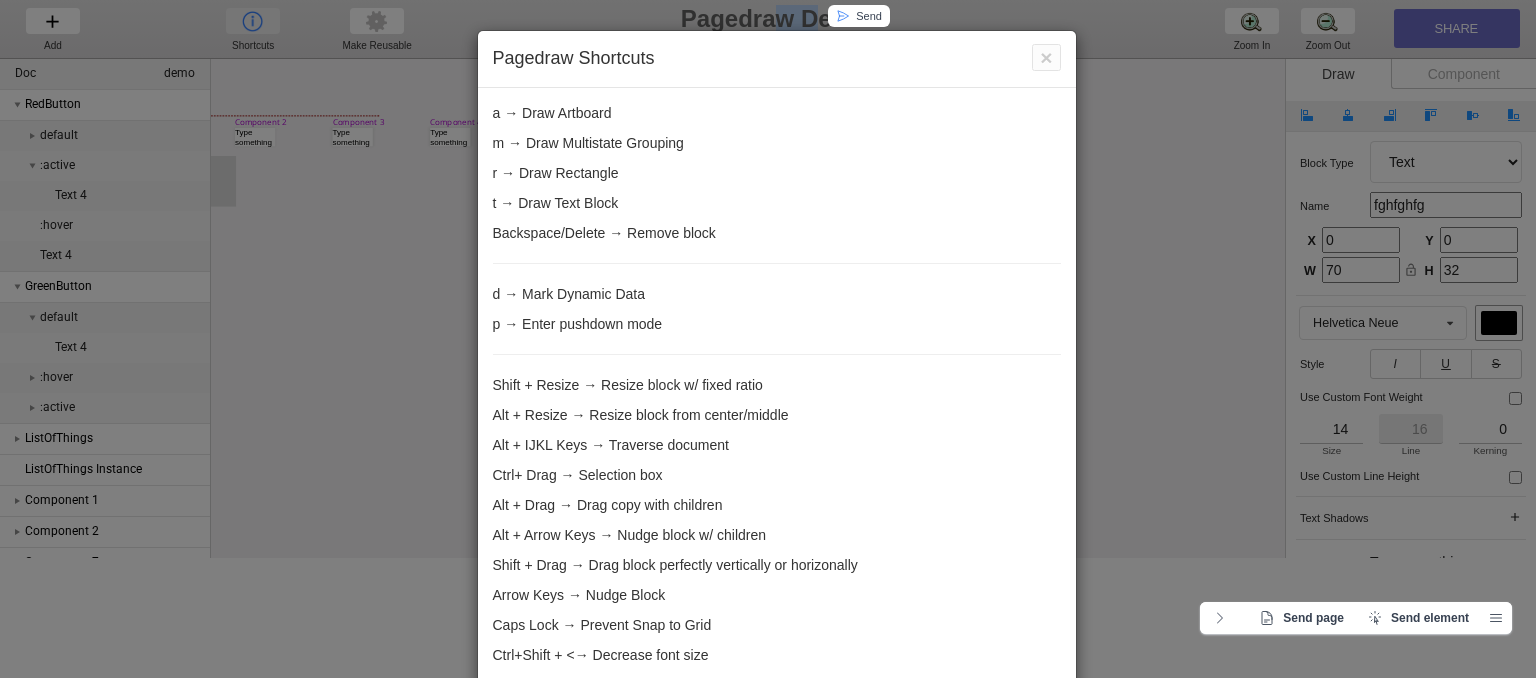 click on "× Close Pagedraw Shortcuts a → Draw Artboard m → Draw Multistate Grouping r → Draw Rectangle t → Draw Text Block Backspace/Delete → Remove block d → Mark Dynamic Data p → Enter pushdown mode Shift + Resize → Resize block w/ fixed ratio Alt + Resize → Resize block from center/middle Alt + IJKL Keys → Traverse document Ctrl  + Drag → Selection box Alt + Drag → Drag copy with children Alt + Arrow Keys → Nudge block w/ children Shift + Drag → Drag block perfectly vertically or horizonally Arrow Keys → Nudge Block Caps Lock → Prevent Snap to Grid Ctrl  +  Shift + <  → Decrease font size Ctrl  +  Shift + >  → Increase font size Ctrl  + A → Select all blocks Ctrl  + Arrow Keys → Expand block Space + Drag → Drag canvas s → Create blank 1024 x 1024 artboard Ctrl  + '+' → Zoom in Ctrl  + '-' → Zoom out Ctrl  + 0 → Return to 100% zoom Ctrl  + C → Copy Ctrl  + X → Cut Ctrl  + P → Paste Ctrl  + Z → Undo Ctrl  + Shift + Z or  Ctrl  + Y → Redo Close" at bounding box center (768, 339) 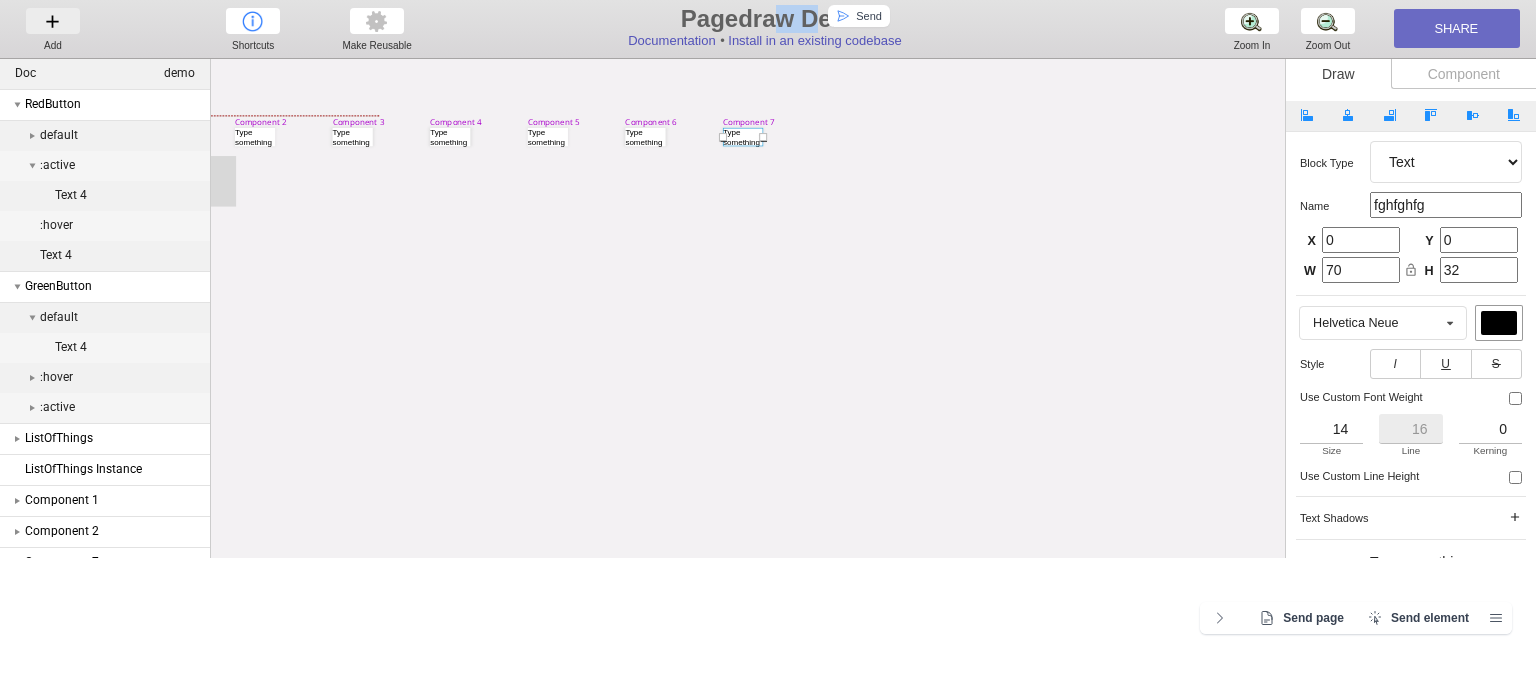 click on "Add Add Add" at bounding box center [53, 28] 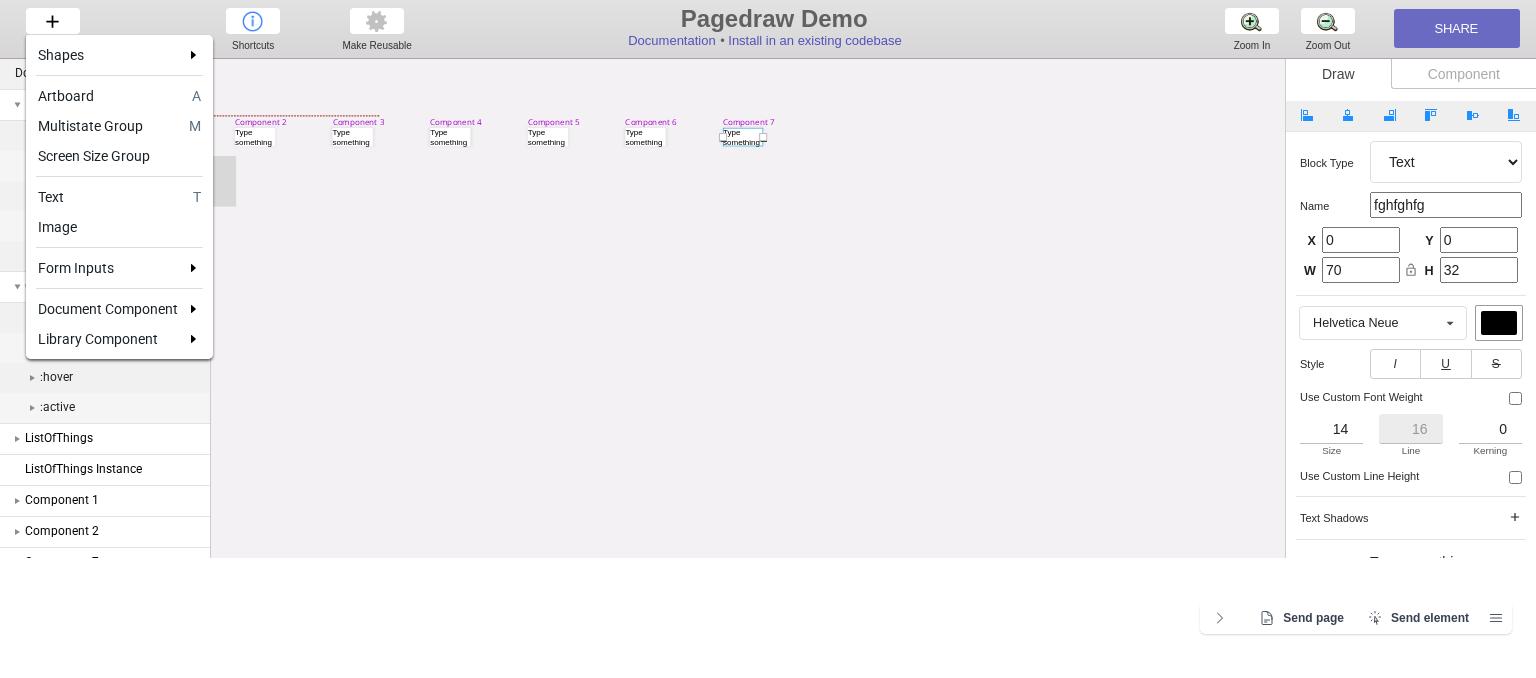 drag, startPoint x: 712, startPoint y: 549, endPoint x: 594, endPoint y: 550, distance: 118.004234 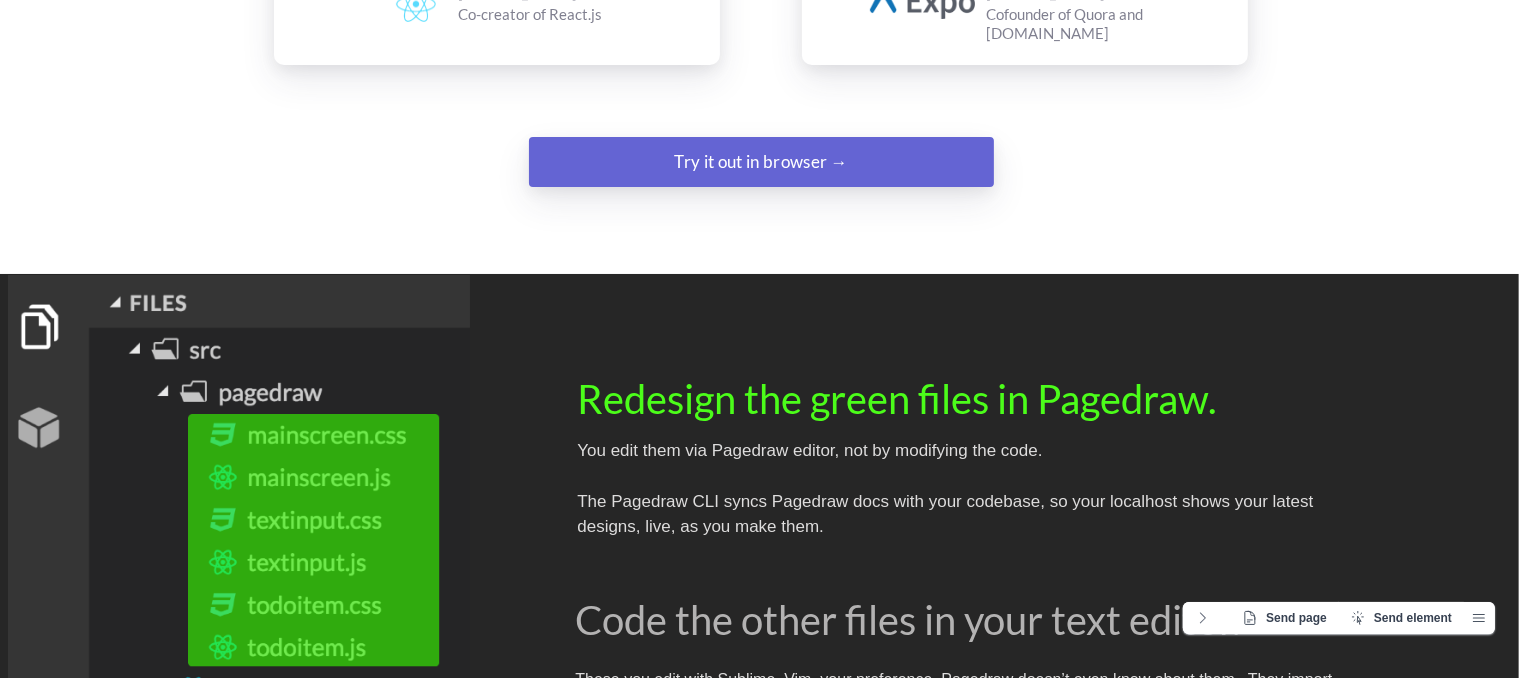 scroll, scrollTop: 0, scrollLeft: 0, axis: both 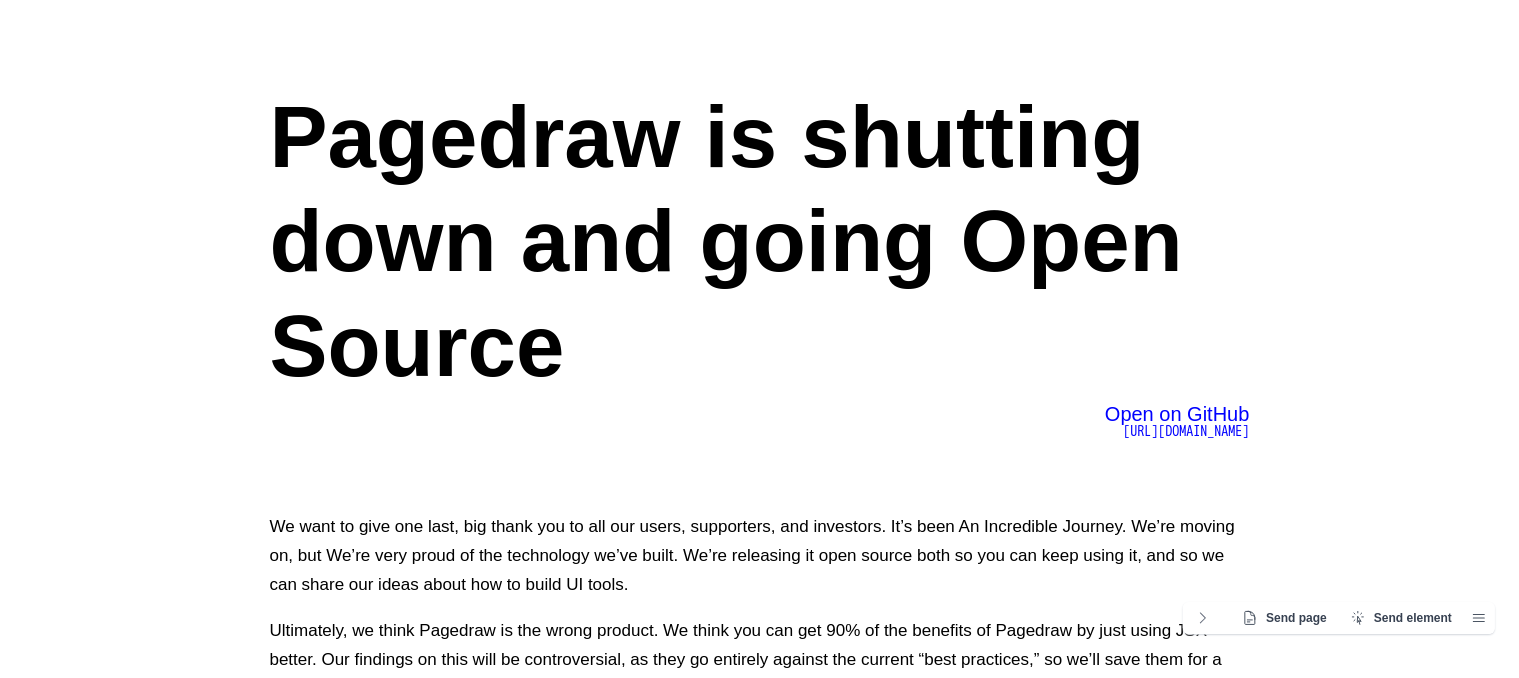 click on "[URL][DOMAIN_NAME]" at bounding box center (1187, 431) 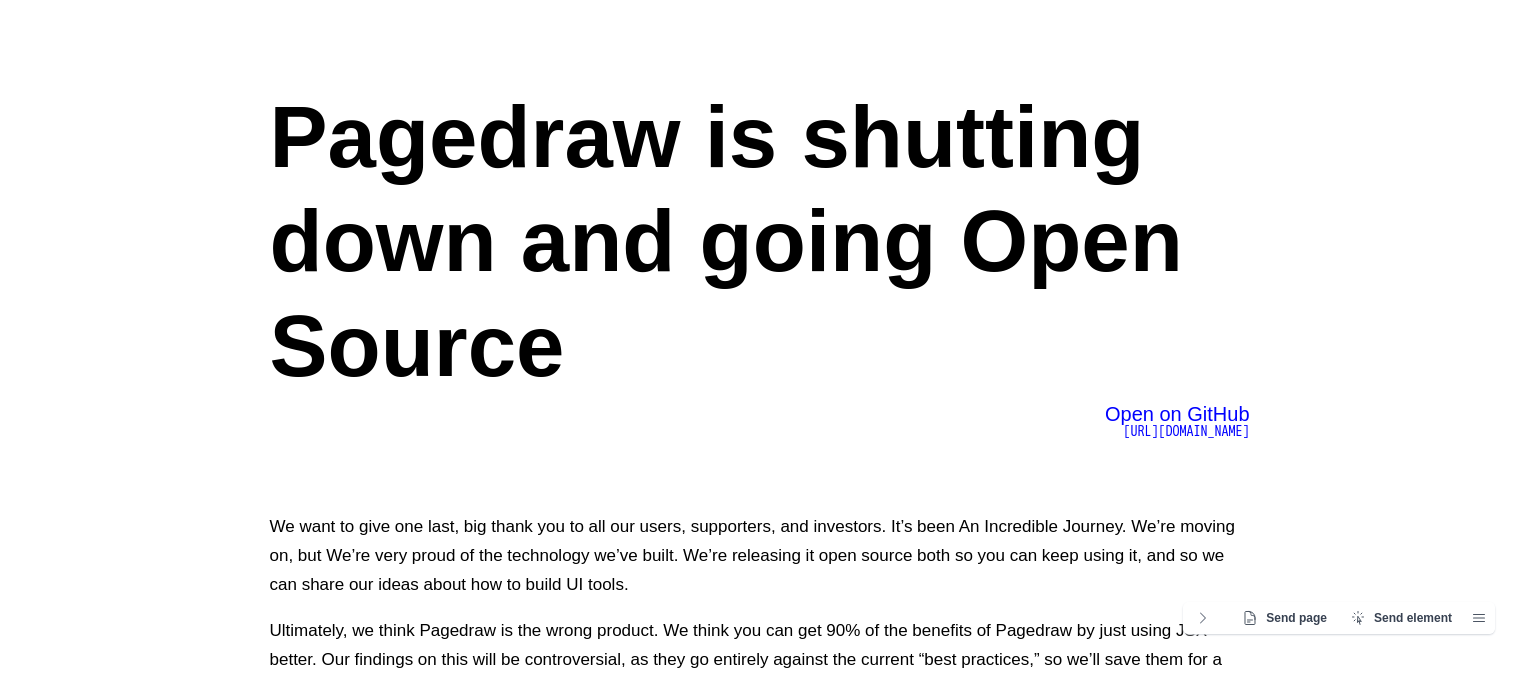 scroll, scrollTop: 1100, scrollLeft: 0, axis: vertical 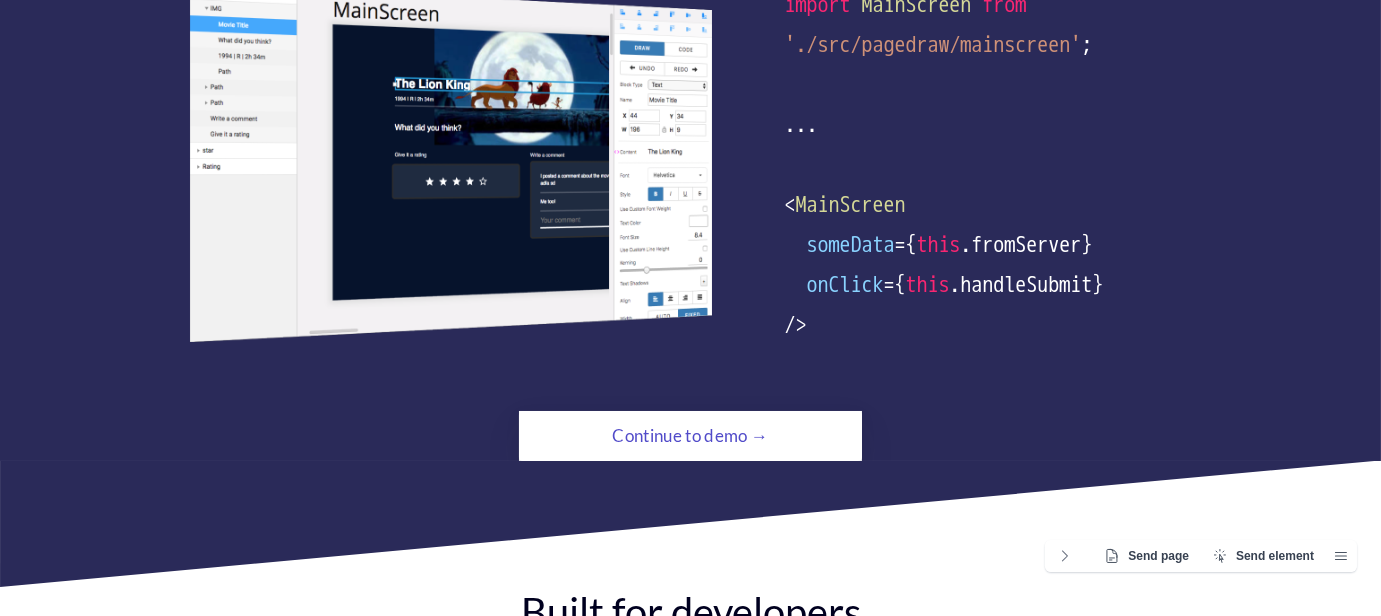 click on "Continue to demo →" at bounding box center [690, 436] 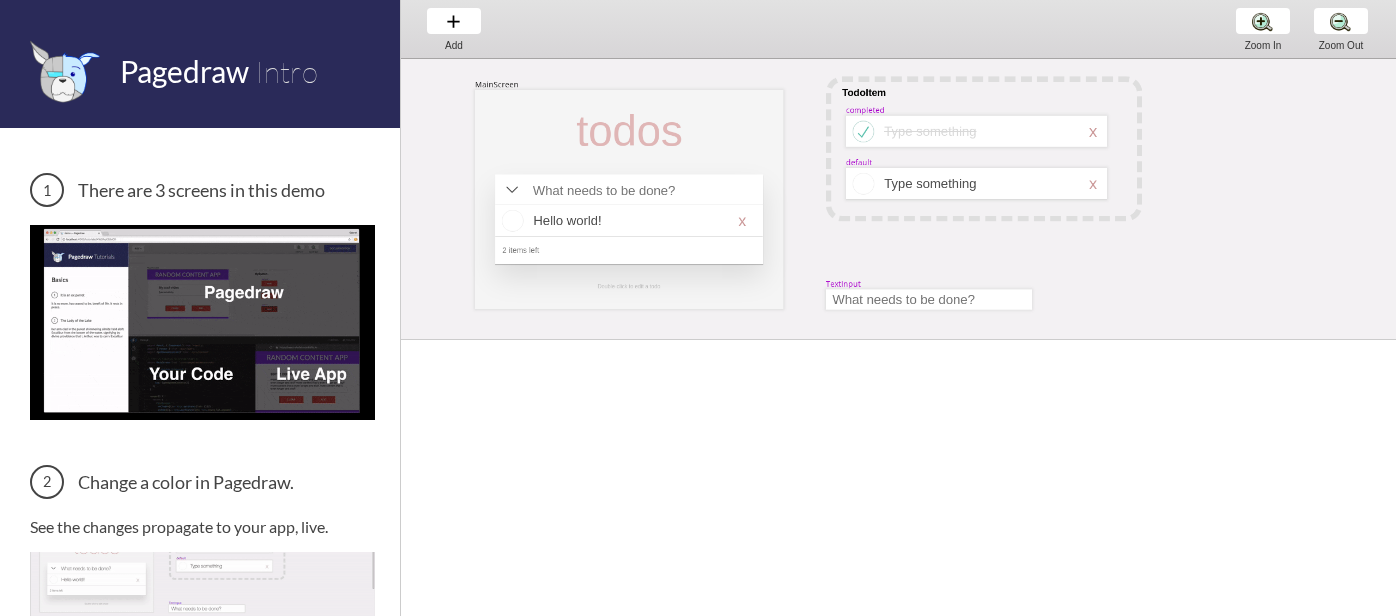 scroll, scrollTop: 0, scrollLeft: 0, axis: both 